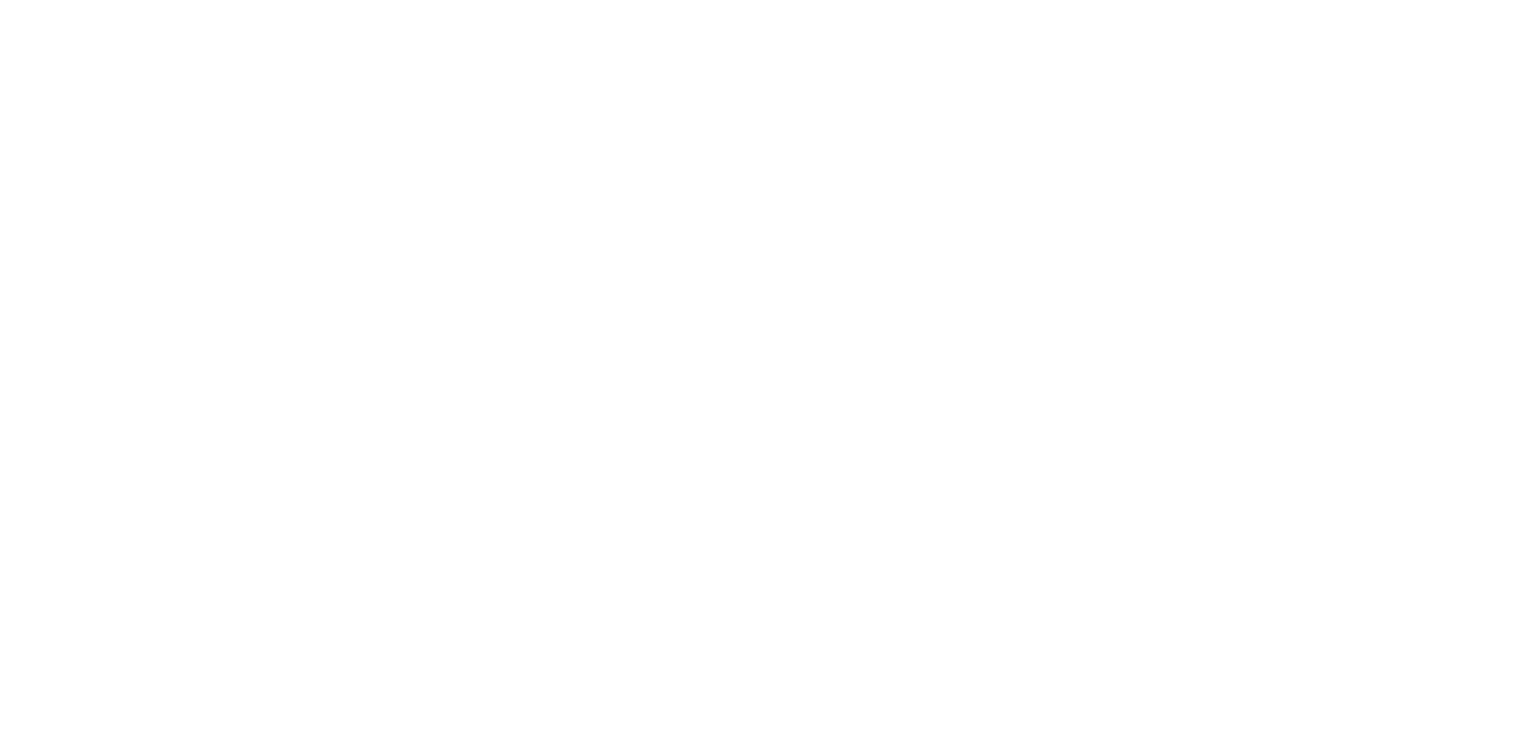 scroll, scrollTop: 0, scrollLeft: 0, axis: both 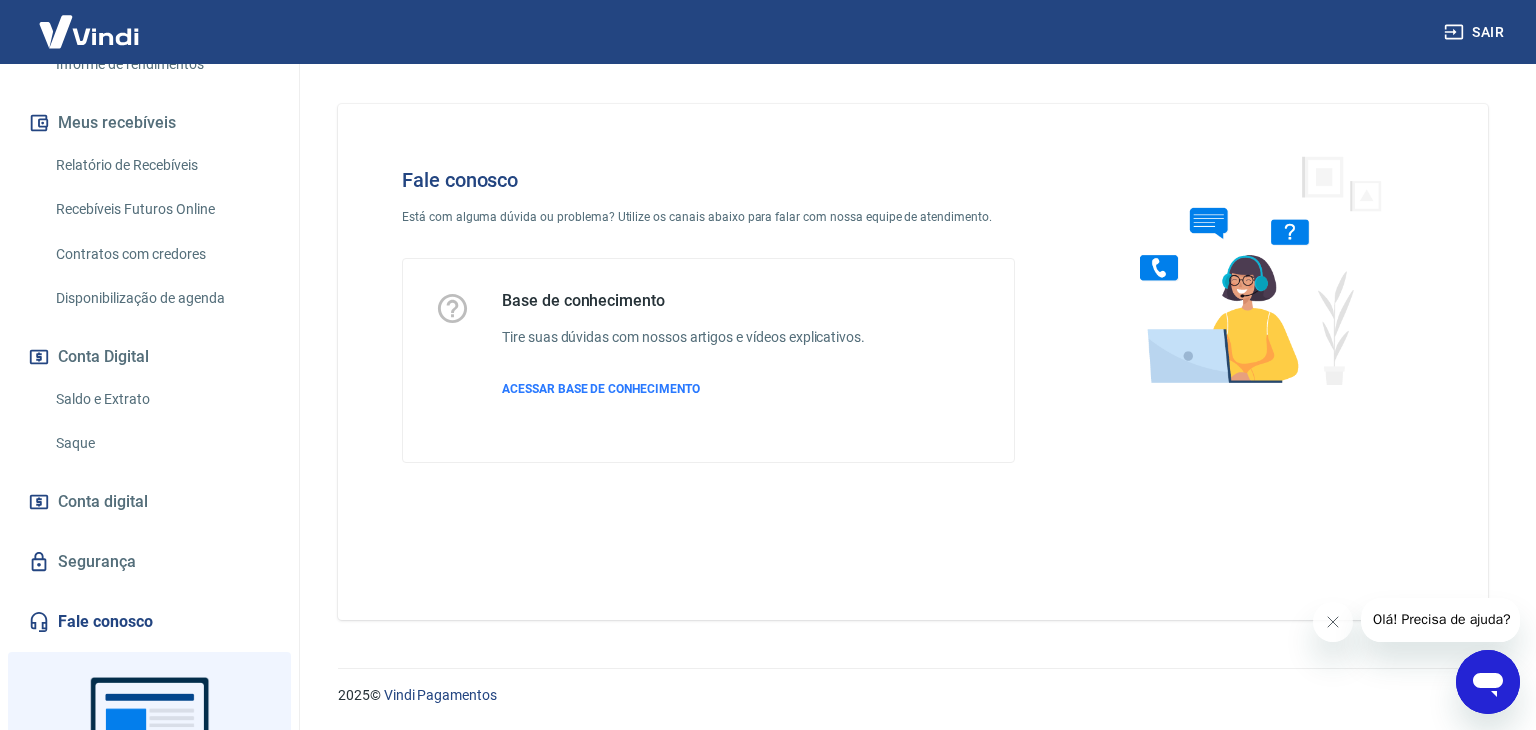 click on "Fale conosco" at bounding box center (149, 622) 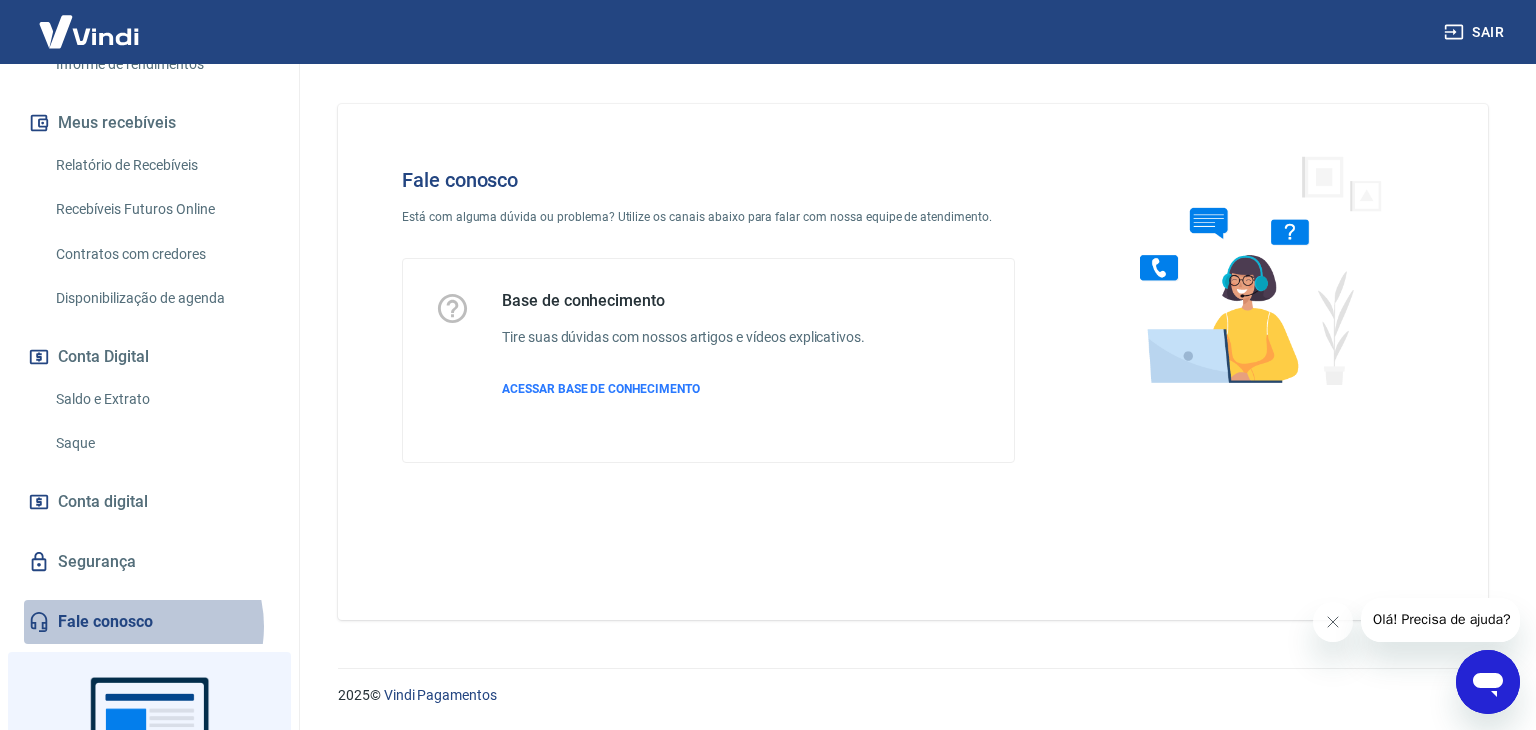 click on "Fale conosco" at bounding box center [149, 622] 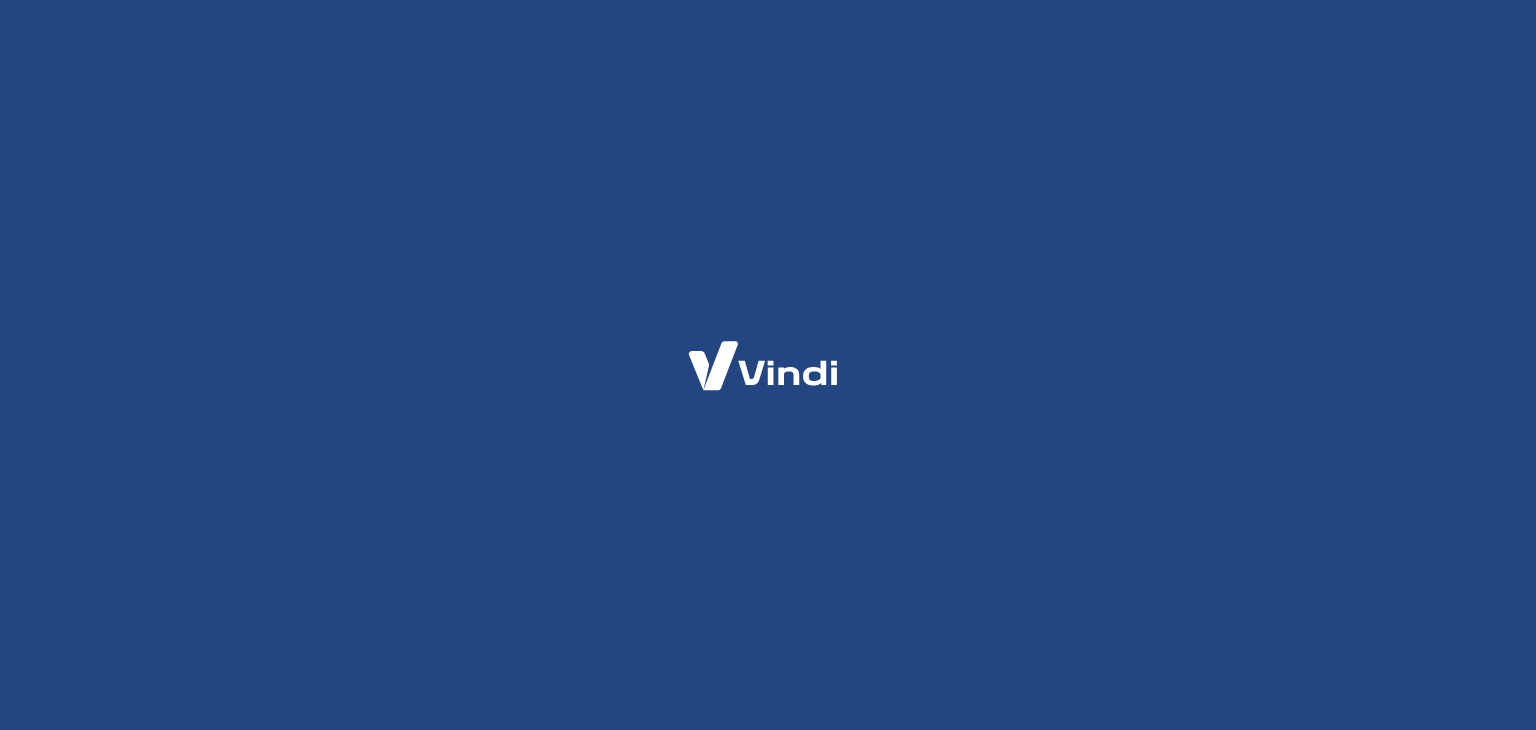 scroll, scrollTop: 0, scrollLeft: 0, axis: both 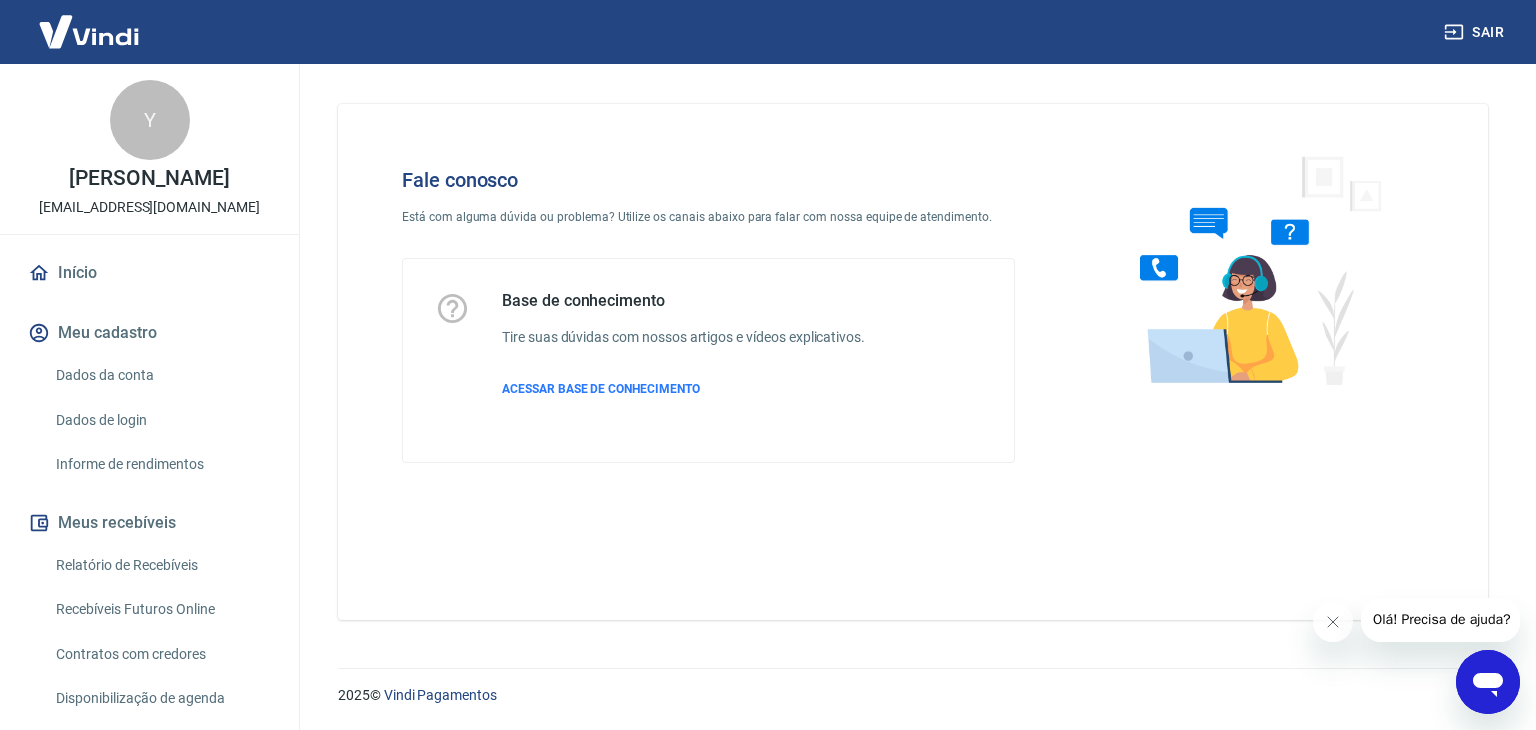 click on "Olá! Precisa de ajuda?" at bounding box center [1441, 619] 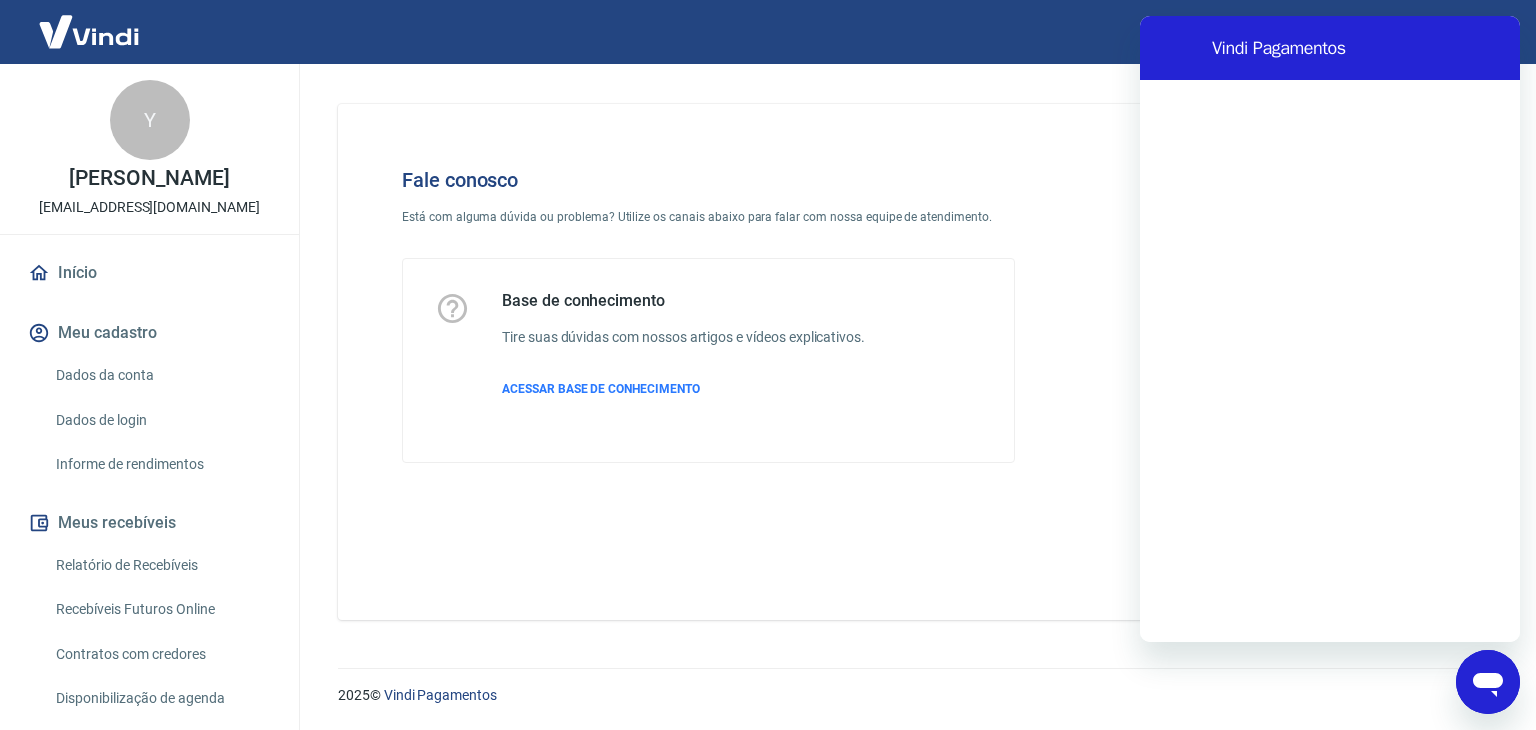 scroll, scrollTop: 0, scrollLeft: 0, axis: both 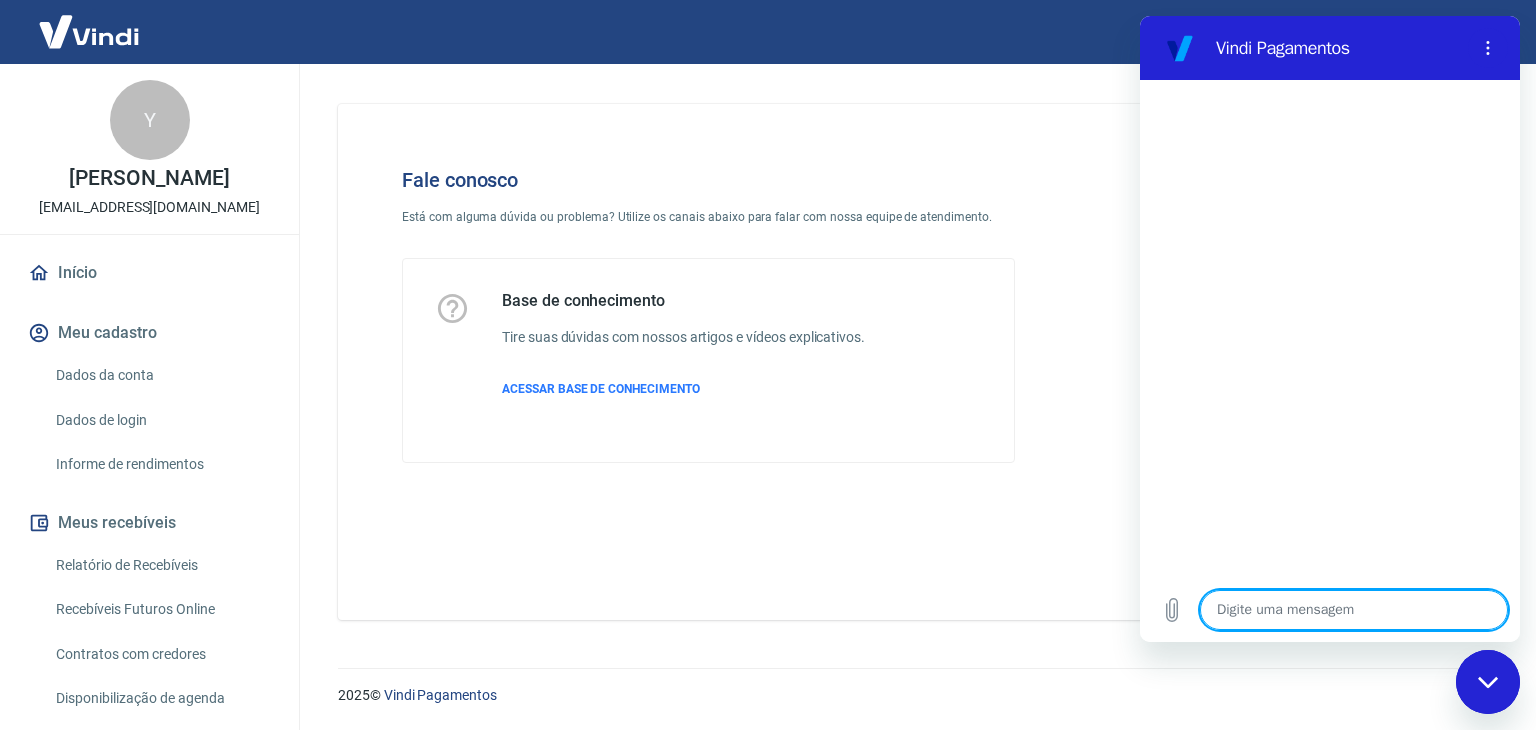 click at bounding box center [1354, 610] 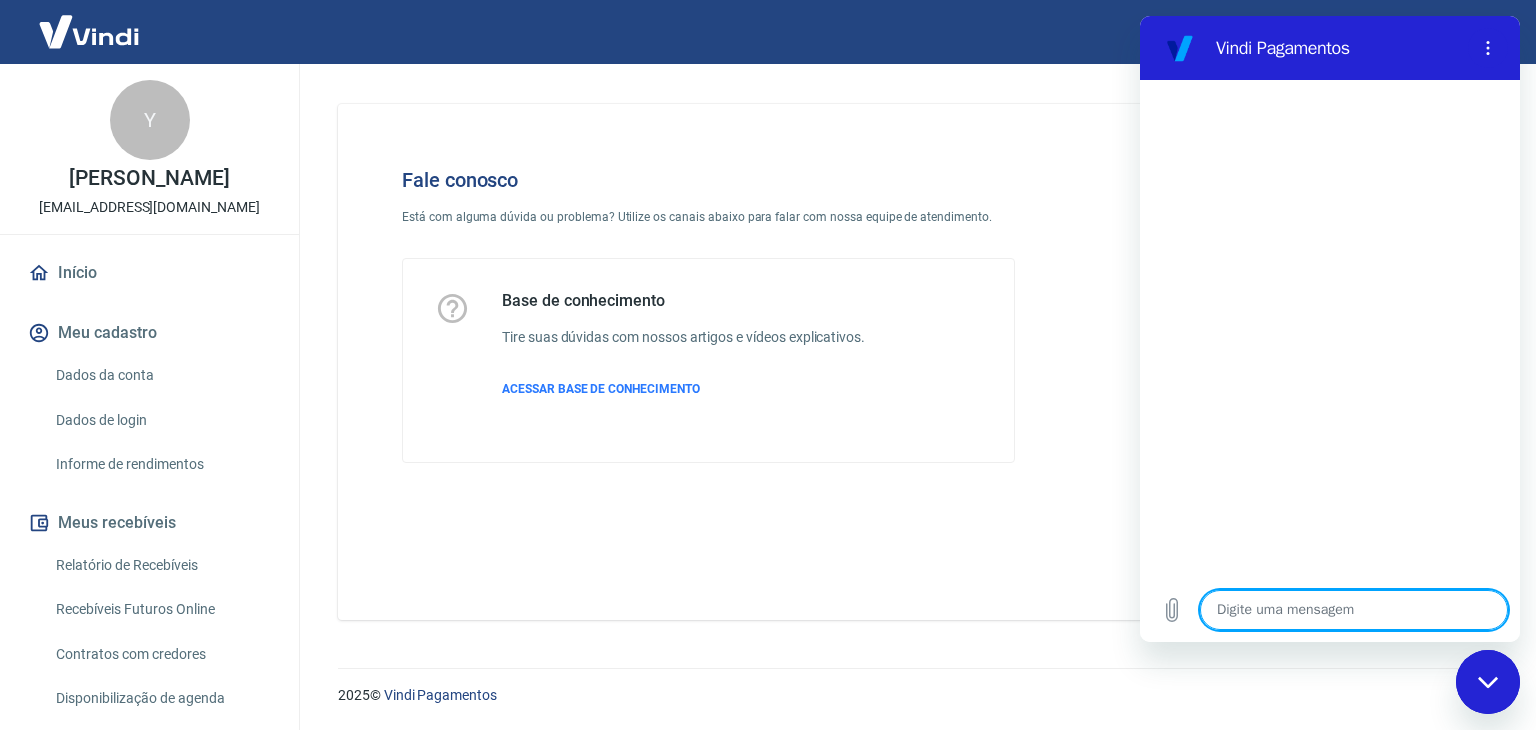 type on "T" 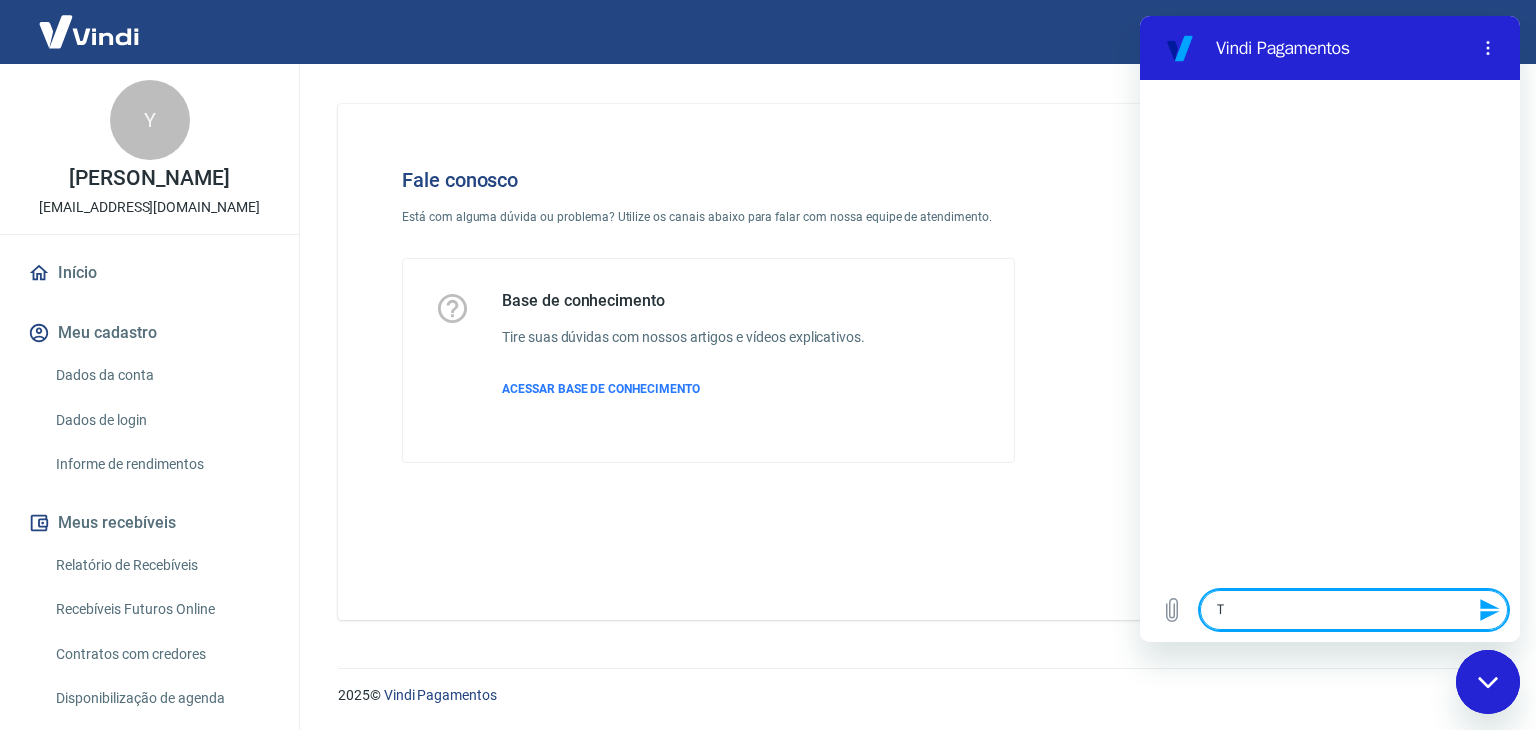 type on "Te" 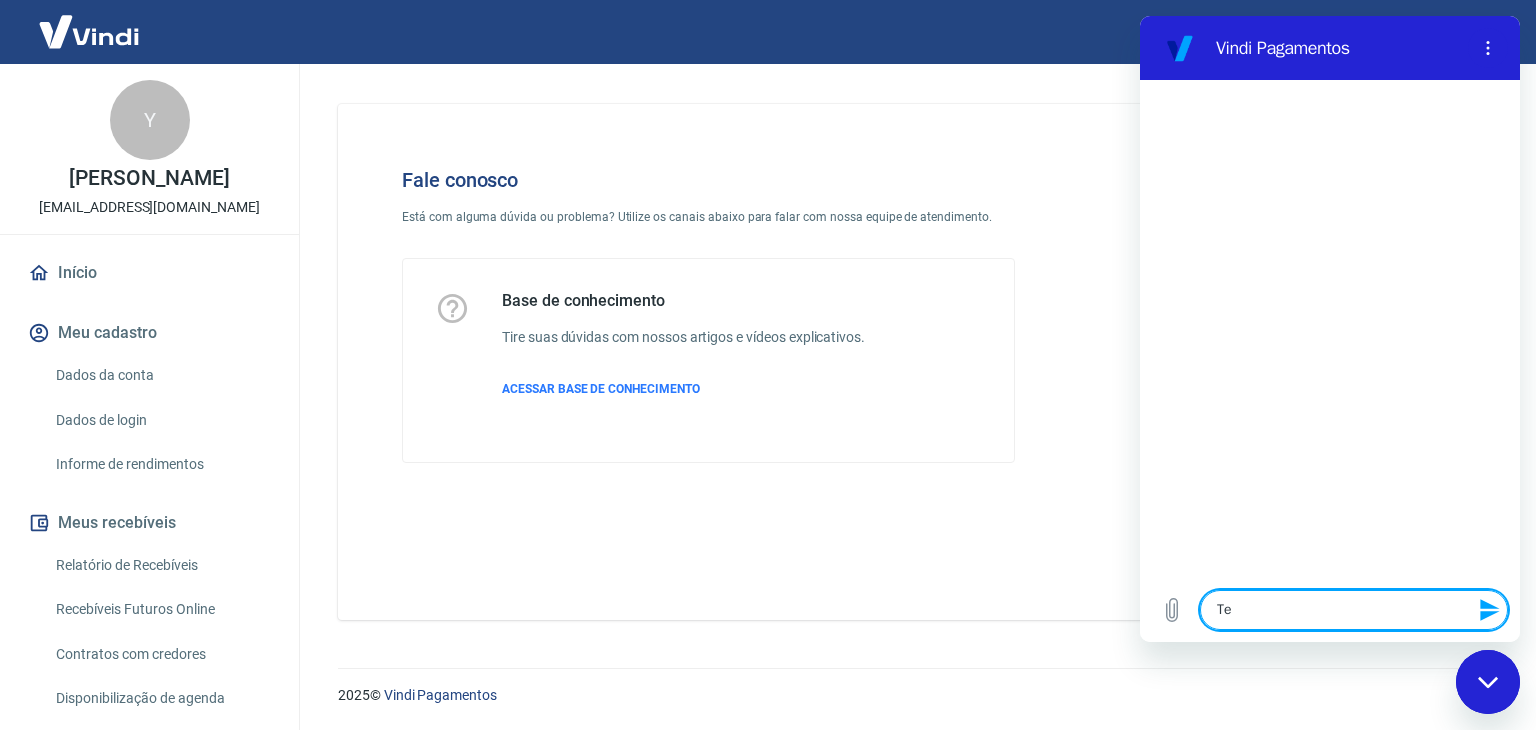 type on "Ten" 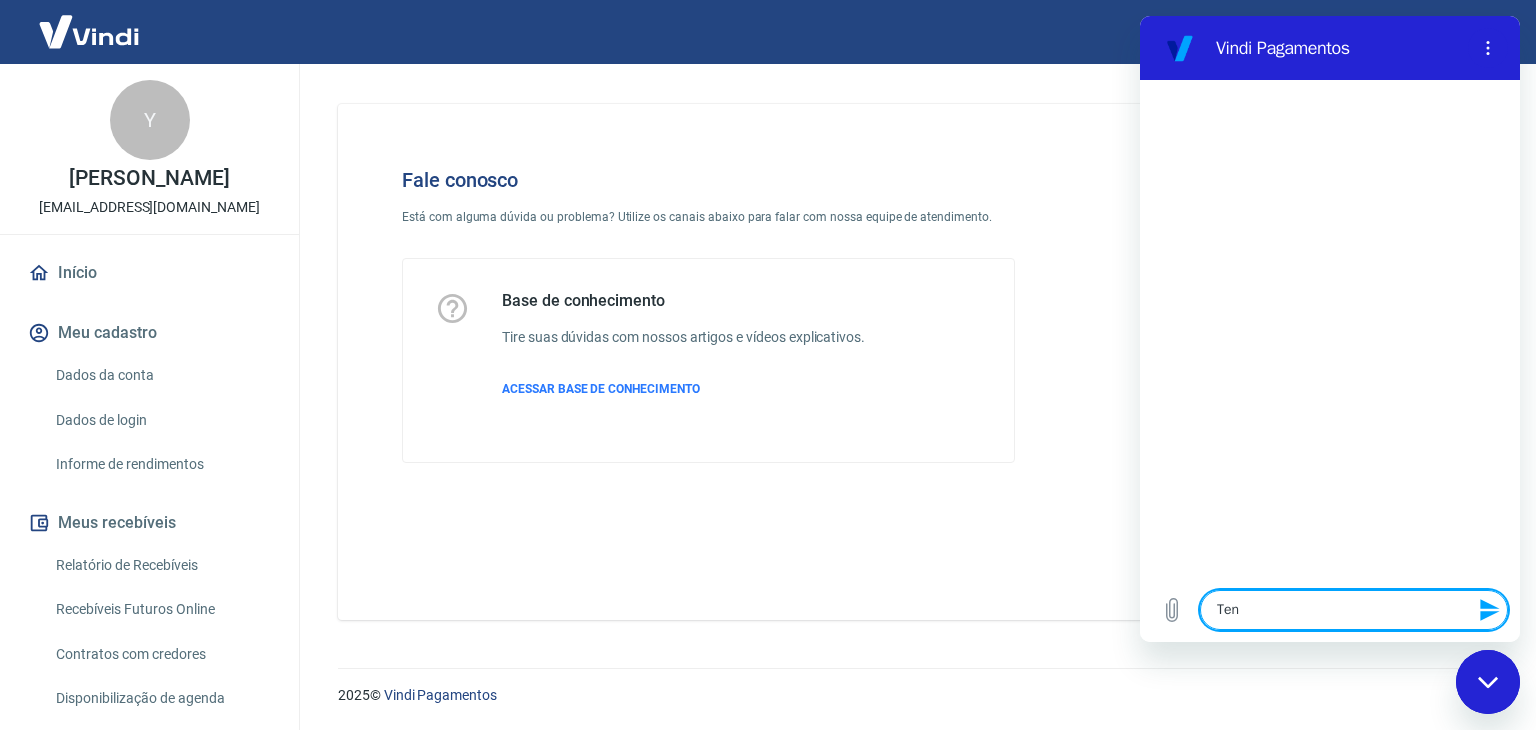 type on "Tenh" 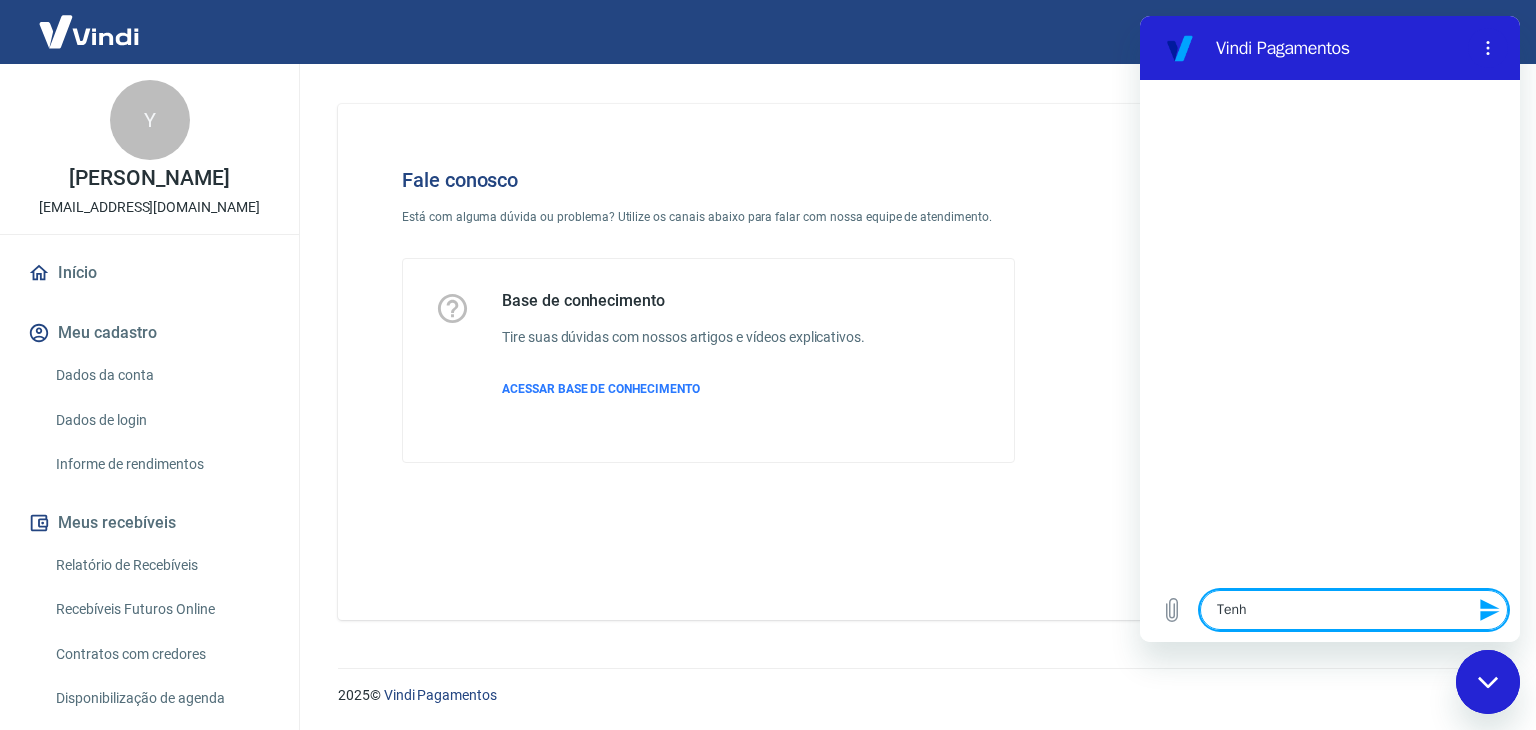 type on "Tenho" 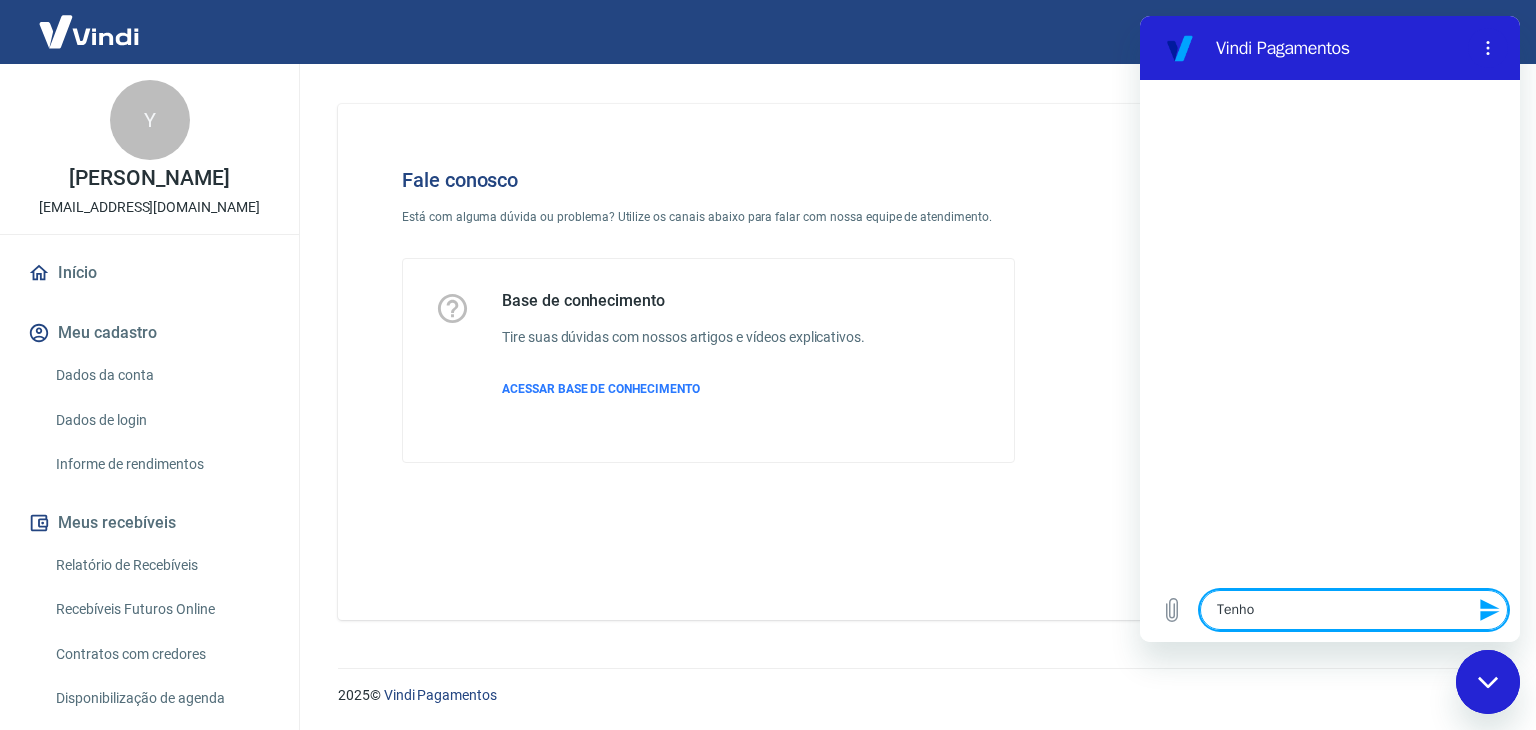 type on "Tenho" 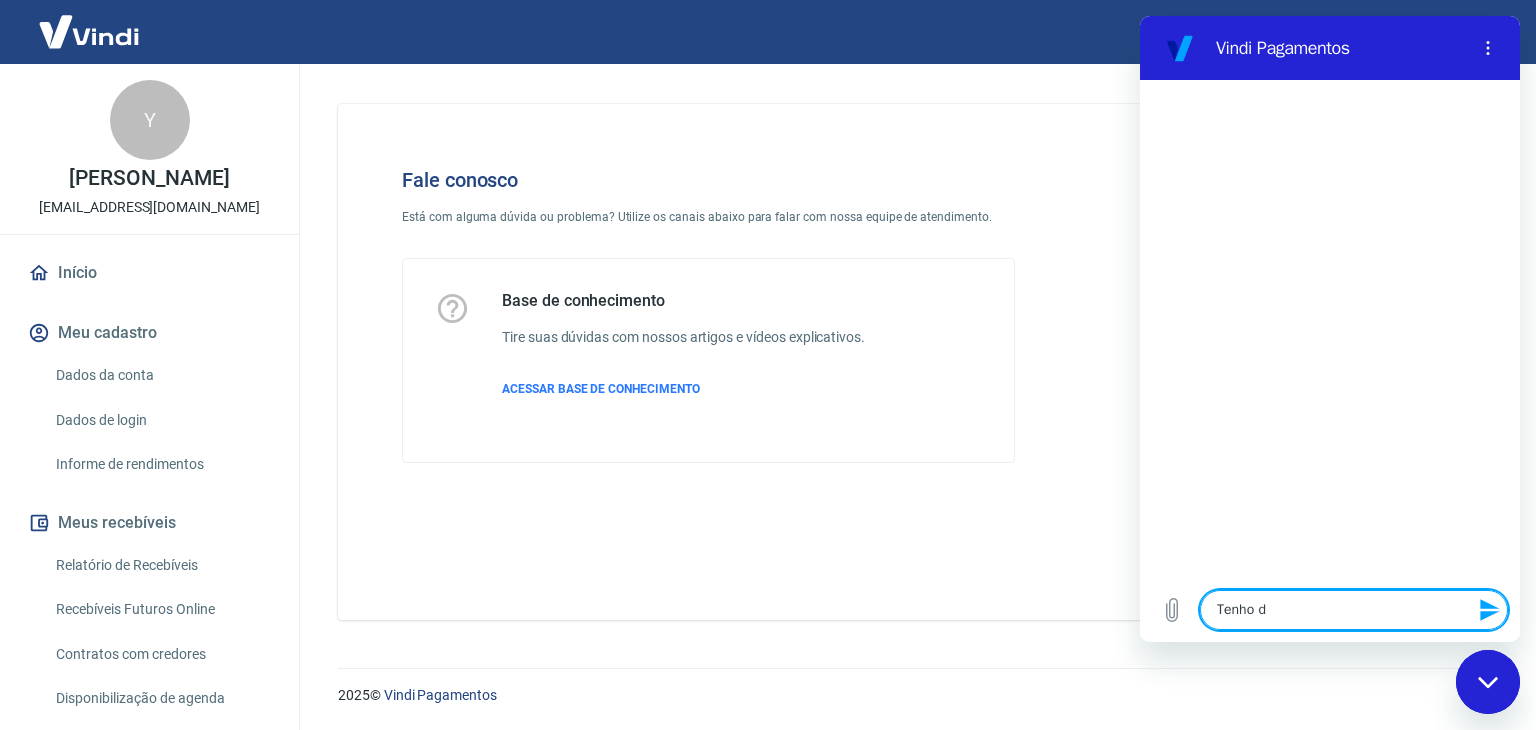 type on "Tenho dú" 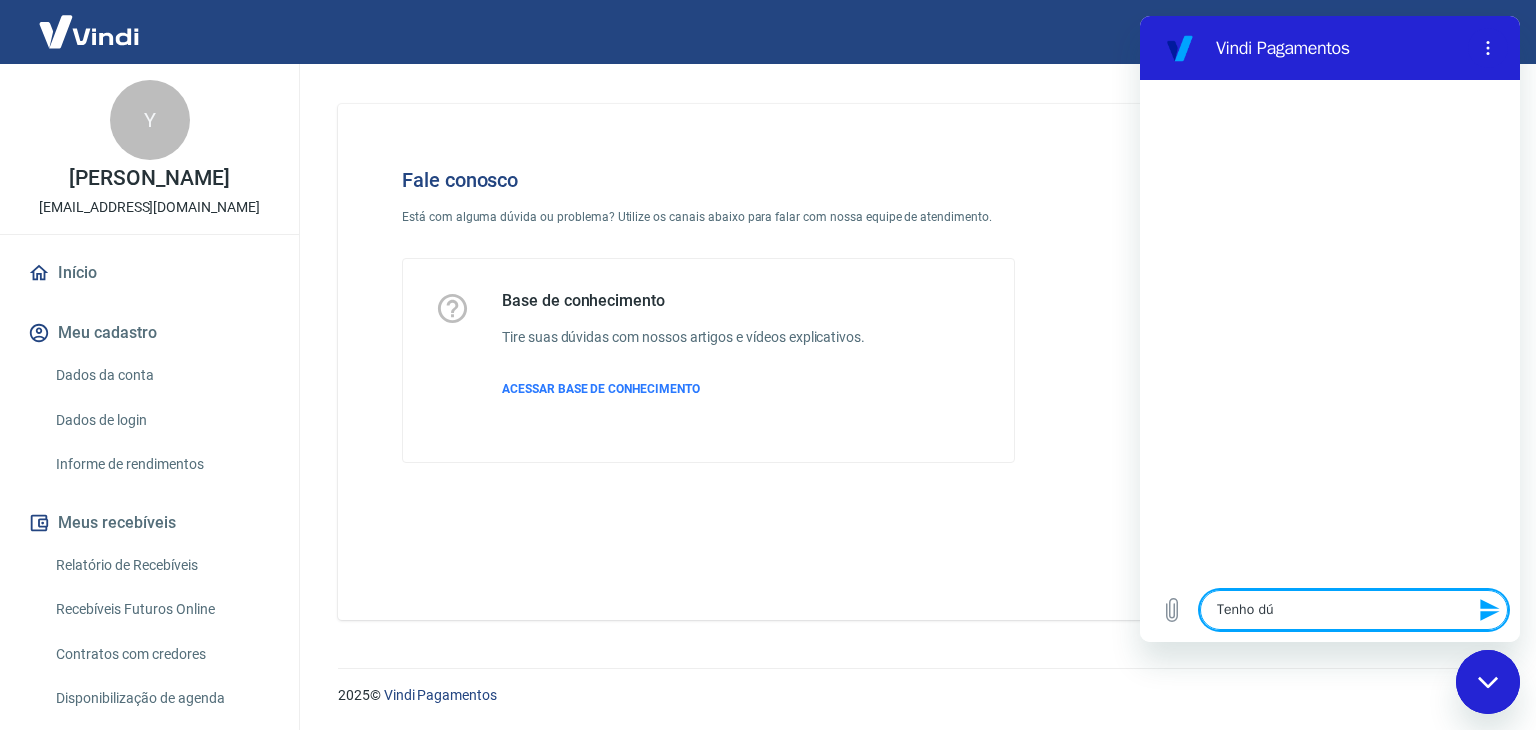 type on "Tenho dúv" 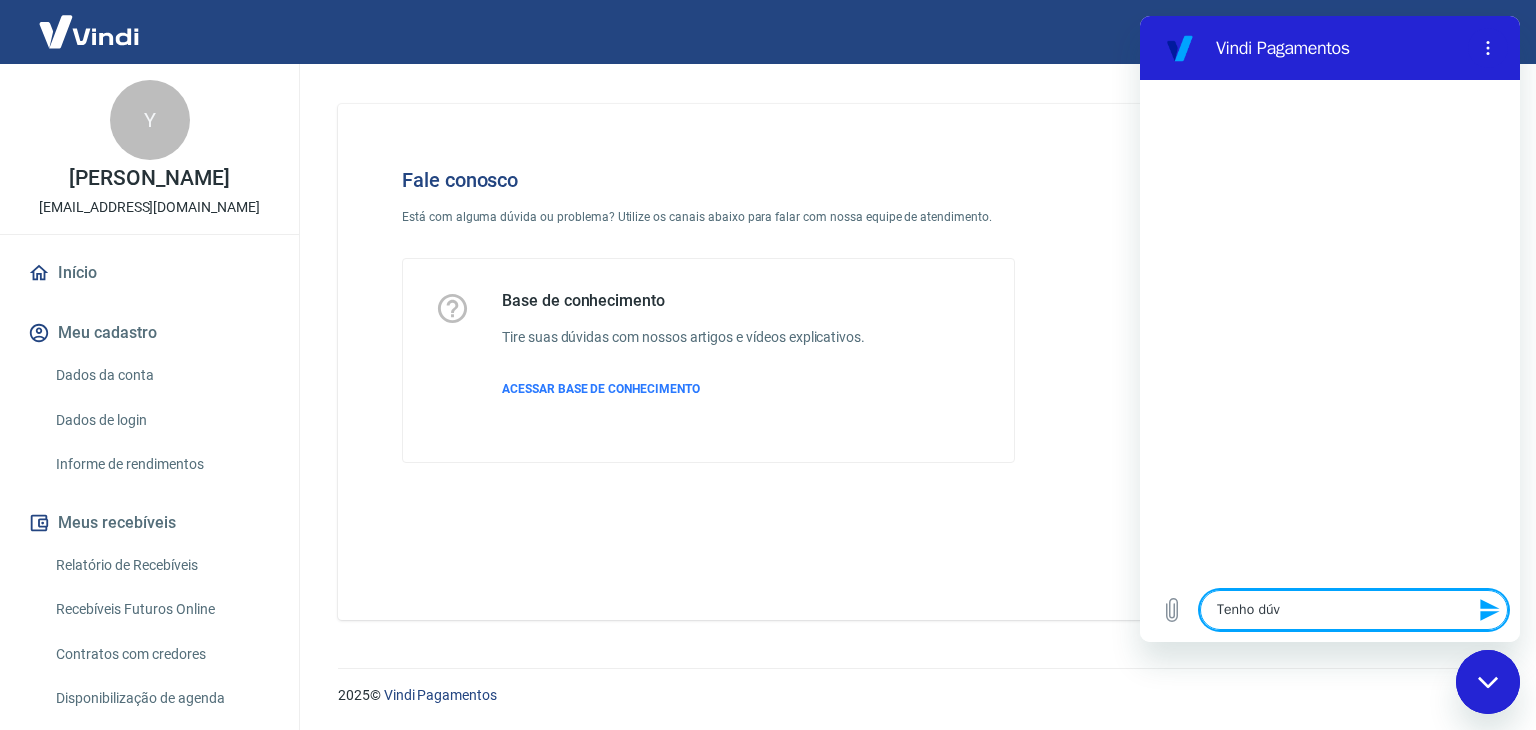 type on "Tenho dúvi" 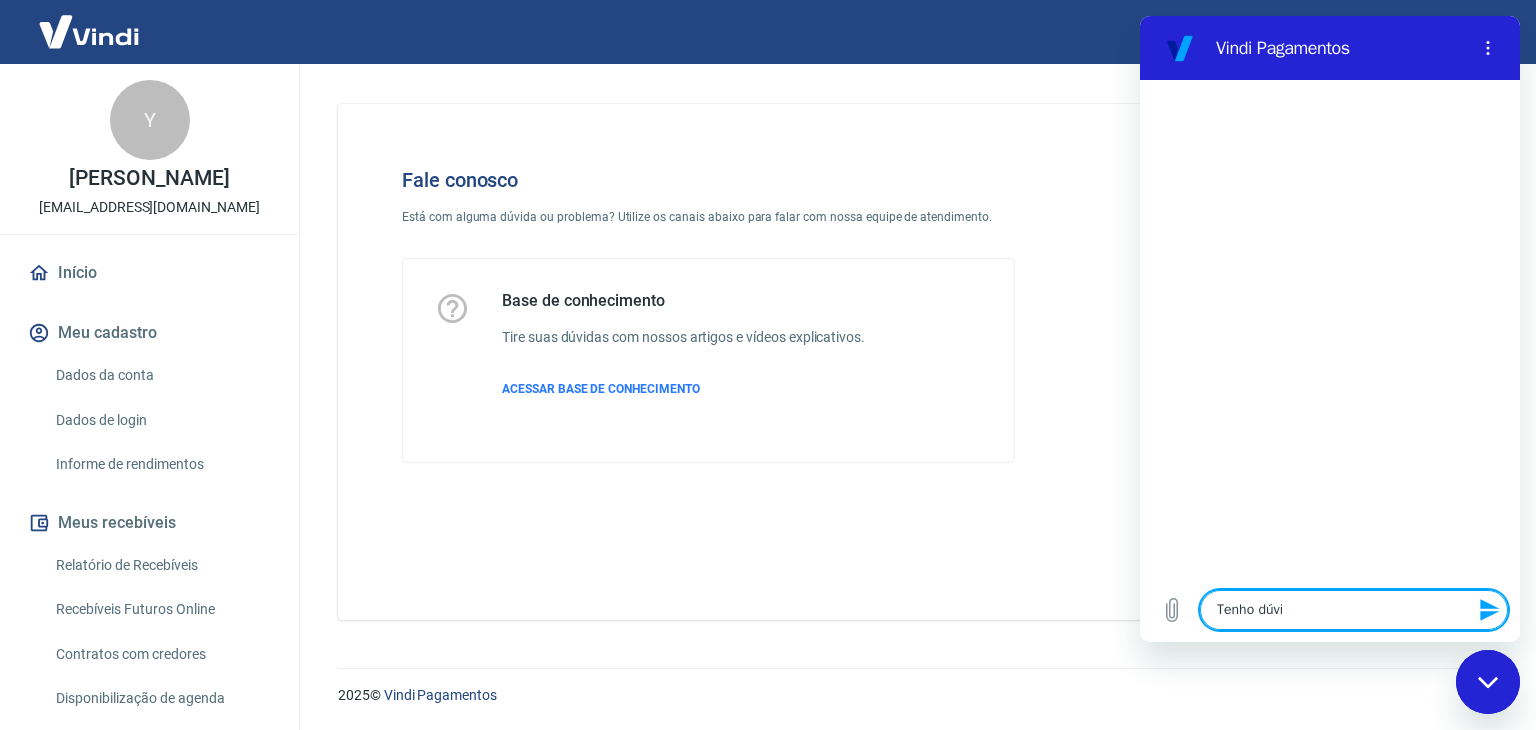 type on "Tenho dúvid" 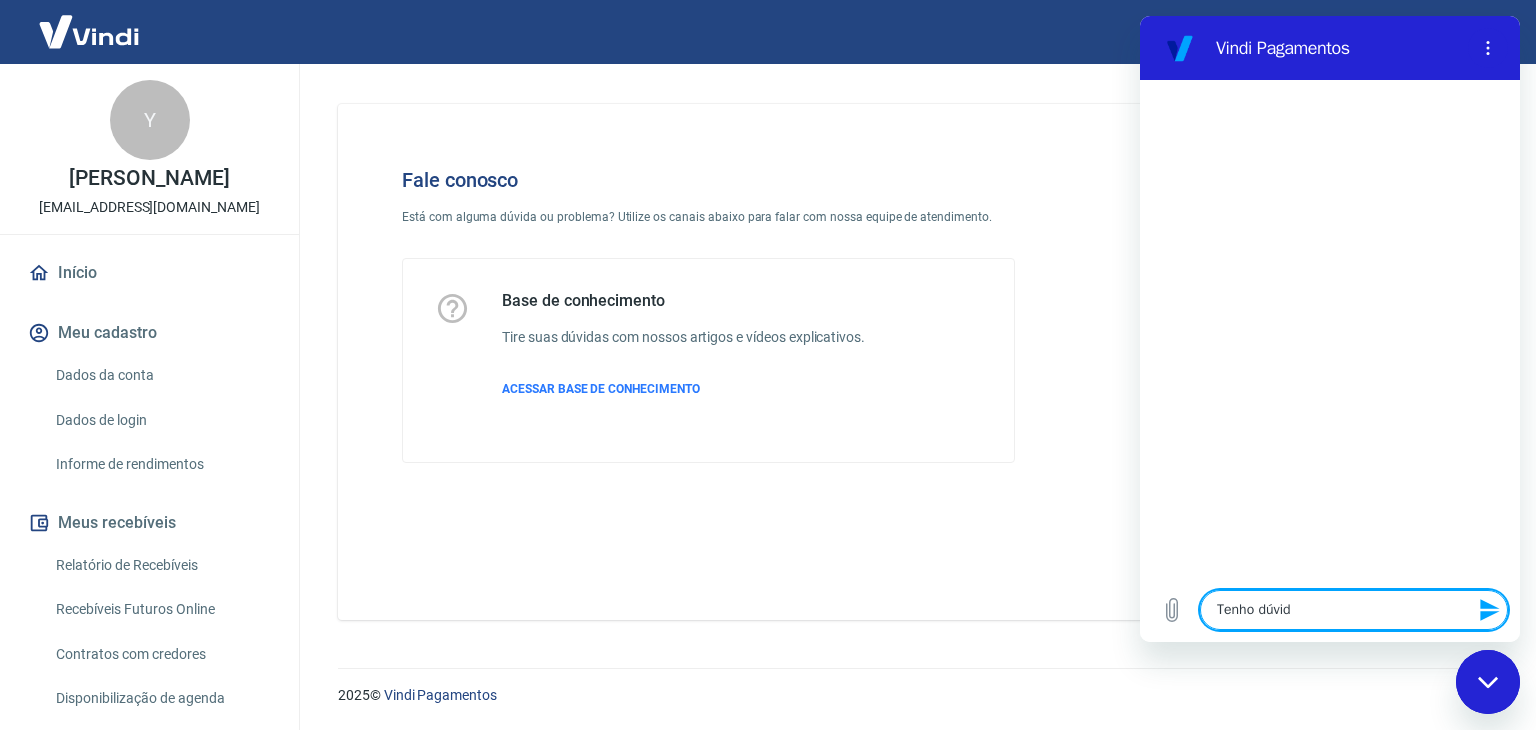type on "Tenho dúvida" 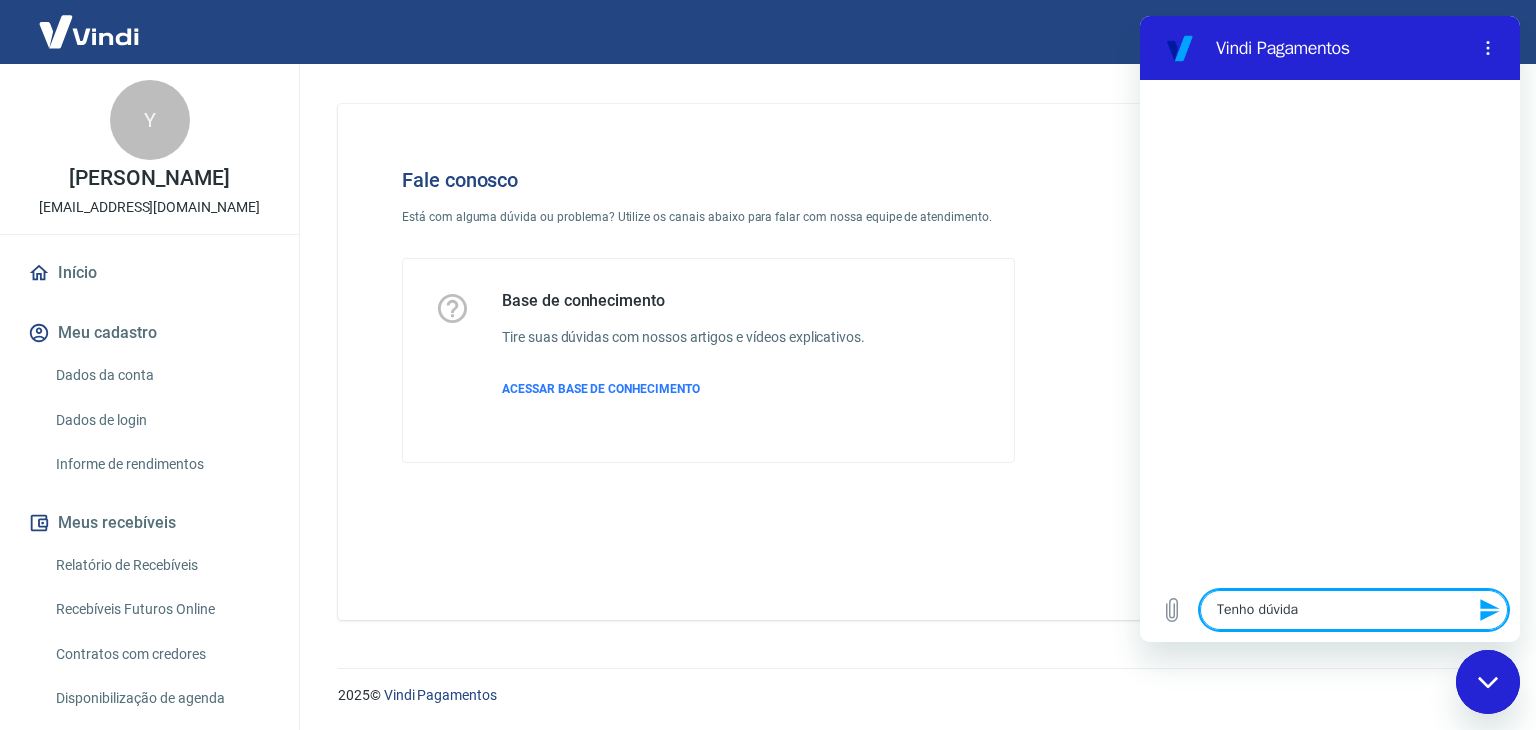 type on "Tenho dúvidas" 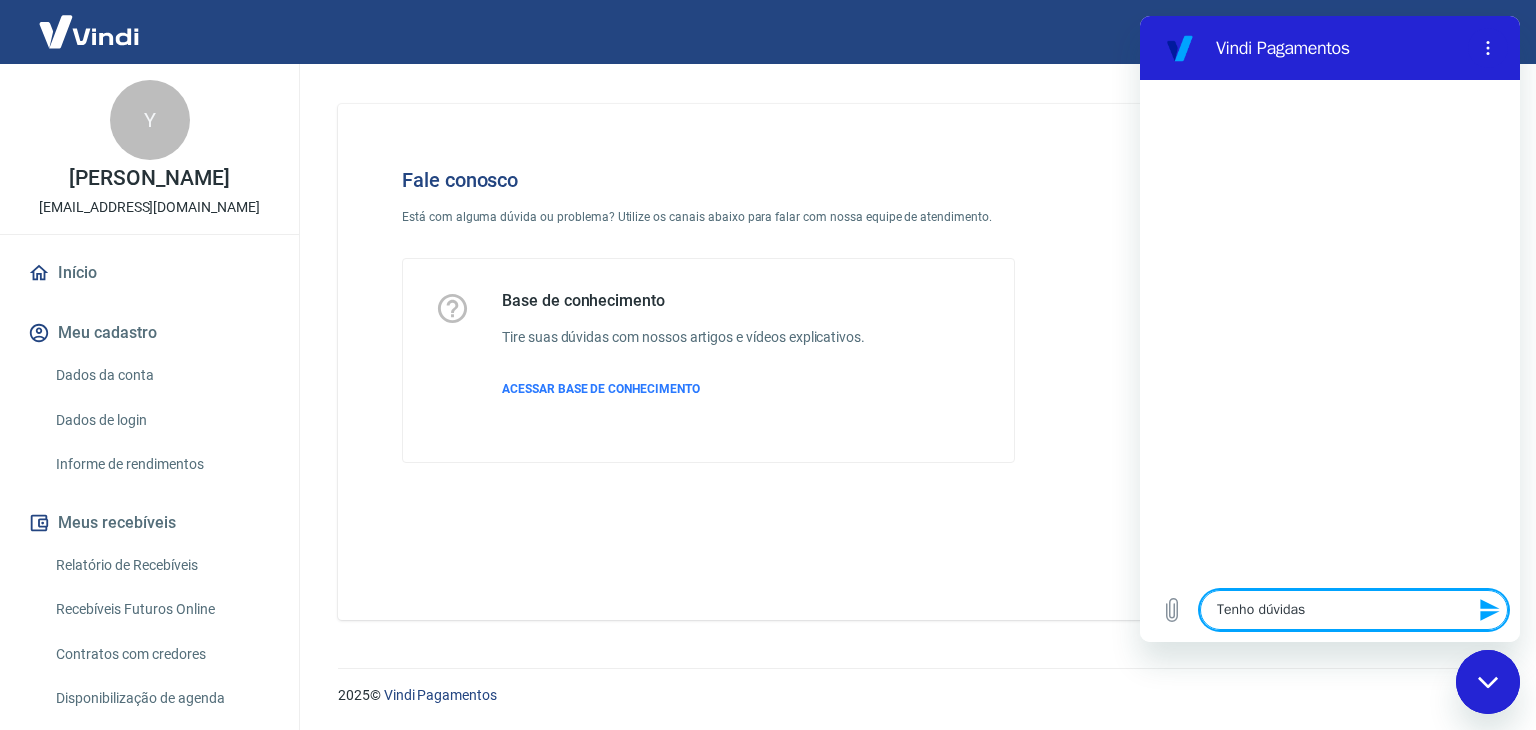 type on "Tenho dúvidas" 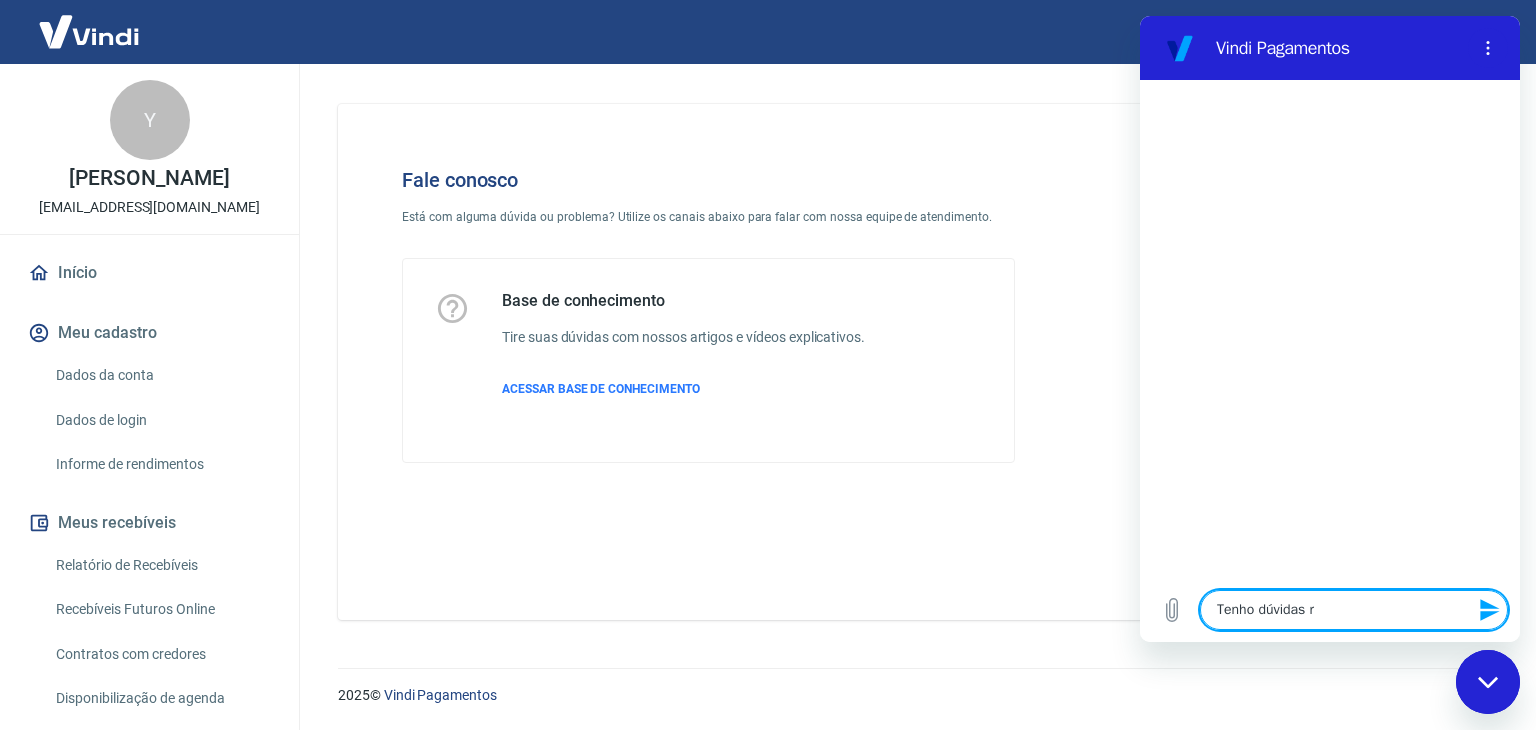 type on "Tenho dúvidas re" 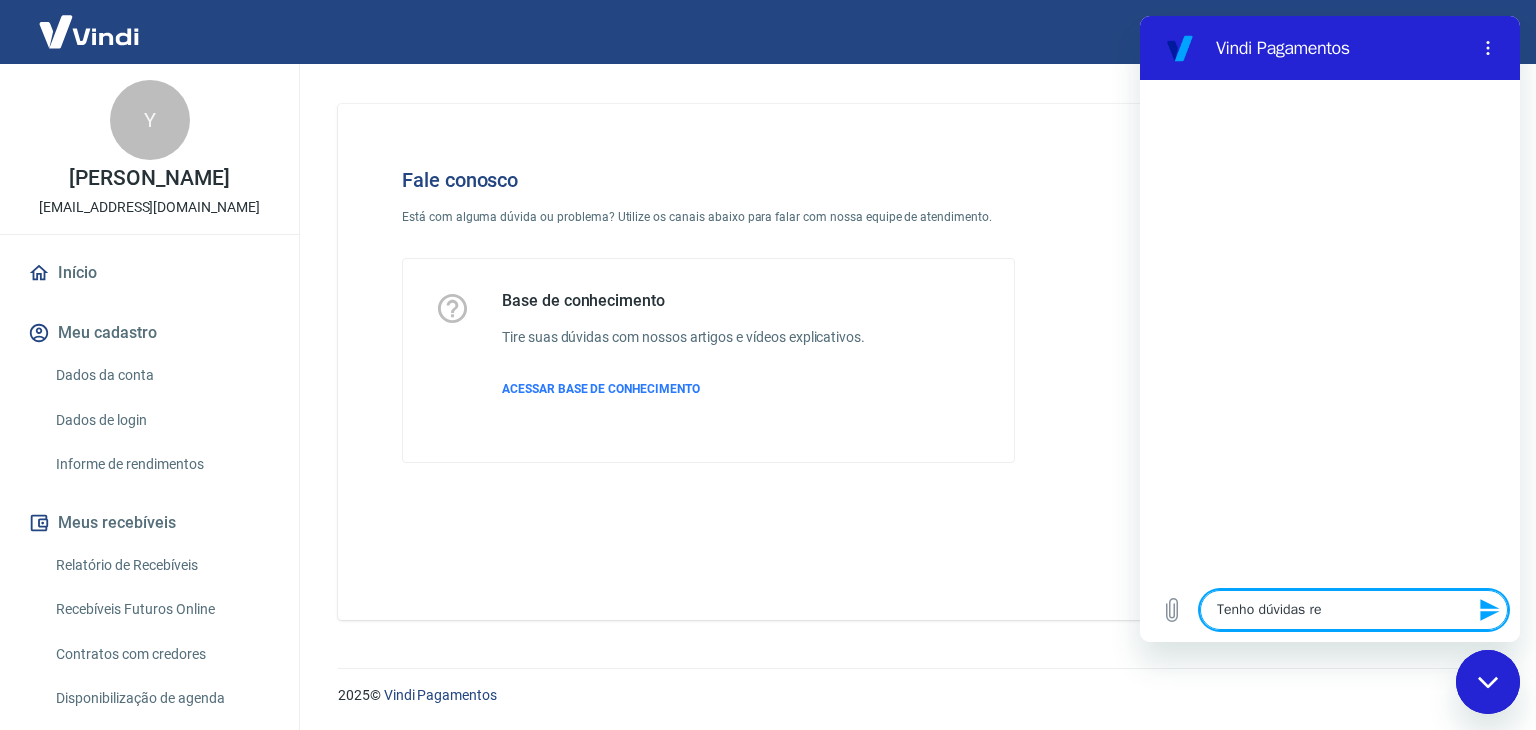 type on "x" 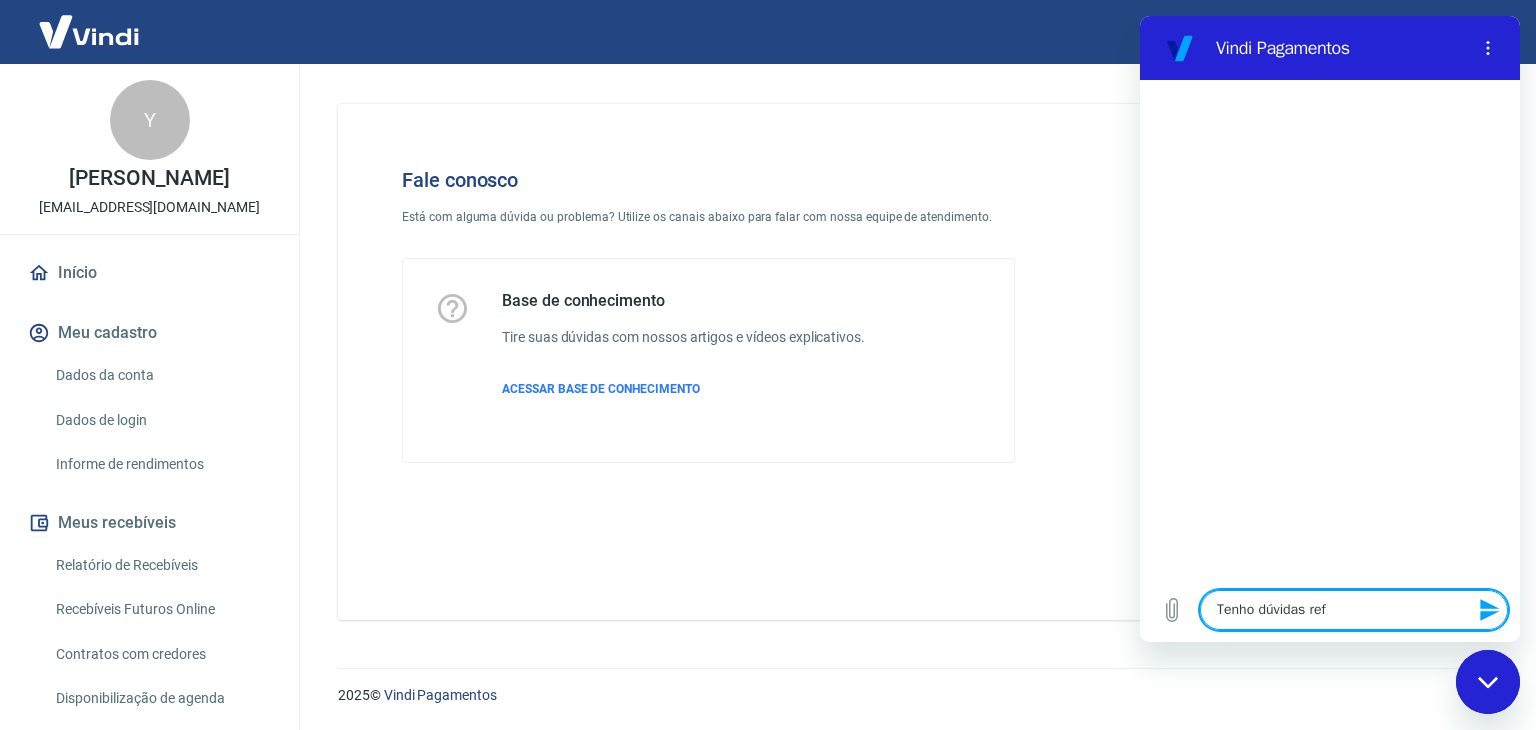 type on "Tenho dúvidas refe" 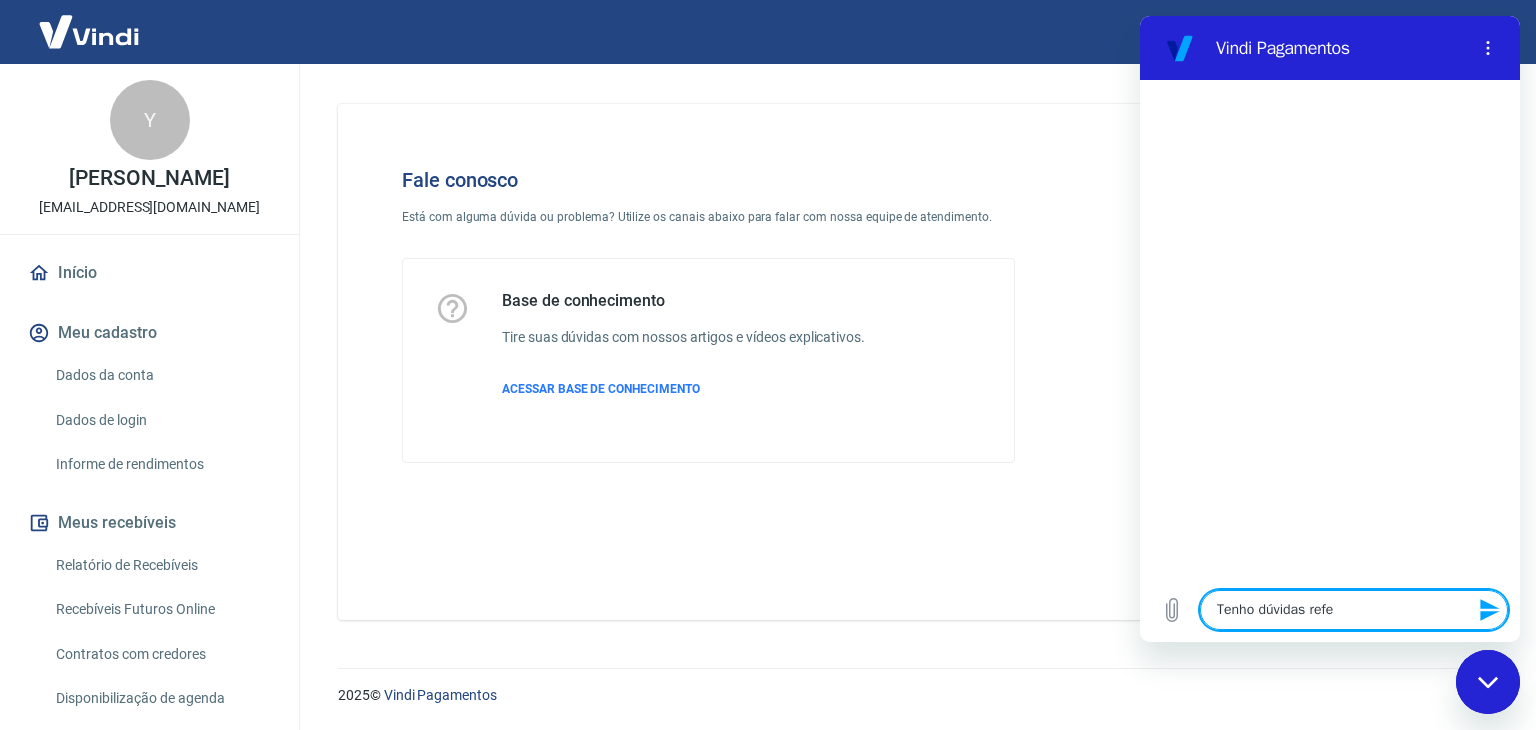 type on "Tenho dúvidas refer" 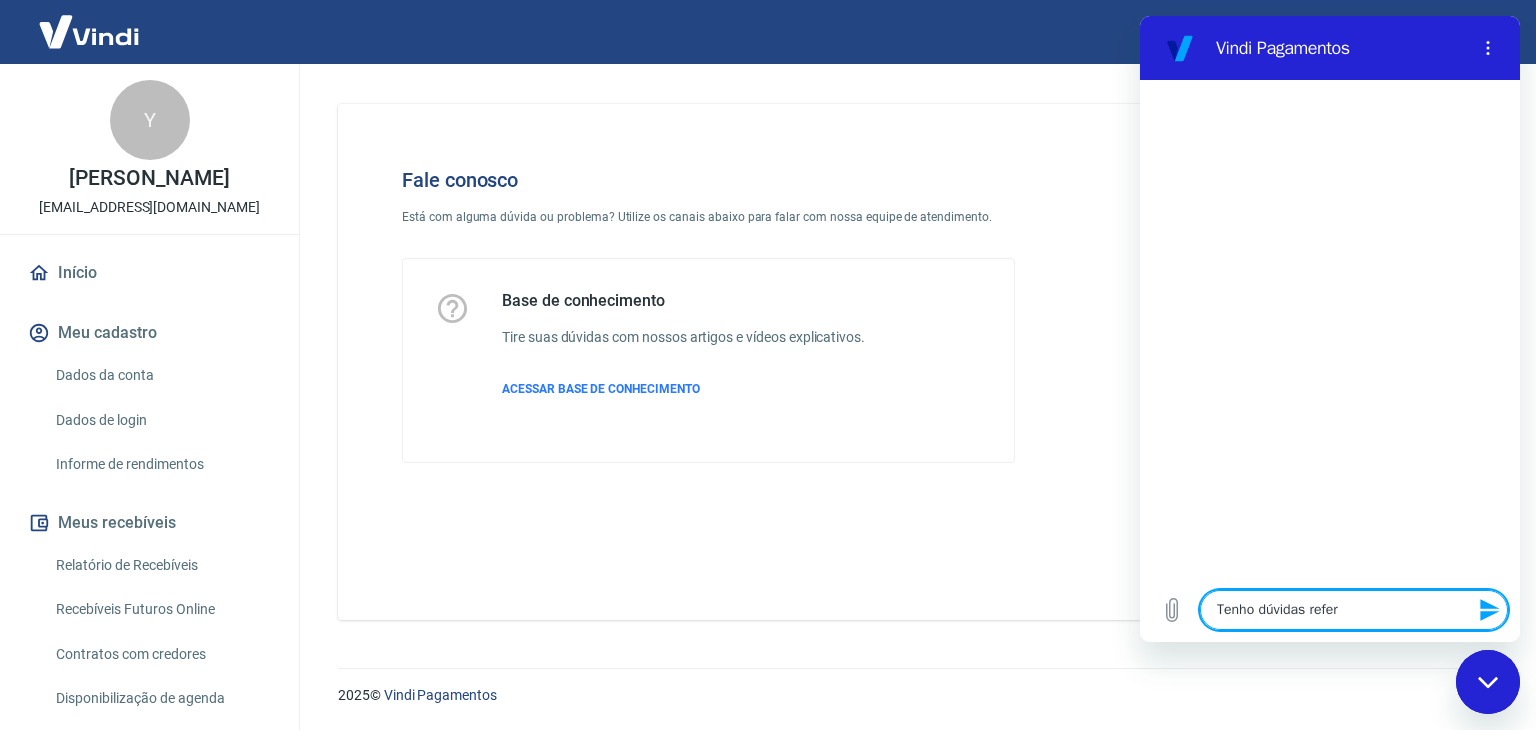 type on "Tenho dúvidas refere" 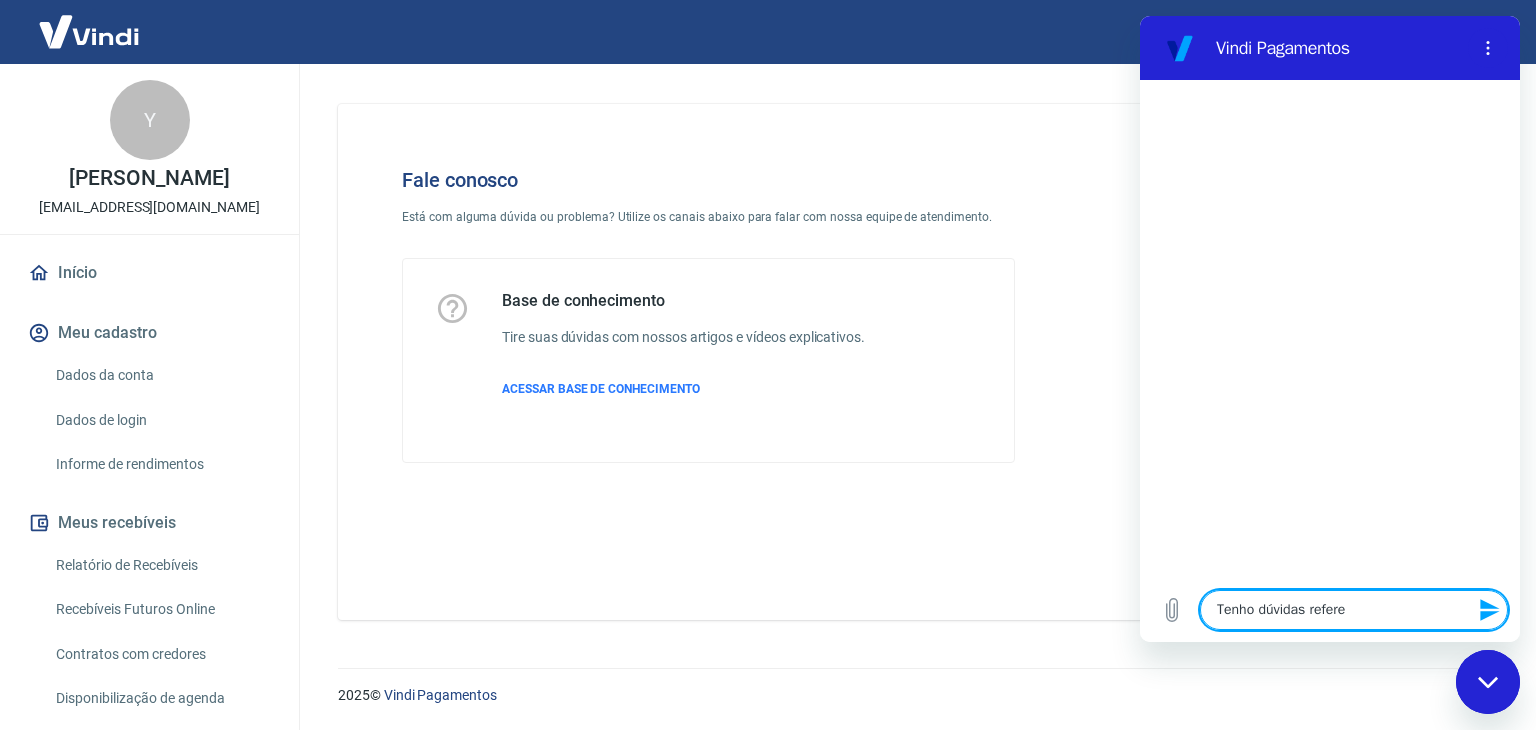 type on "Tenho dúvidas referen" 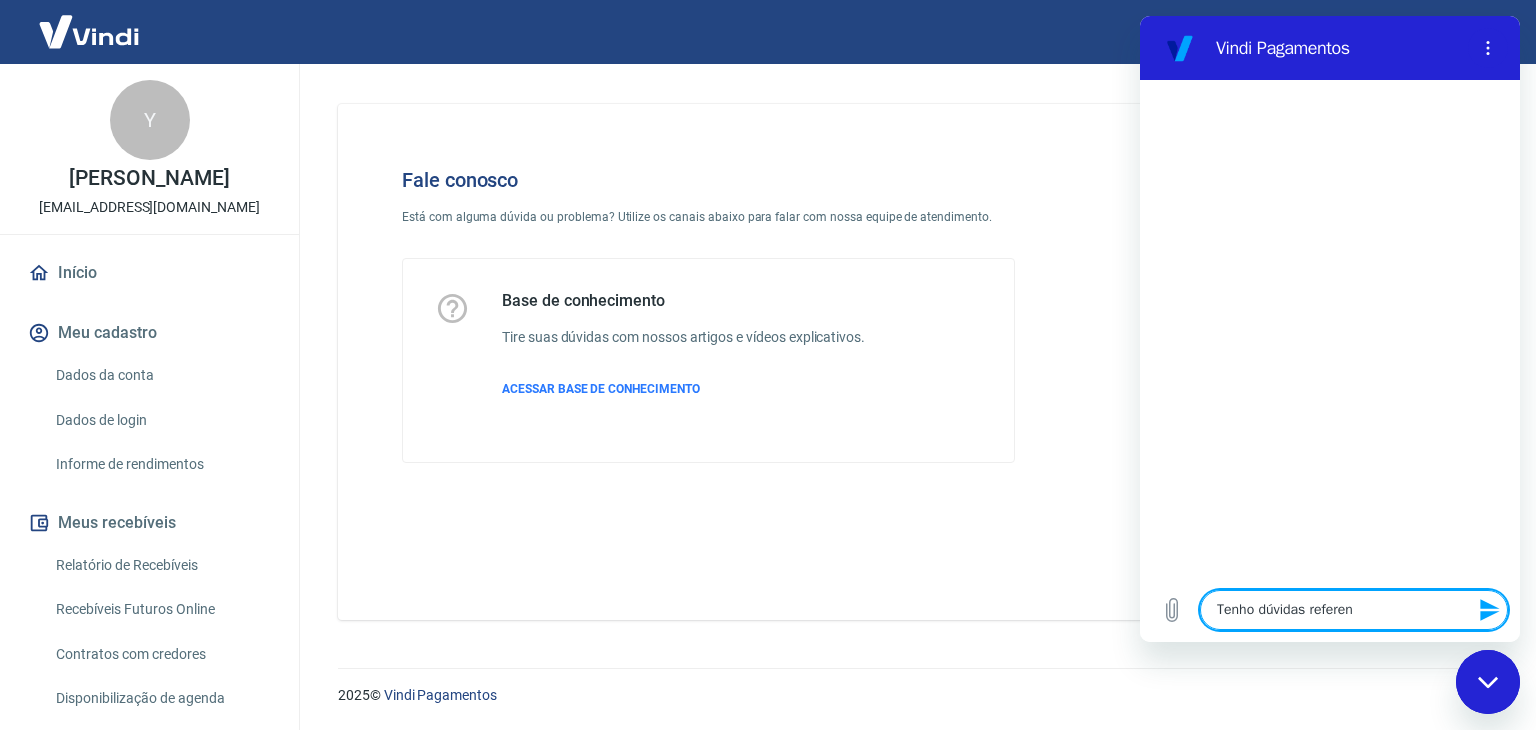 type on "Tenho dúvidas referent" 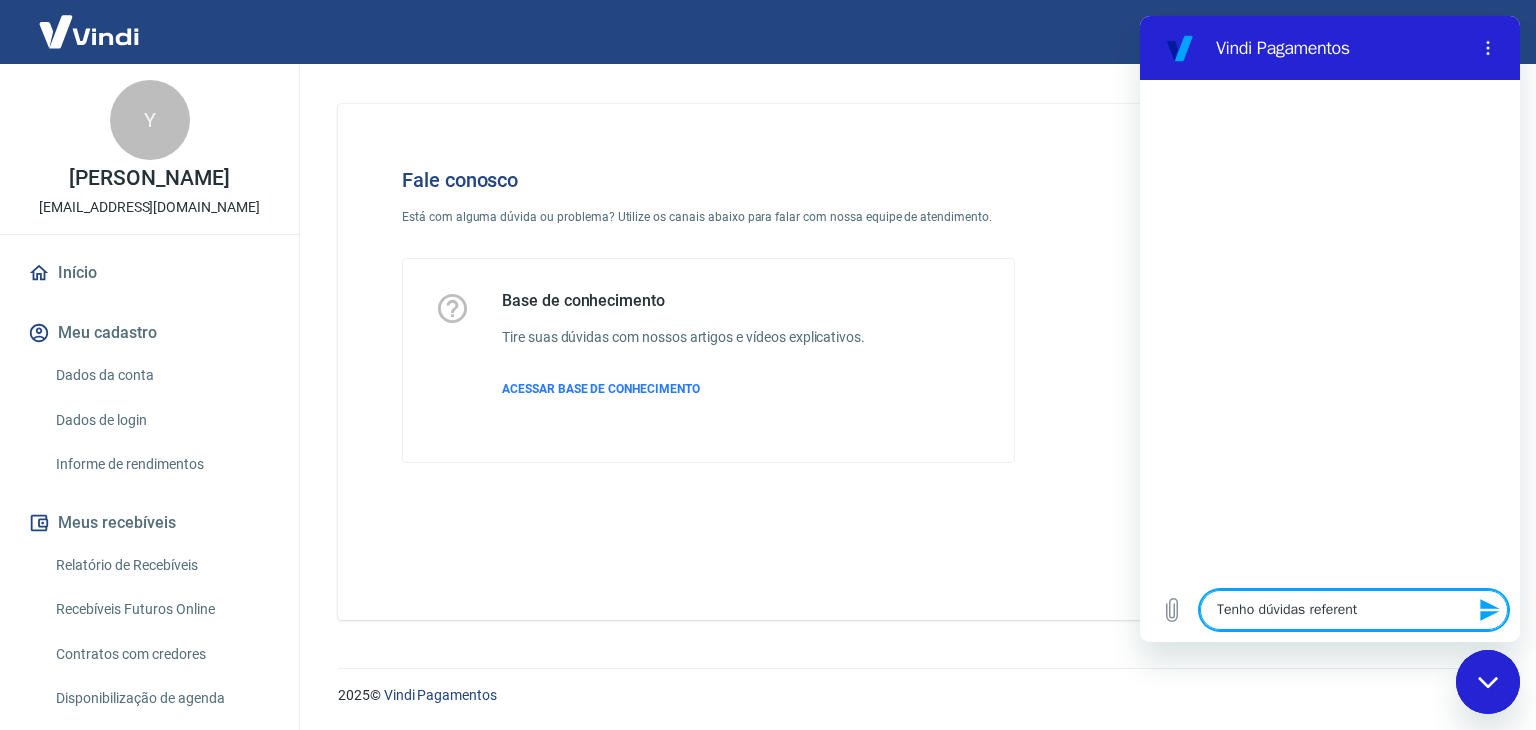 type on "Tenho dúvidas referente" 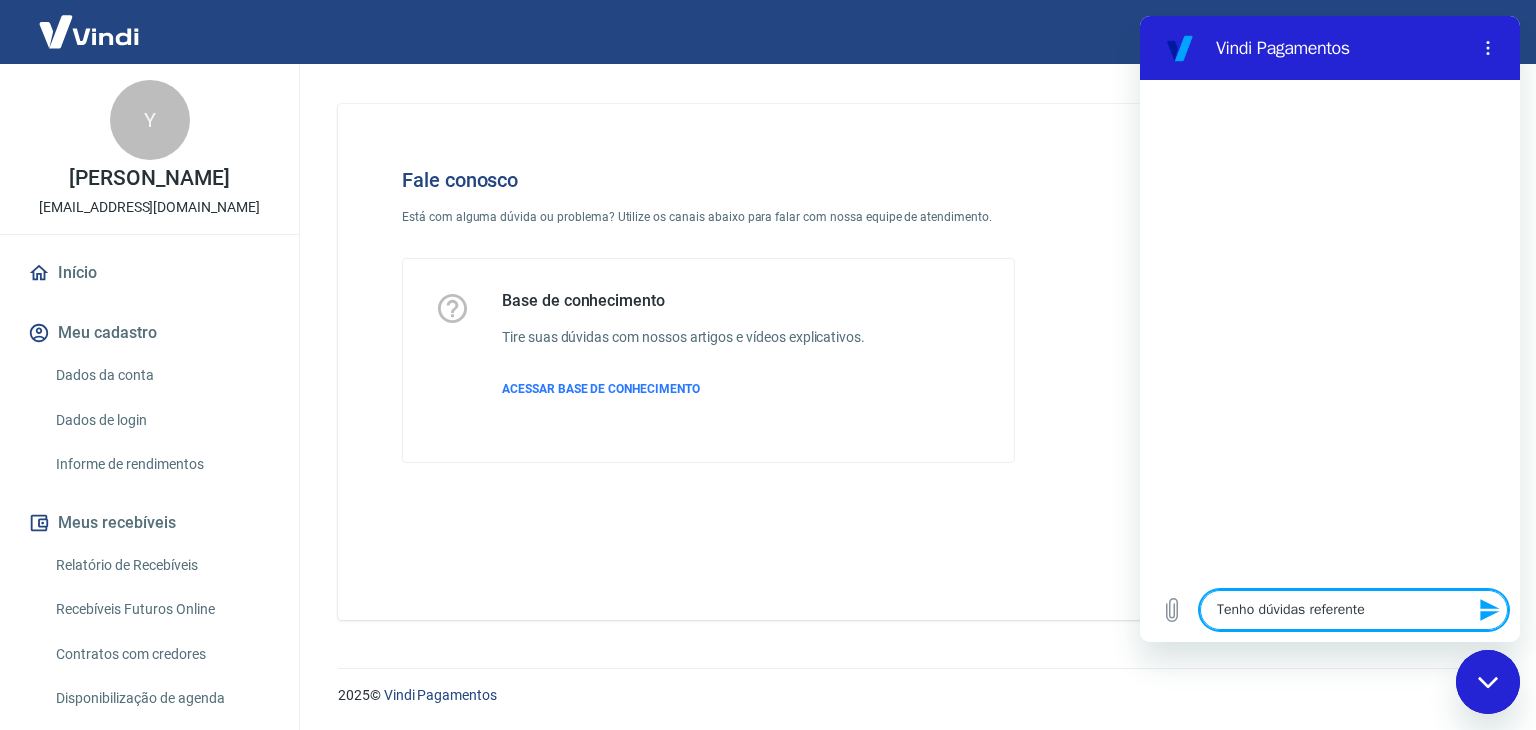 type on "Tenho dúvidas referente" 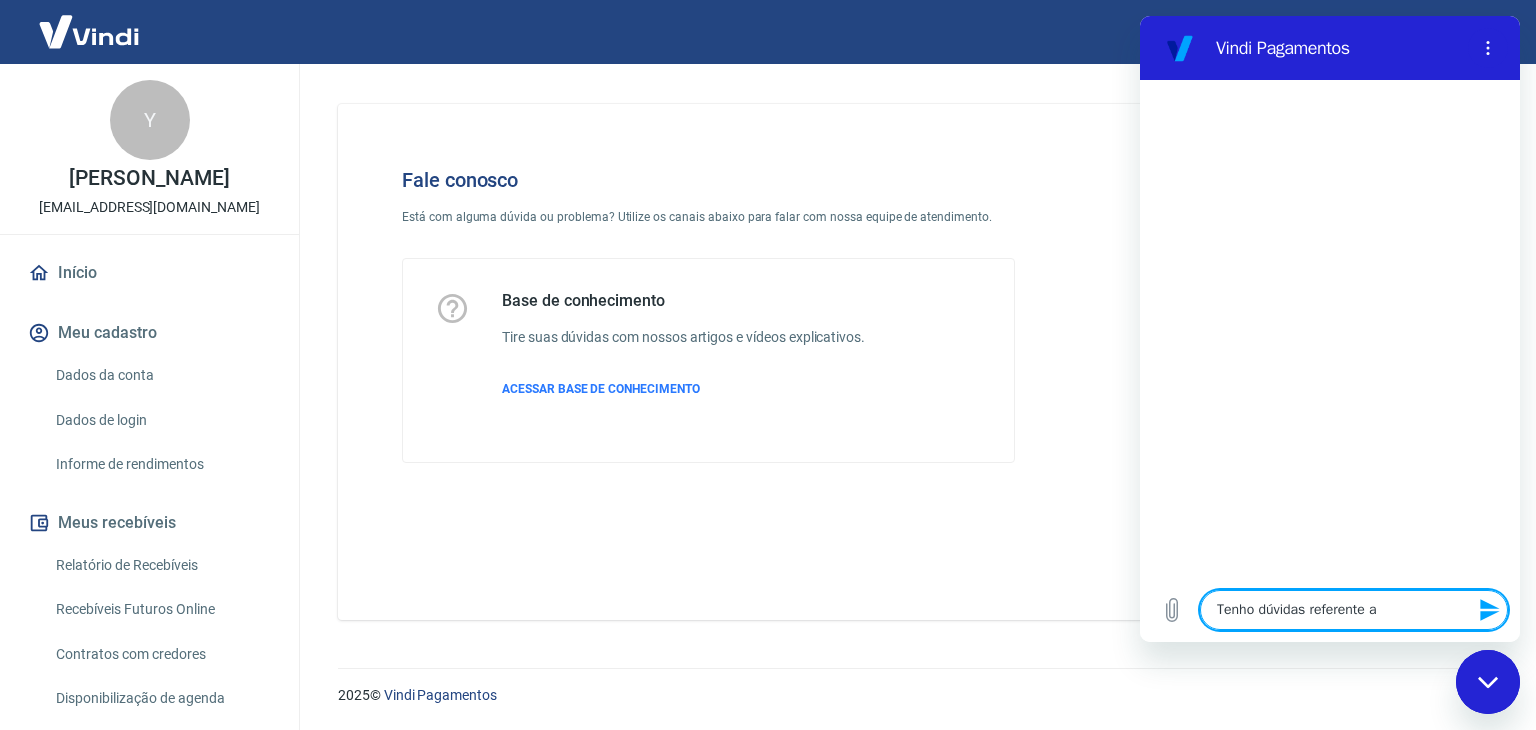type on "Tenho dúvidas referente ao" 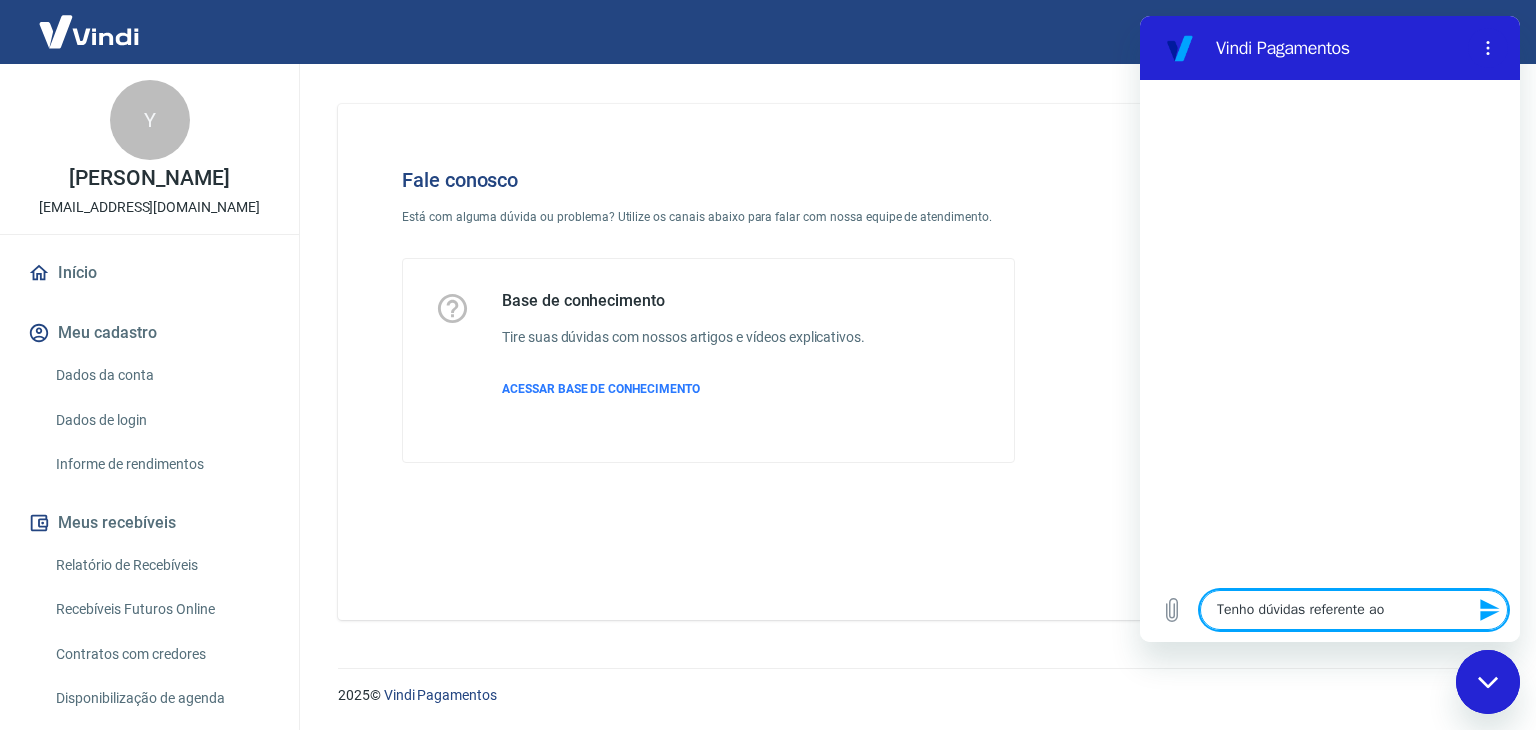 type on "Tenho dúvidas referente ao" 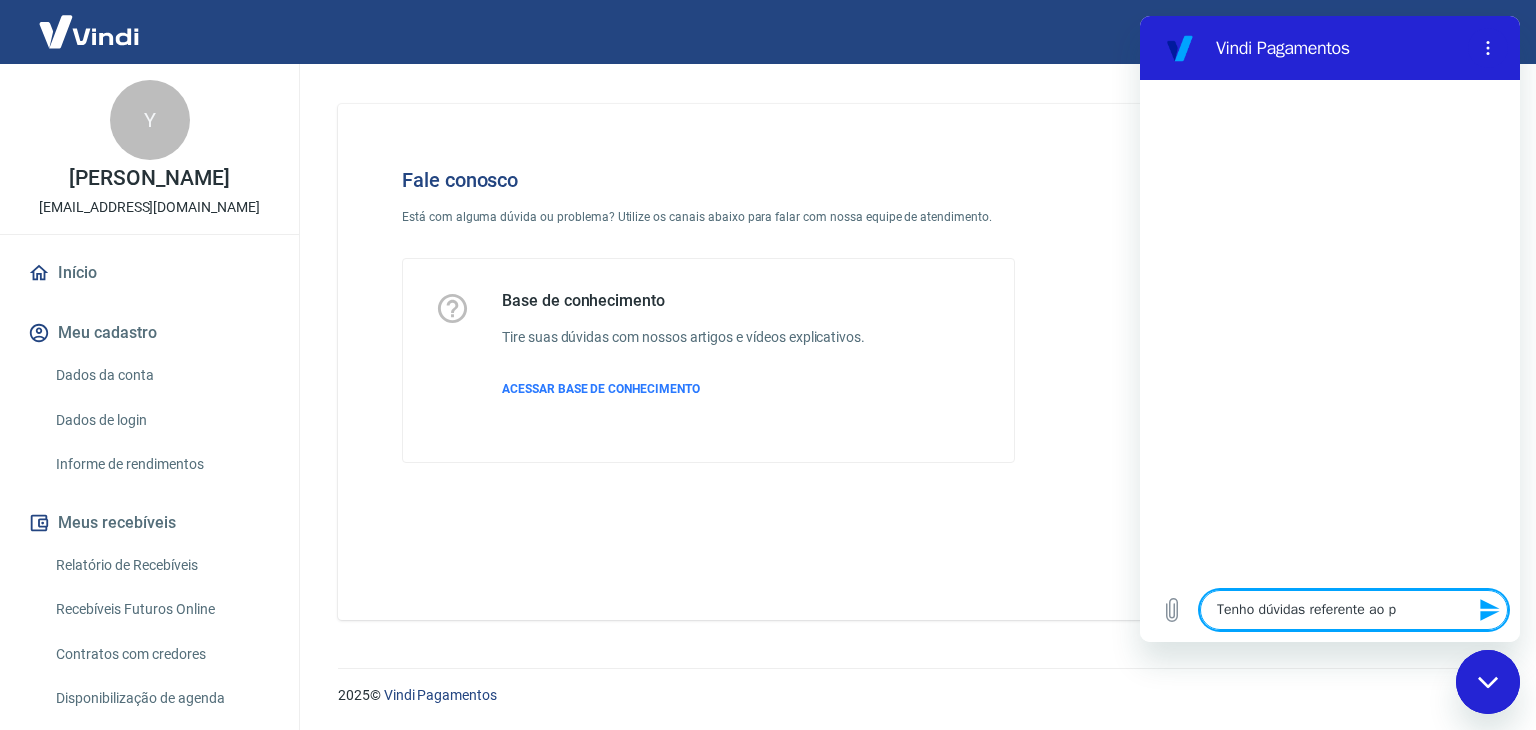 type on "Tenho dúvidas referente ao pe" 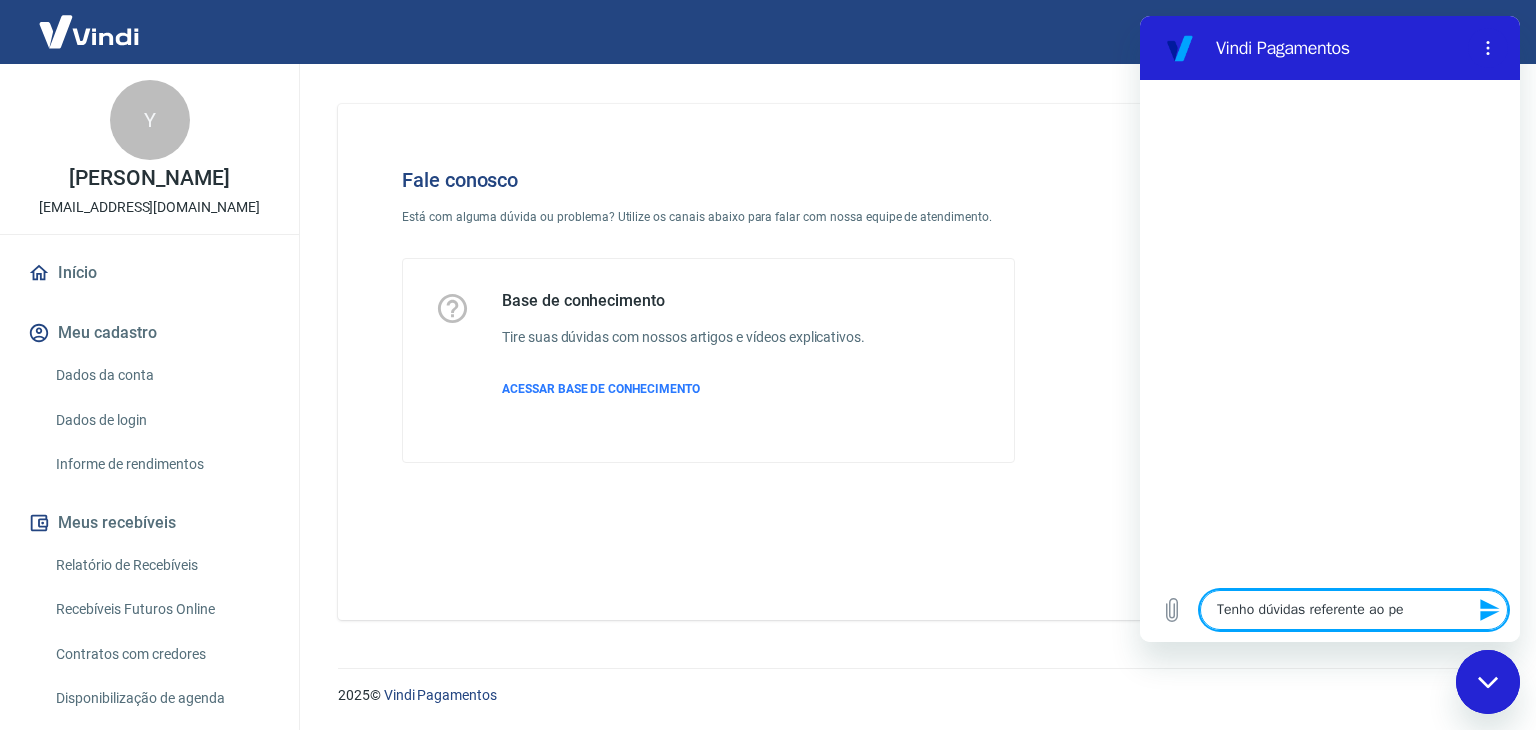 type on "Tenho dúvidas referente ao ped" 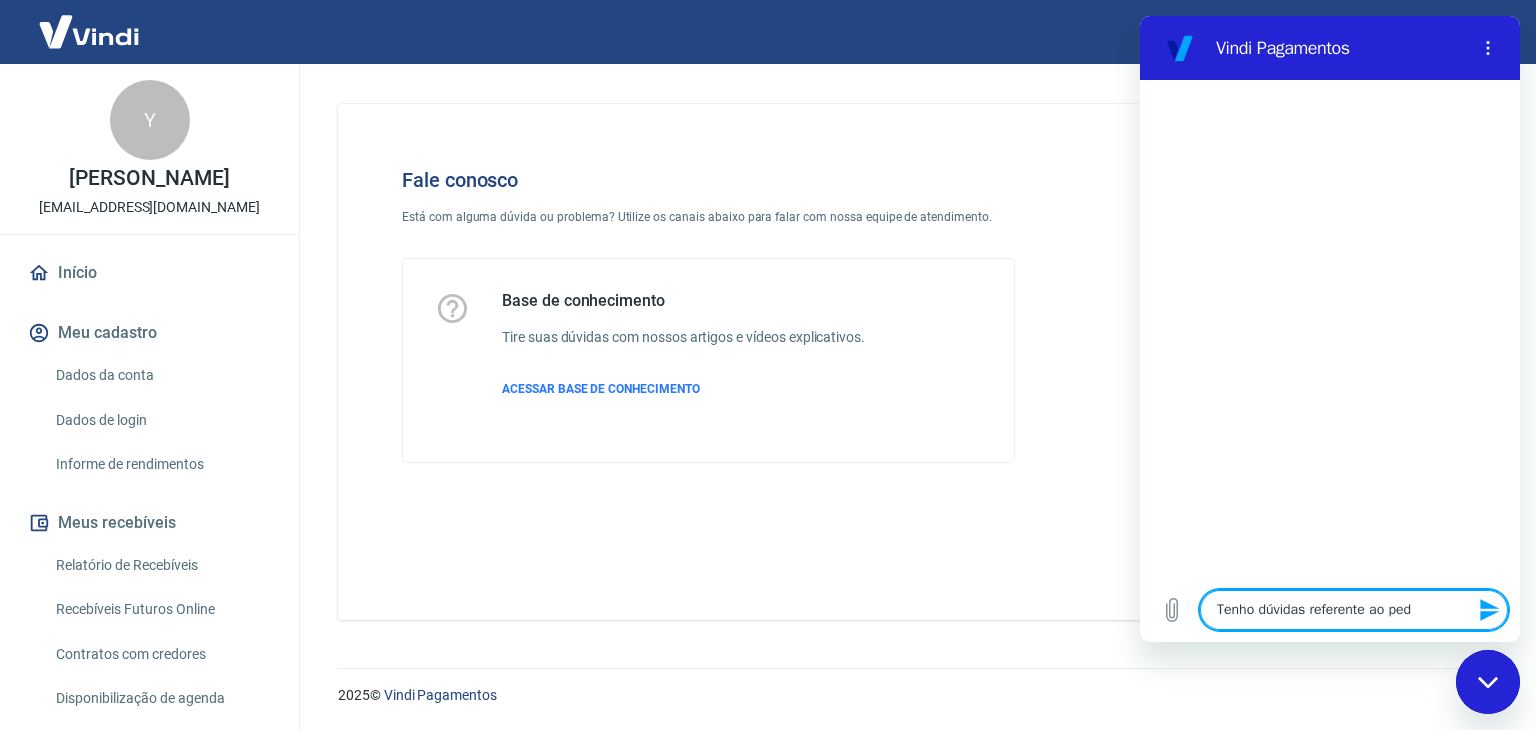 type on "Tenho dúvidas referente ao pedi" 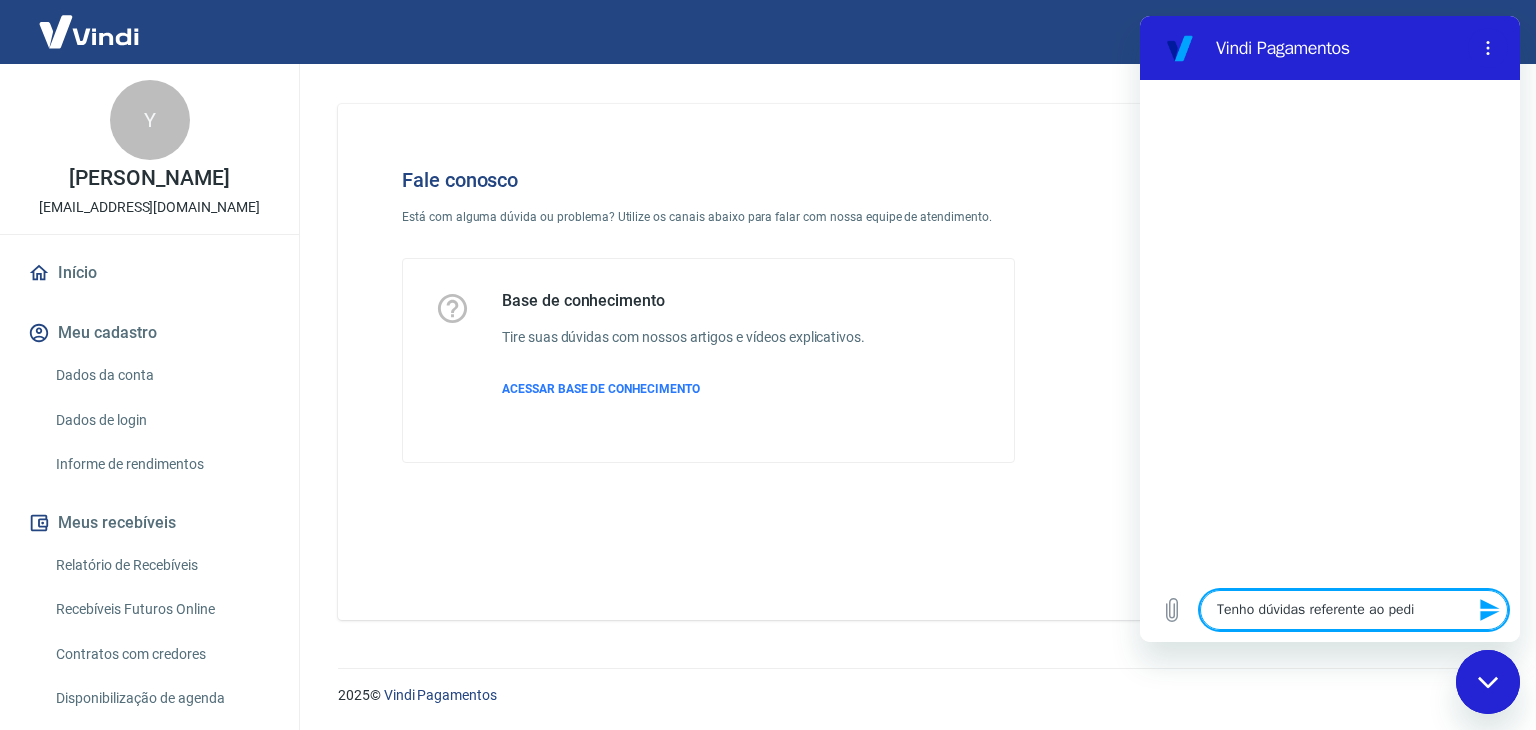 type on "Tenho dúvidas referente ao pedid" 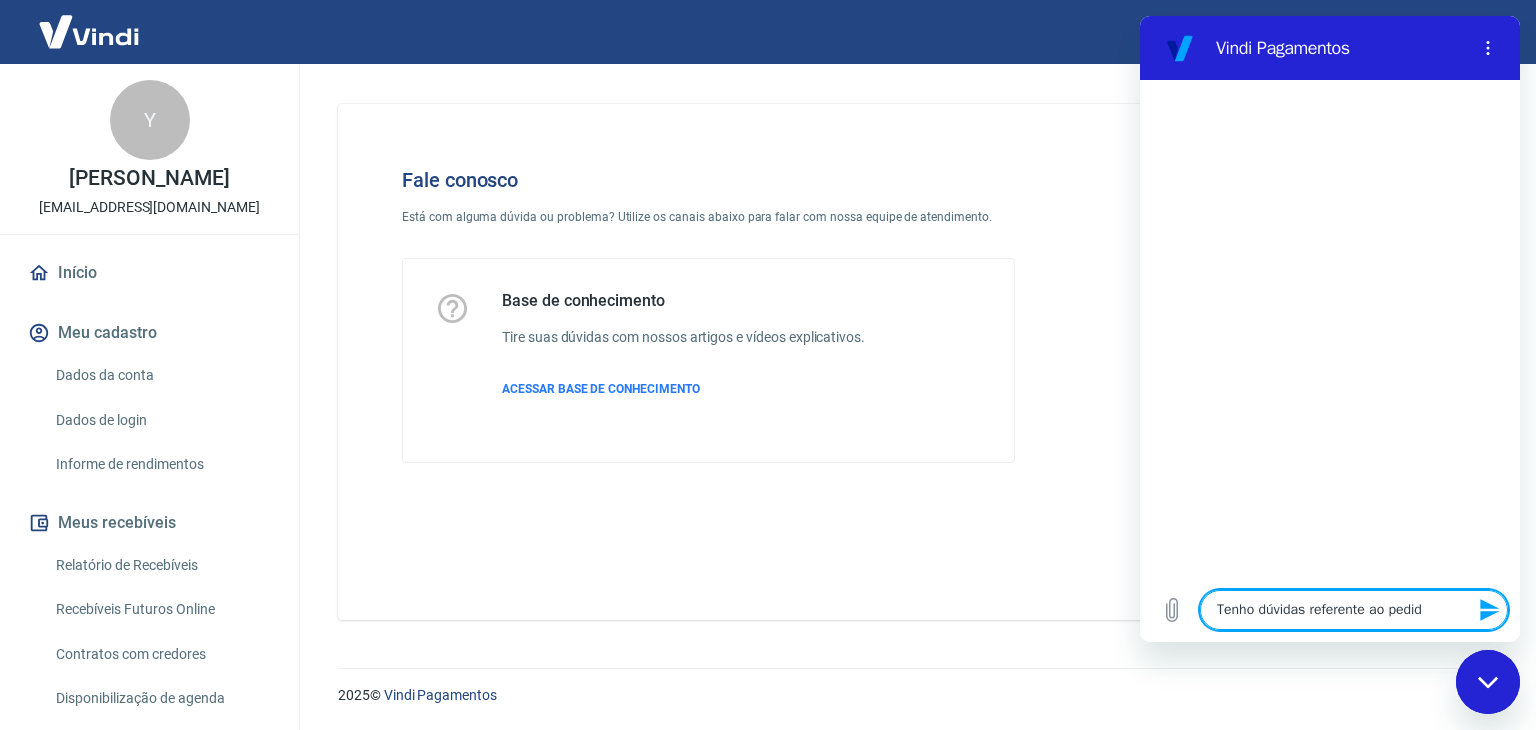 type on "Tenho dúvidas referente ao pedido" 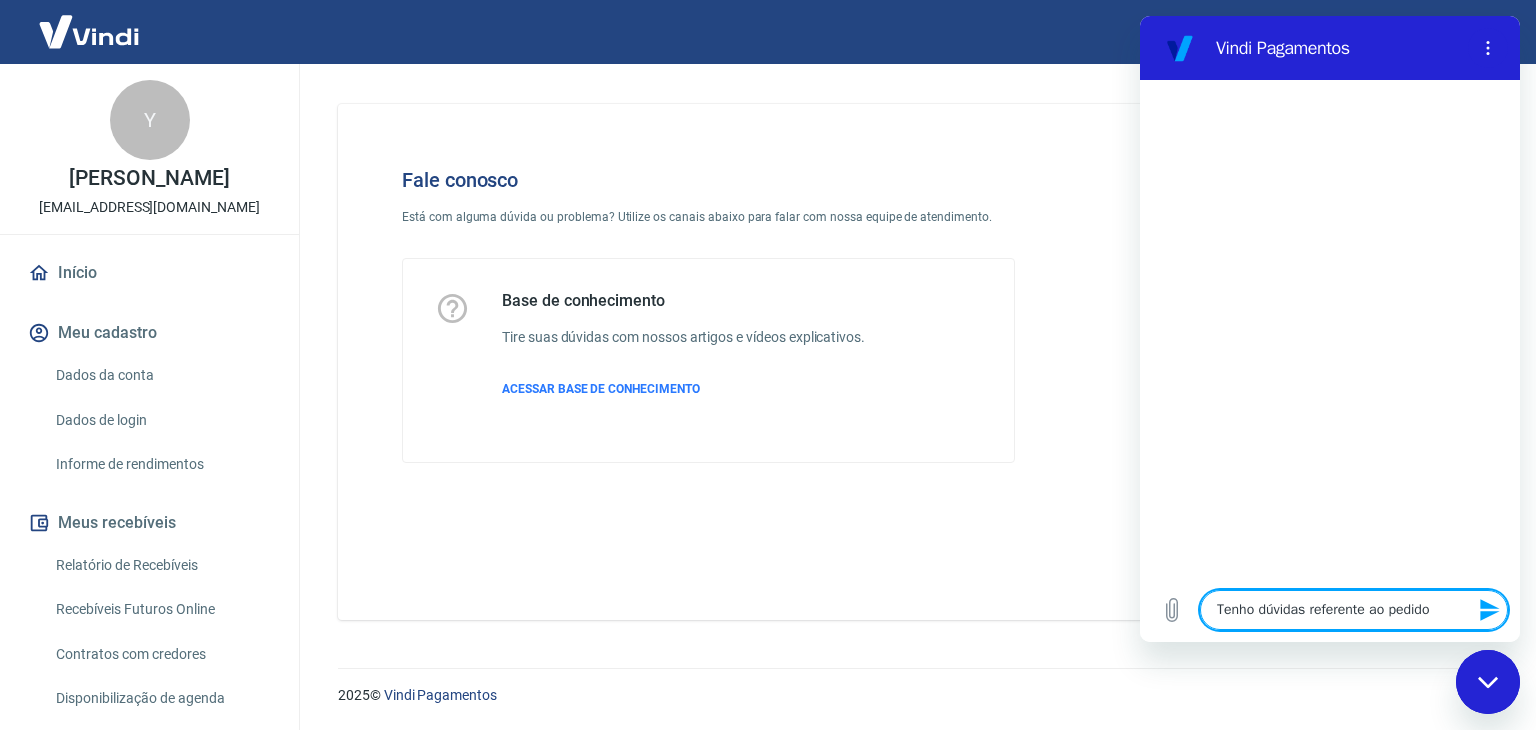 type on "Tenho dúvidas referente ao pedido" 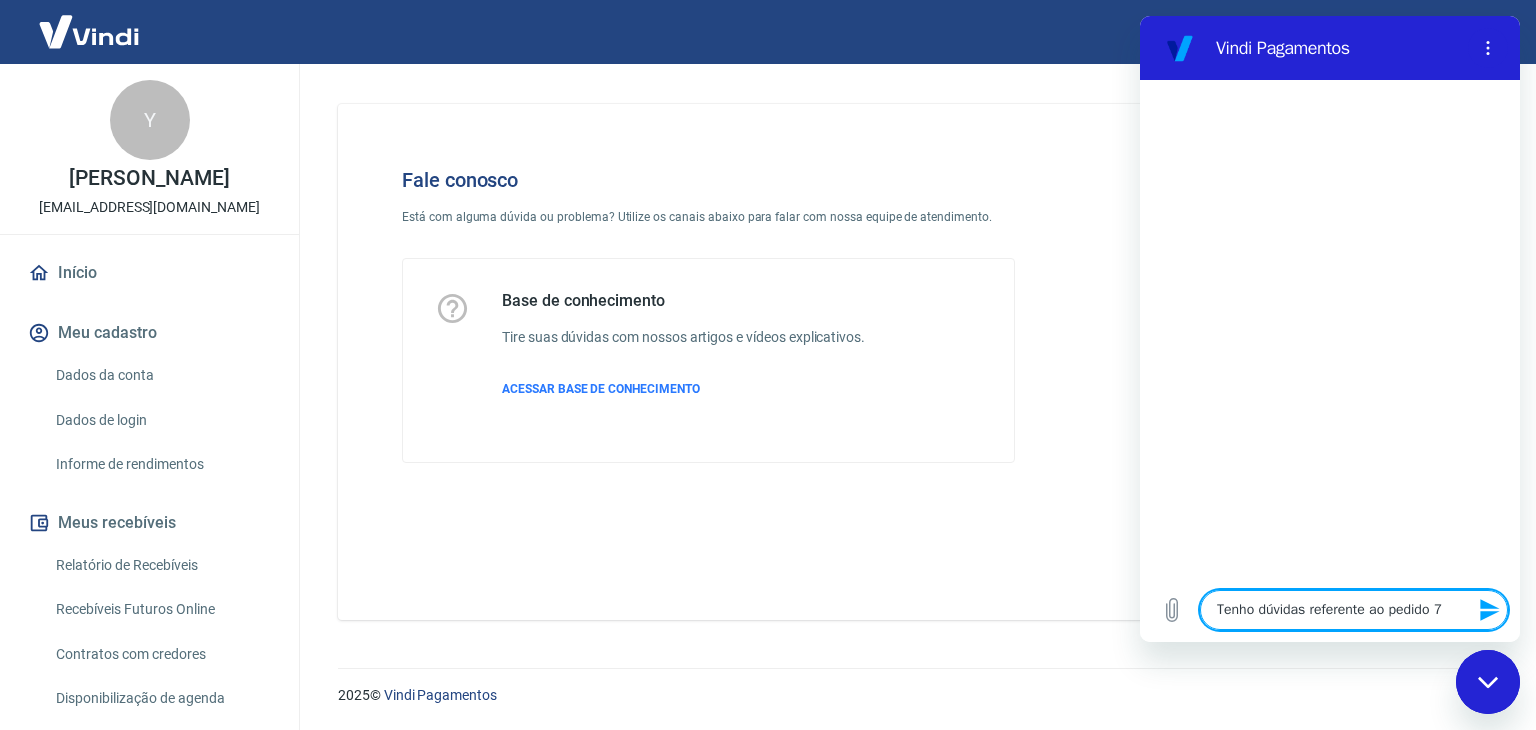 type on "Tenho dúvidas referente ao pedido 71" 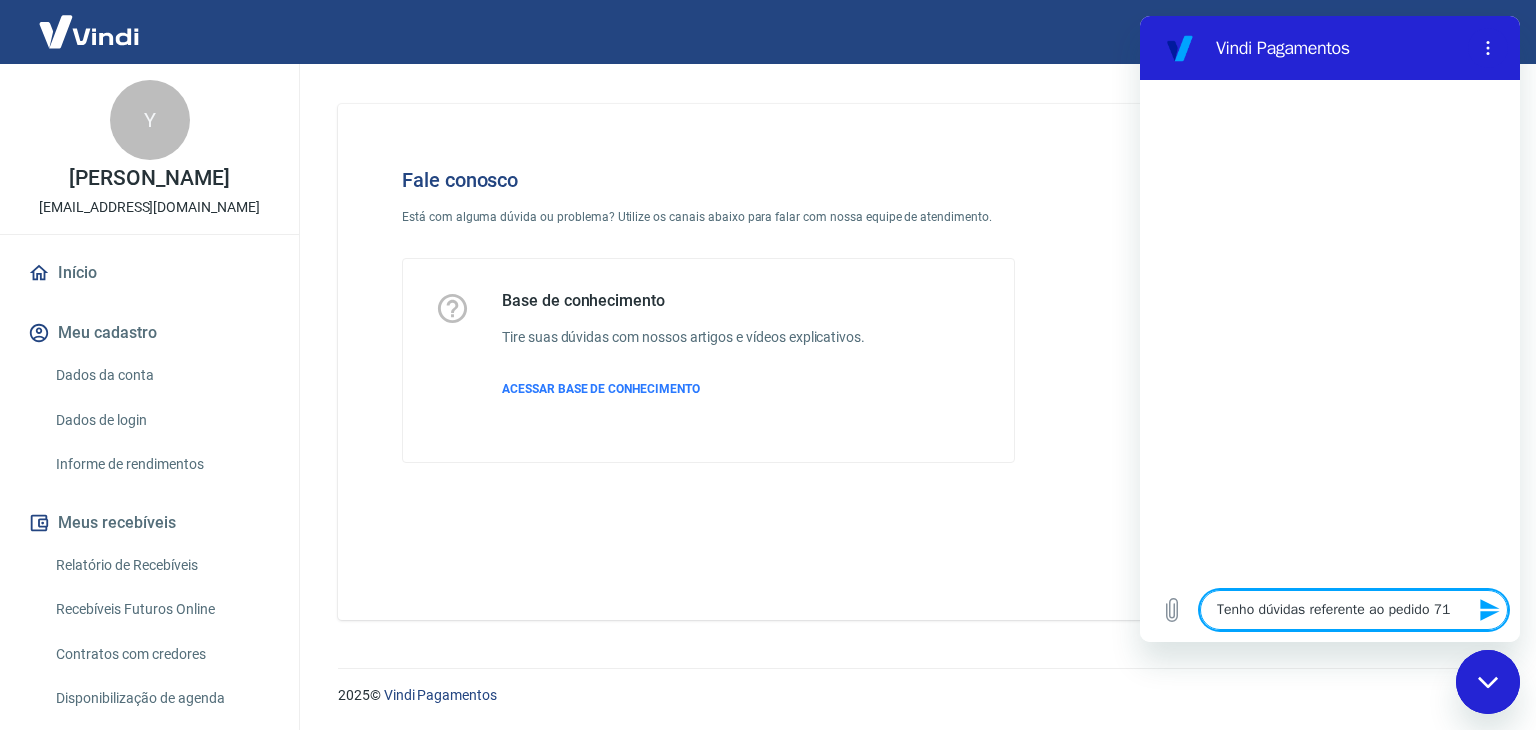 type on "Tenho dúvidas referente ao pedido 717" 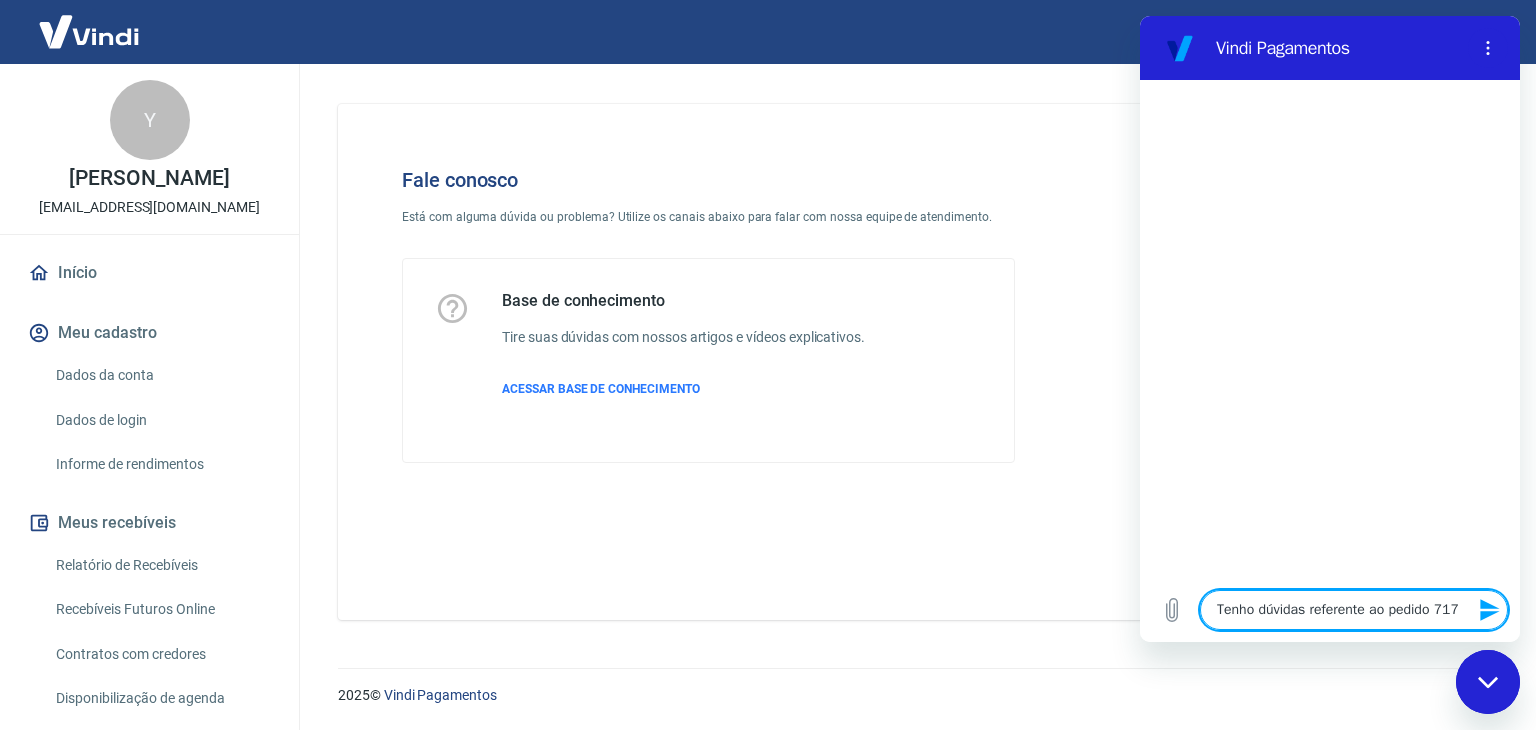 type on "Tenho dúvidas referente ao pedido 717" 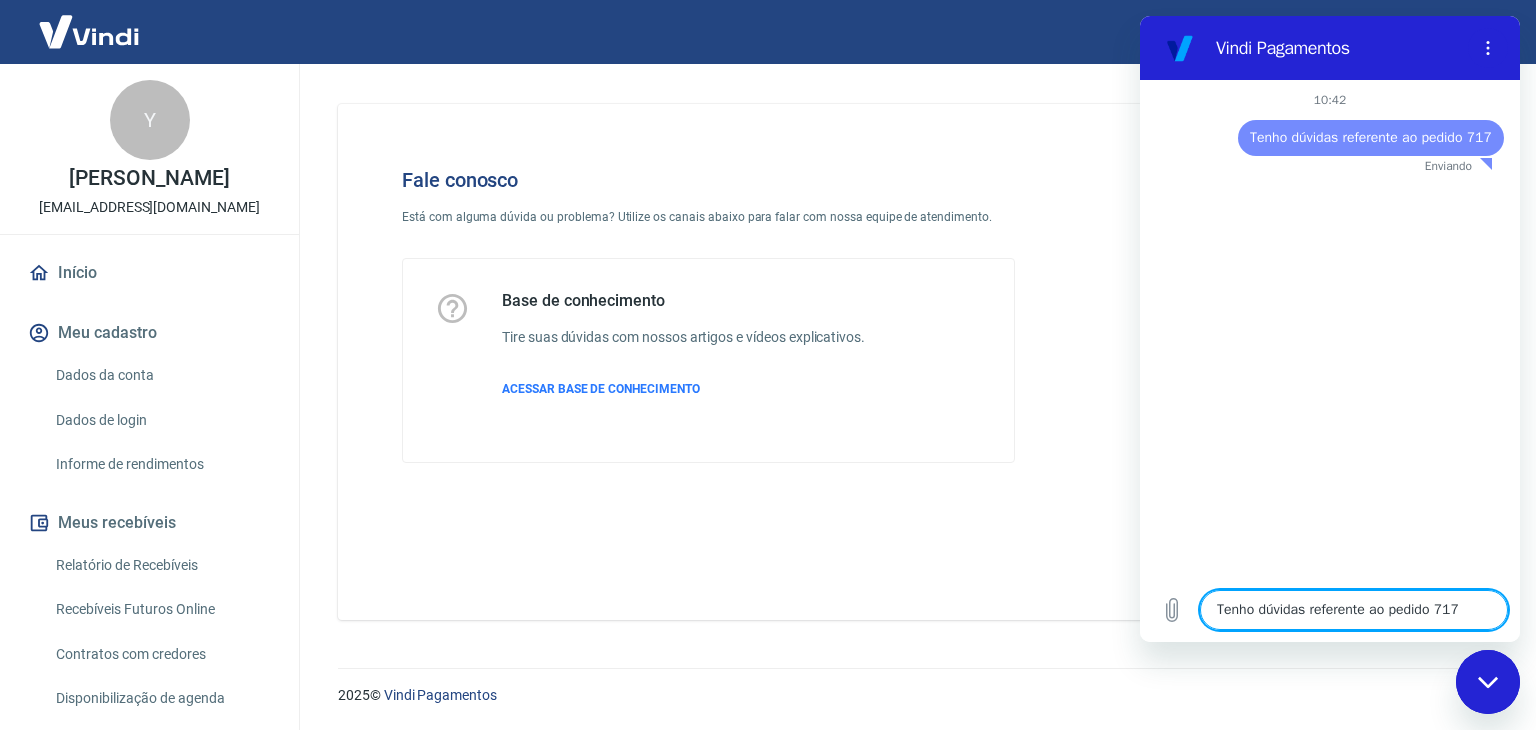 type 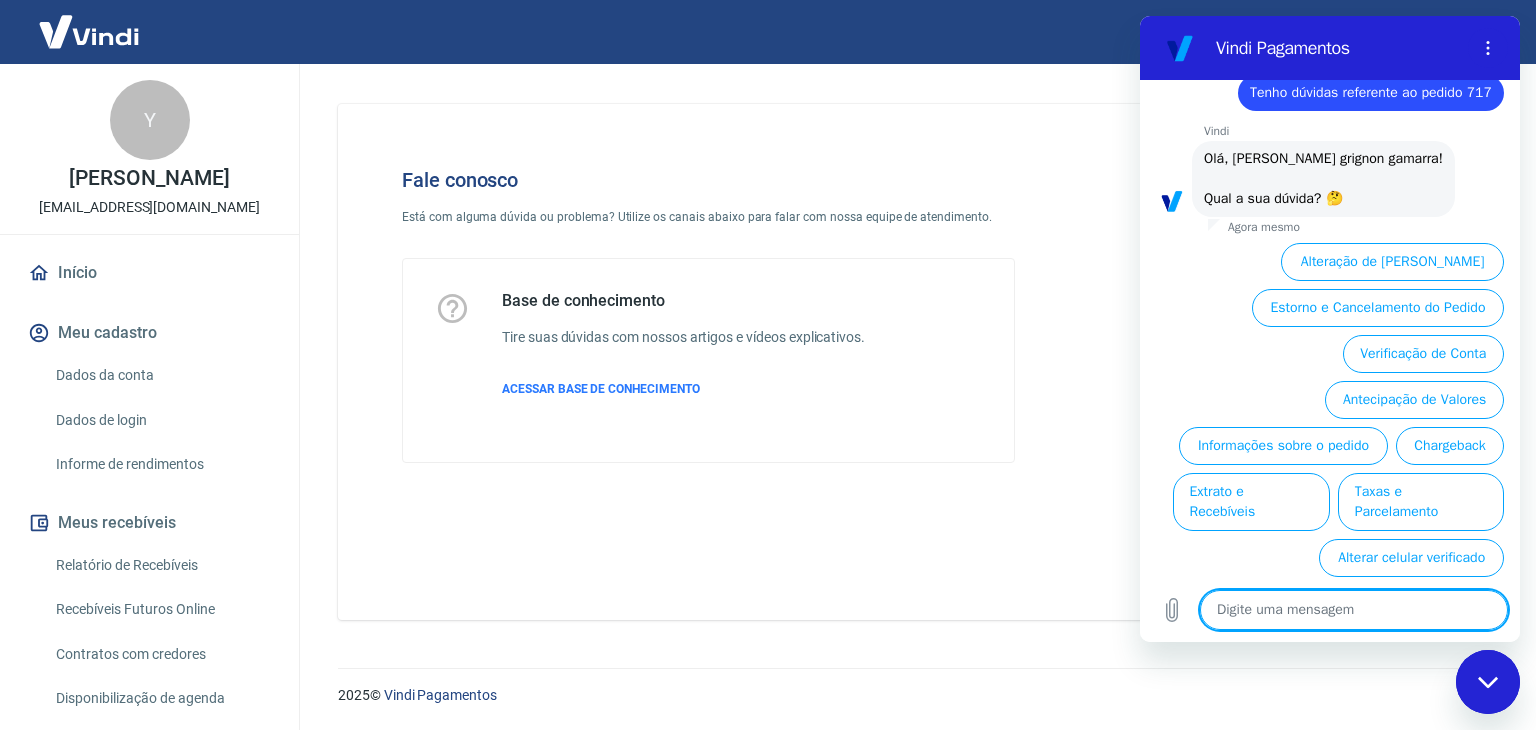 scroll, scrollTop: 72, scrollLeft: 0, axis: vertical 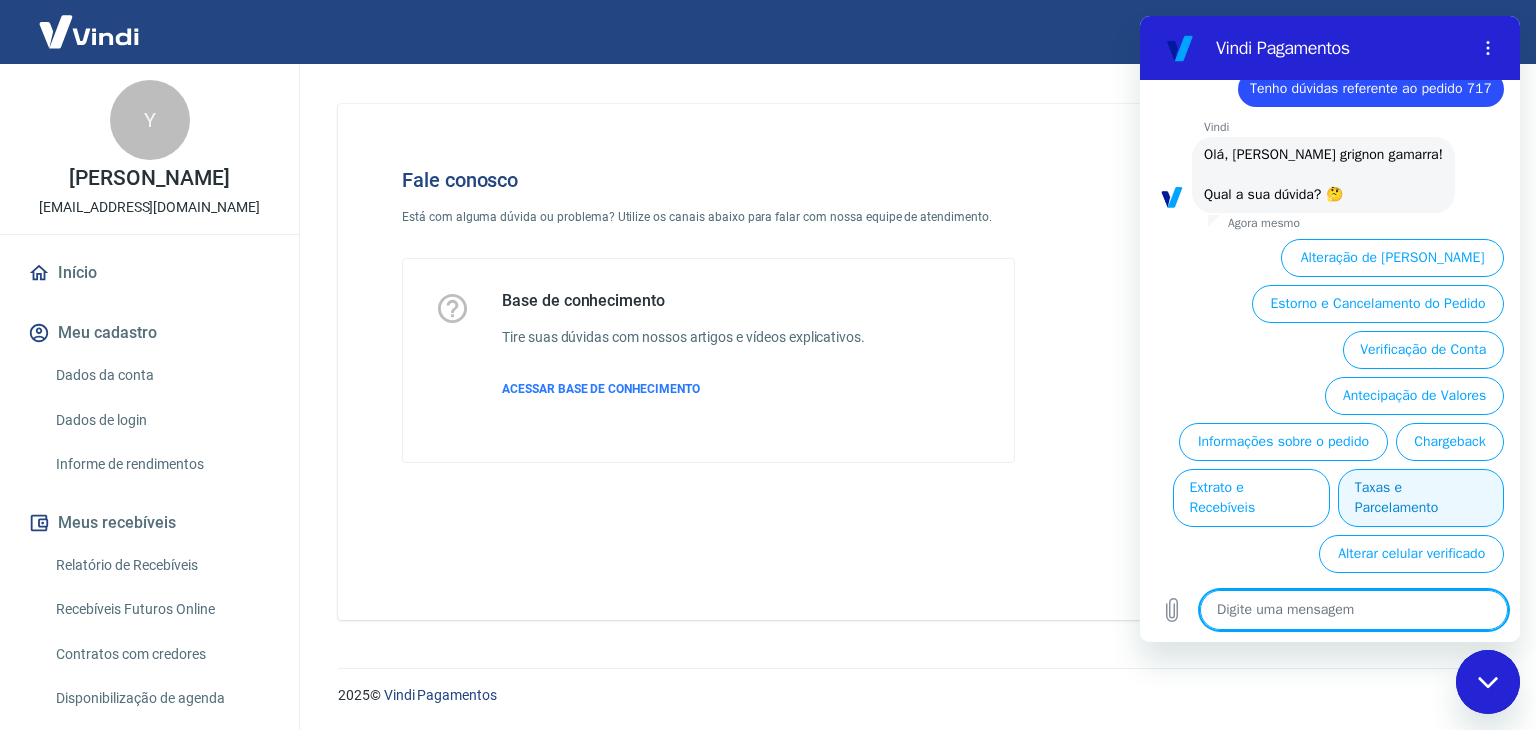 click on "Taxas e Parcelamento" at bounding box center (1421, 498) 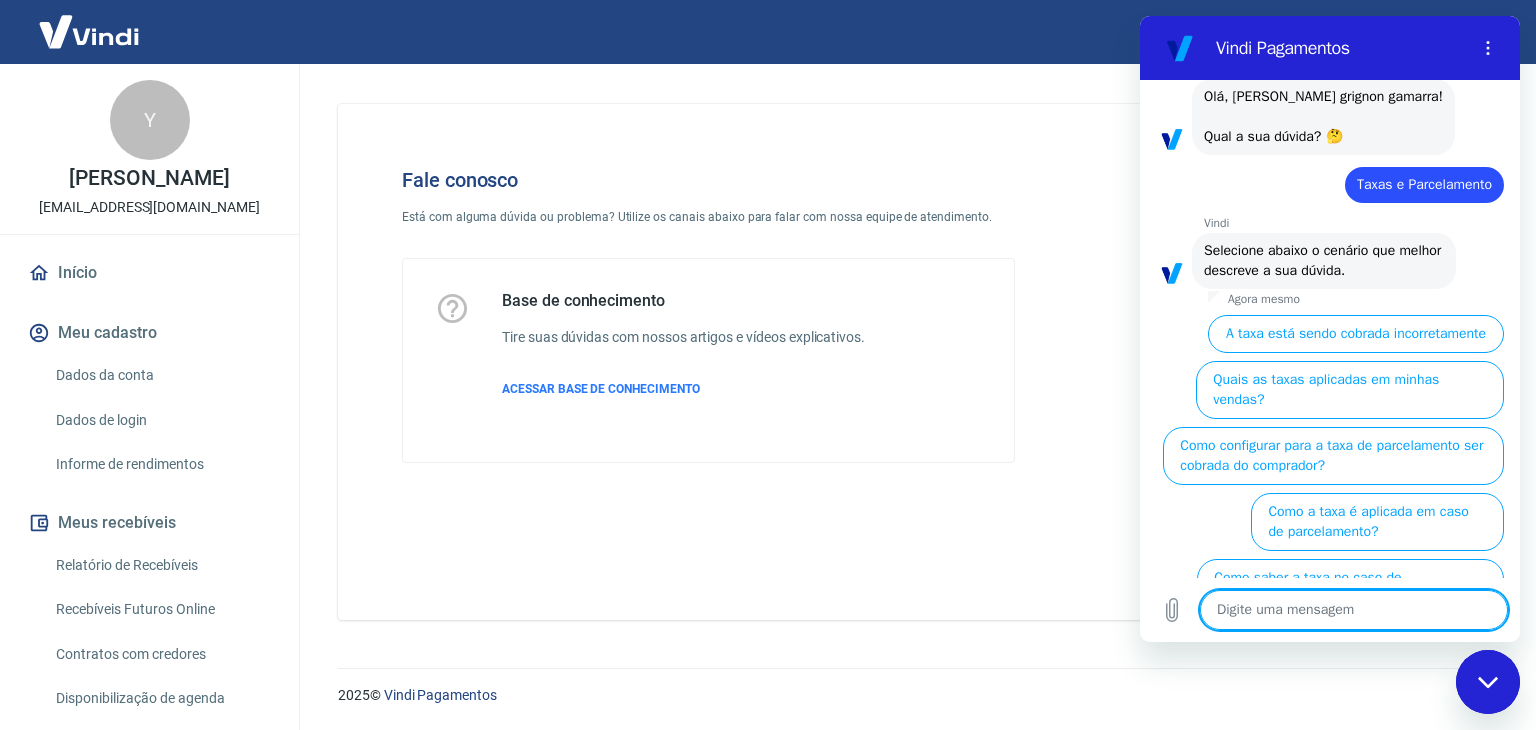 scroll, scrollTop: 109, scrollLeft: 0, axis: vertical 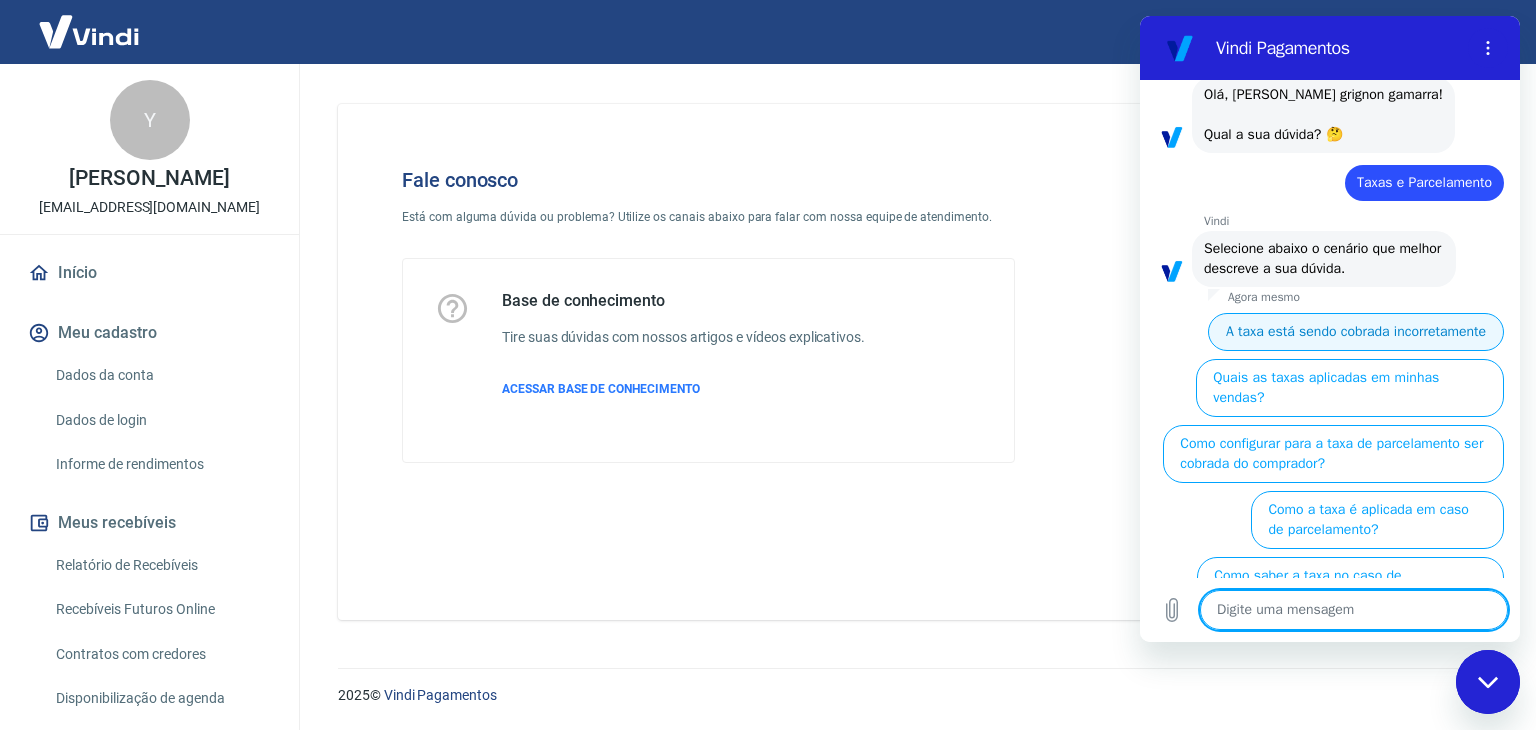 click on "A taxa está sendo cobrada incorretamente" at bounding box center [1356, 332] 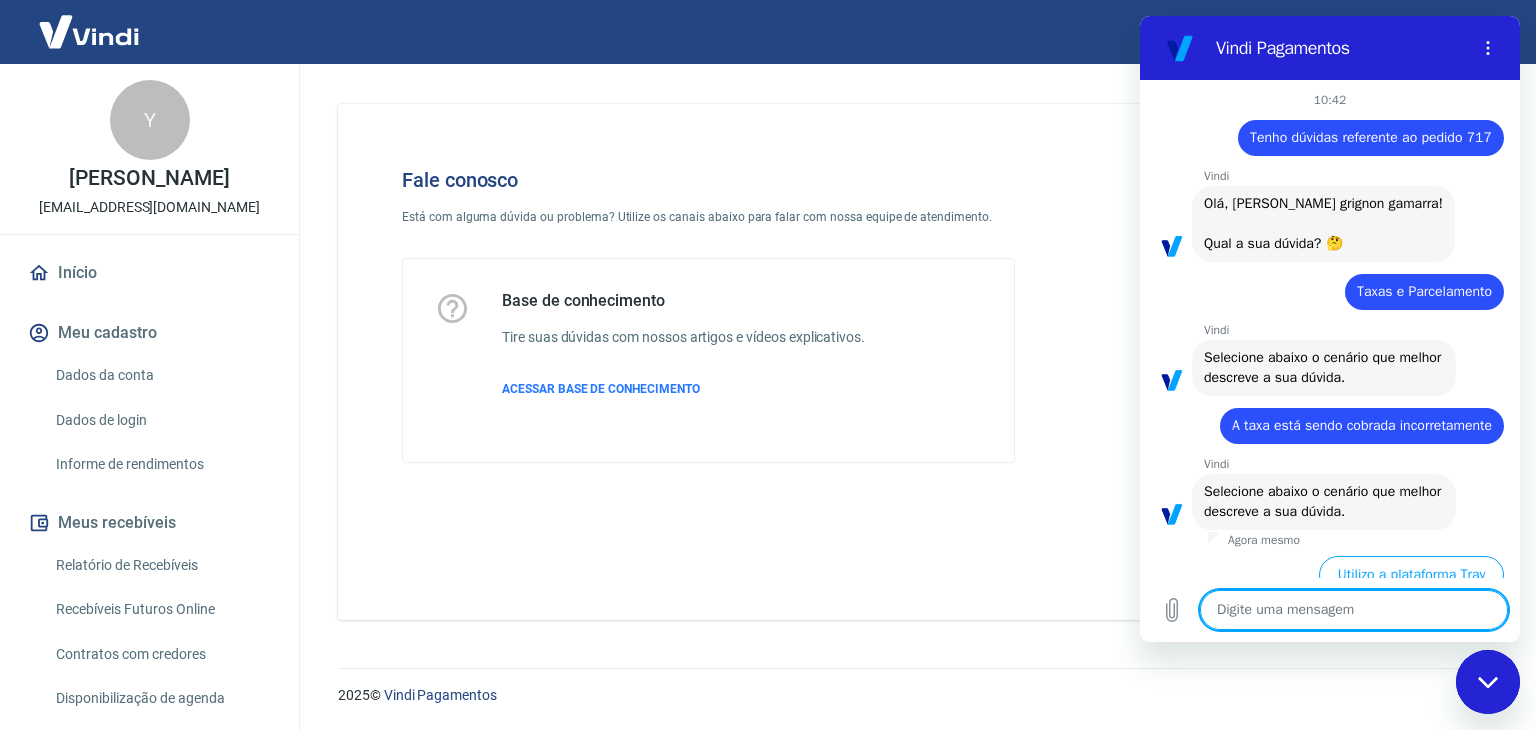 scroll, scrollTop: 86, scrollLeft: 0, axis: vertical 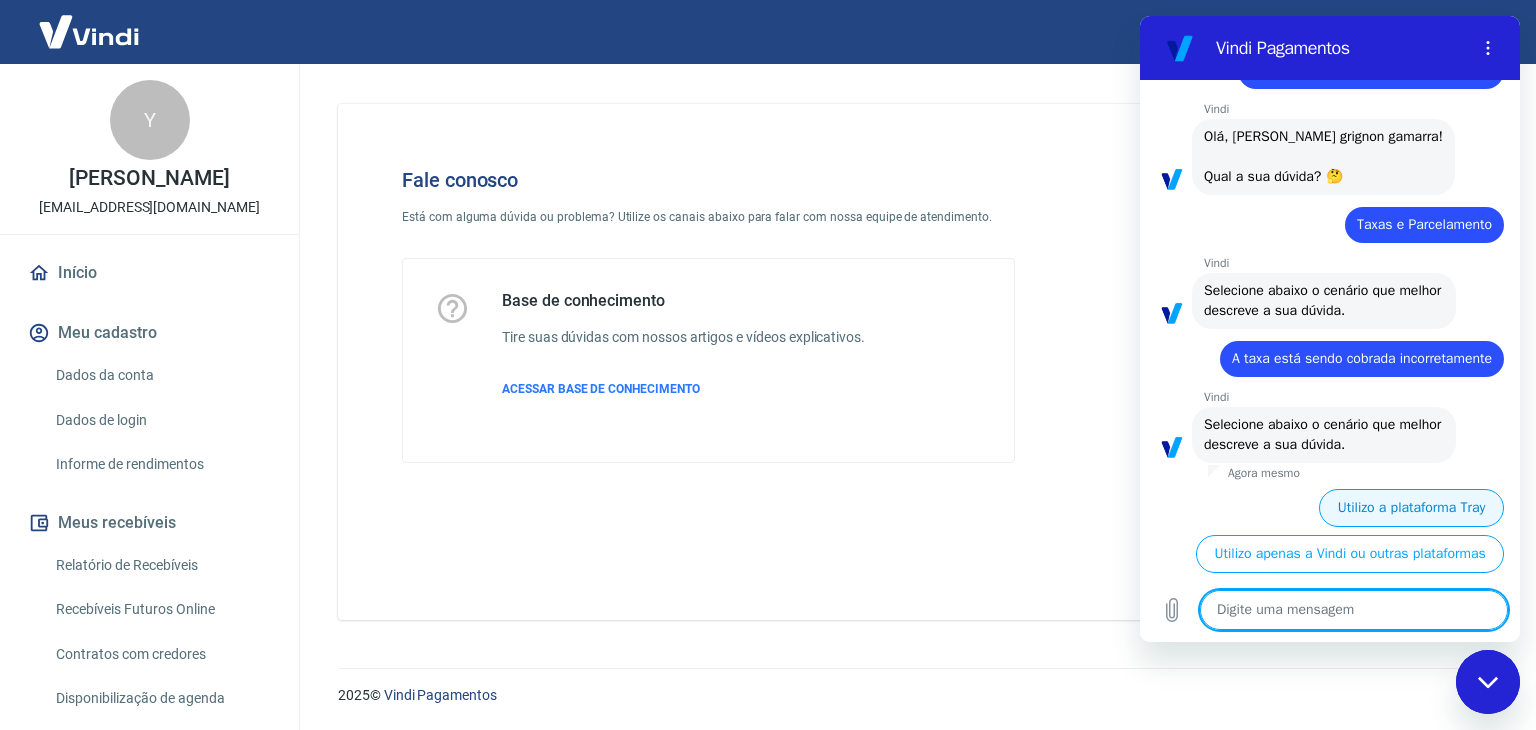 click on "Utilizo a plataforma Tray" at bounding box center [1411, 508] 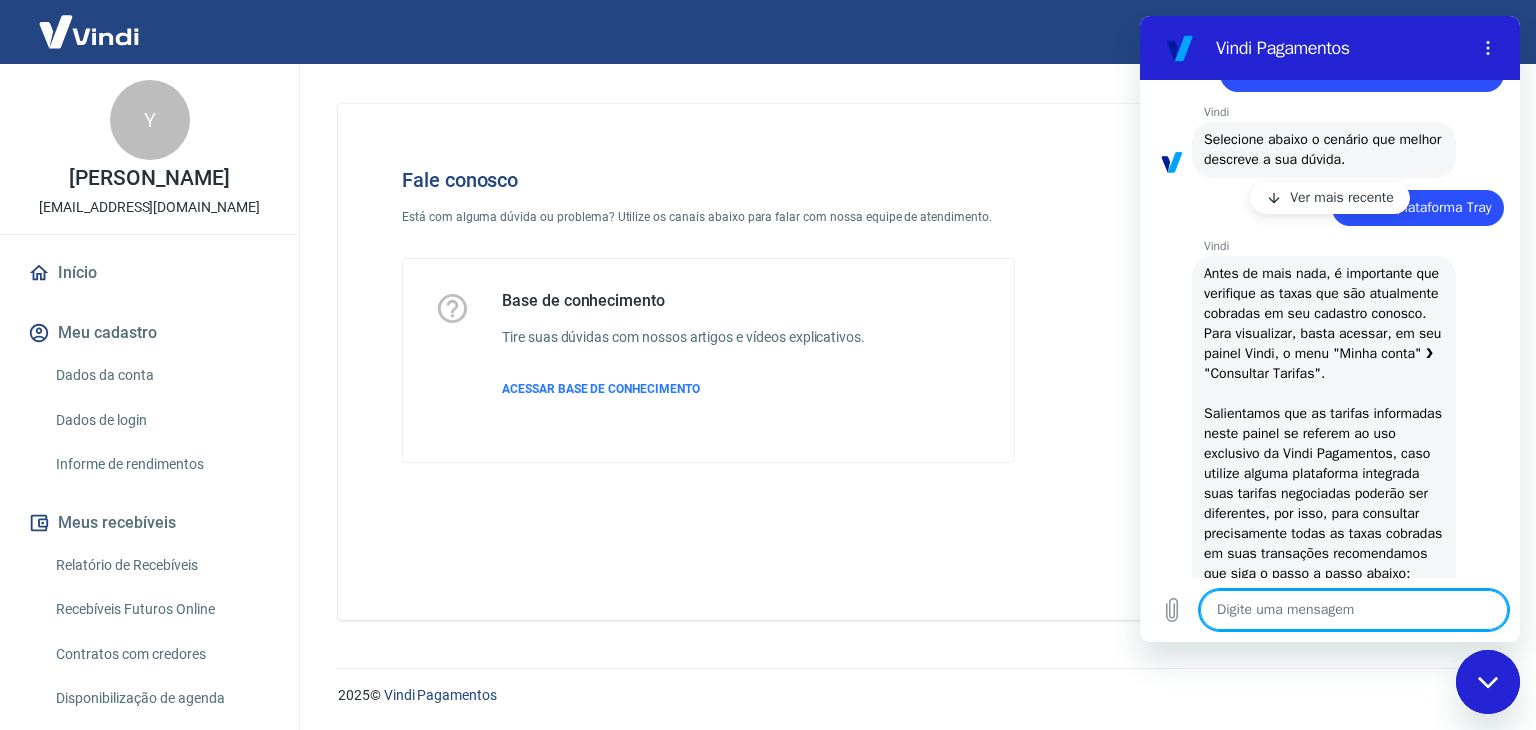 scroll, scrollTop: 347, scrollLeft: 0, axis: vertical 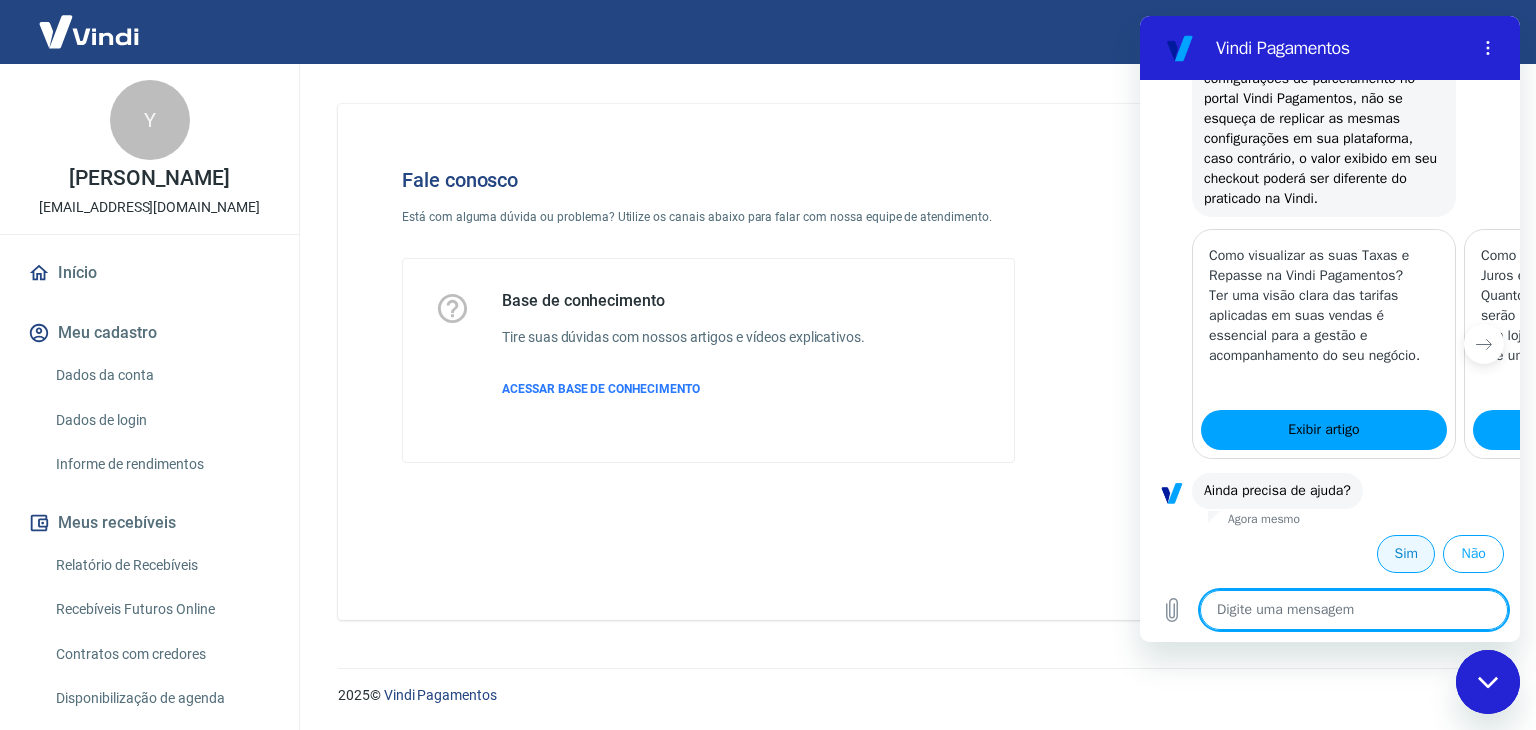 click on "Sim" at bounding box center [1406, 554] 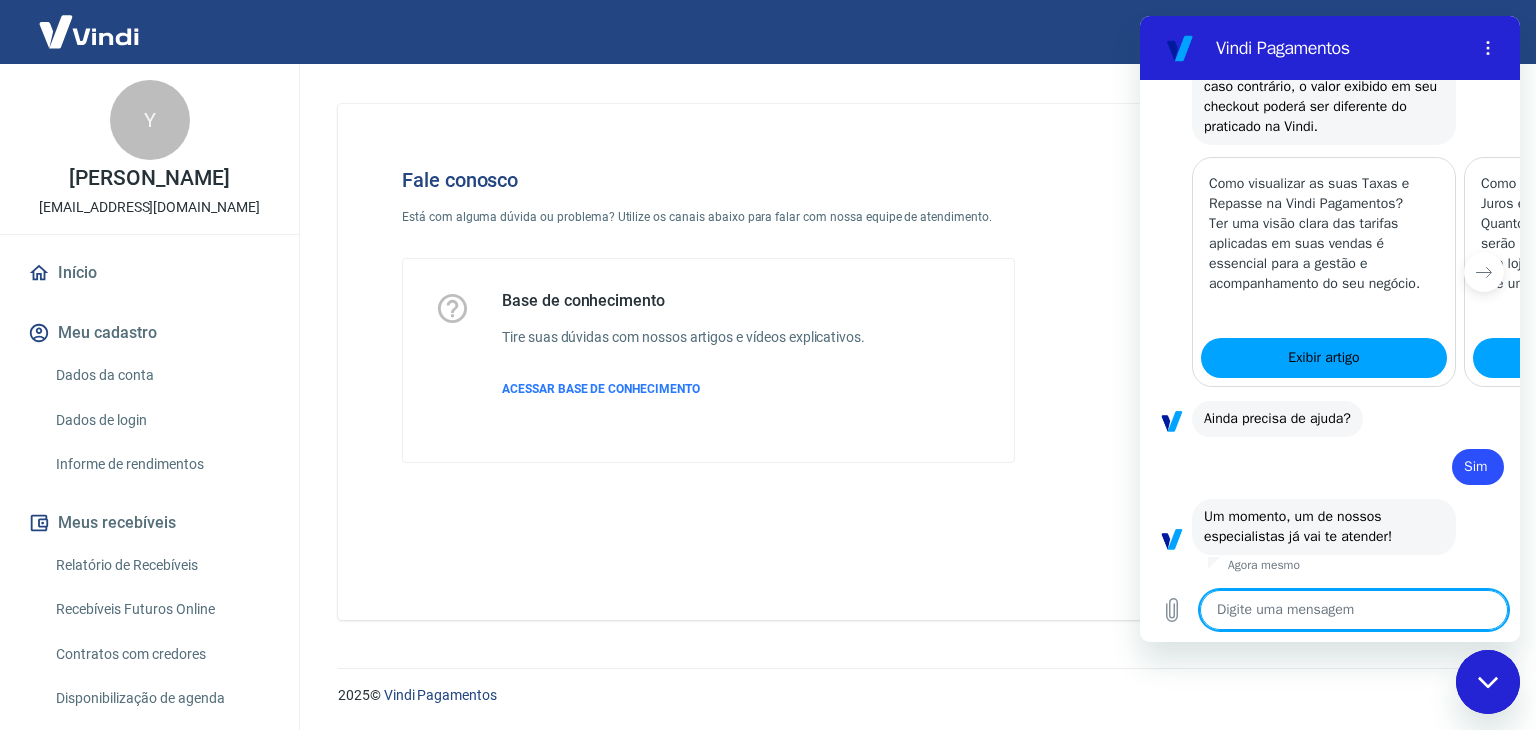 scroll, scrollTop: 1548, scrollLeft: 0, axis: vertical 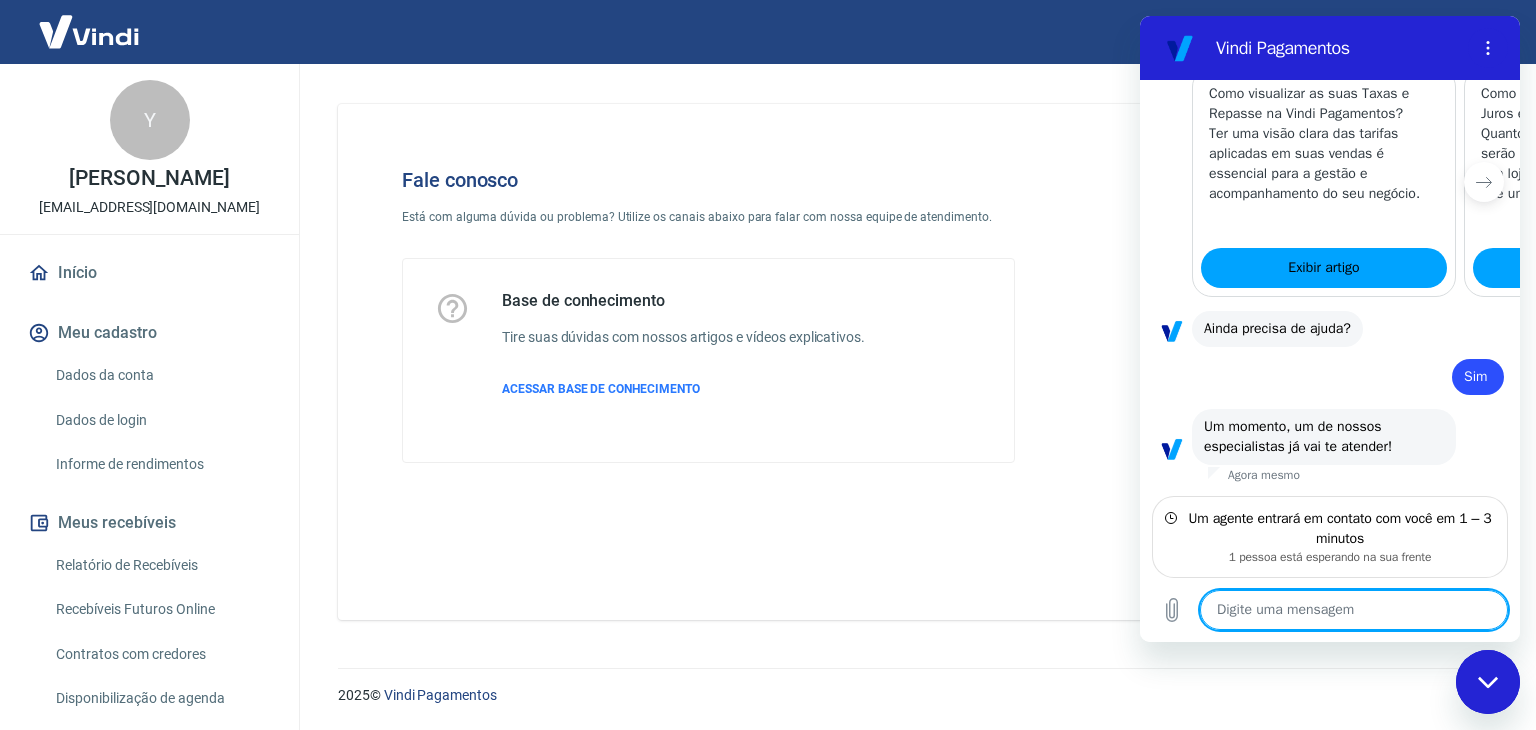 click at bounding box center (1354, 610) 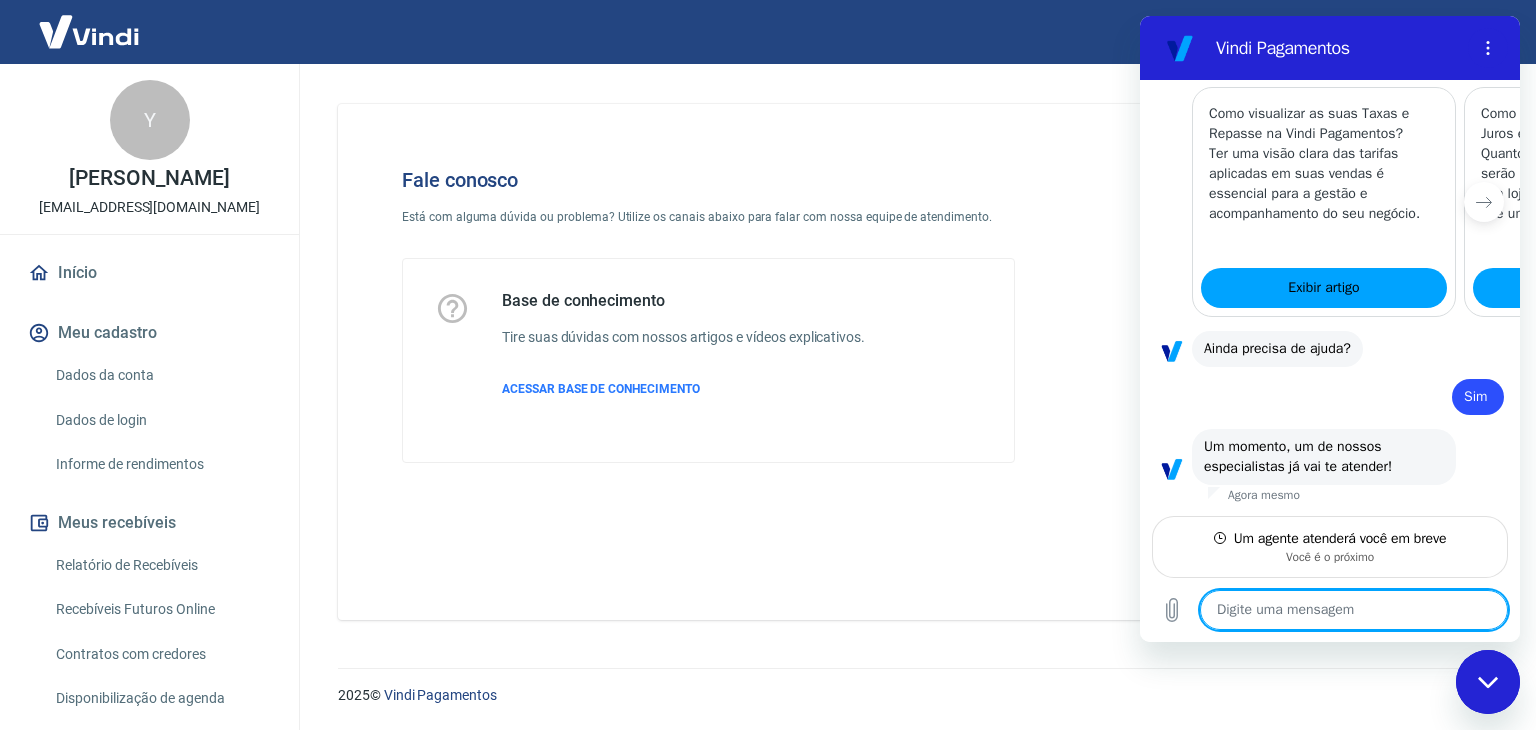 type on "B" 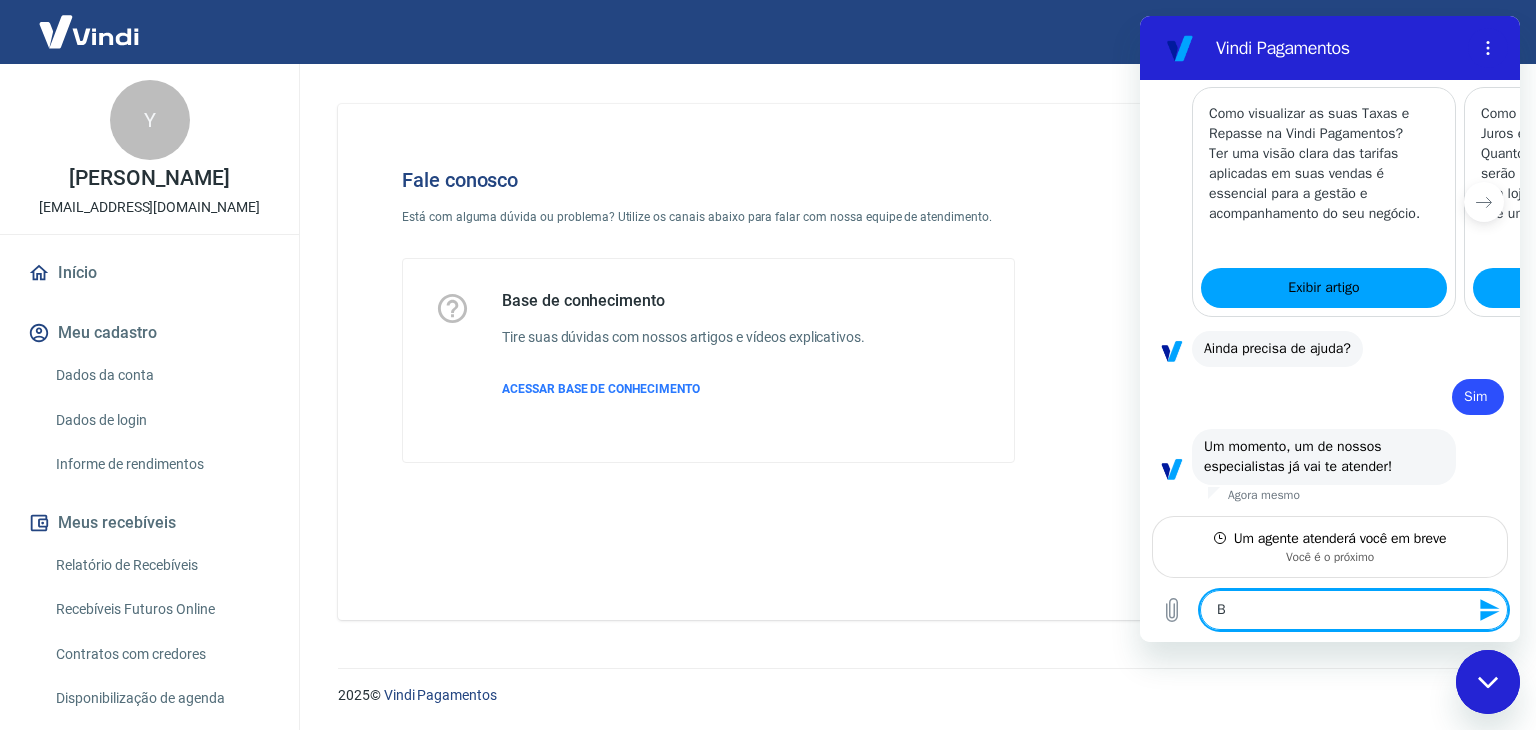 type on "Bo" 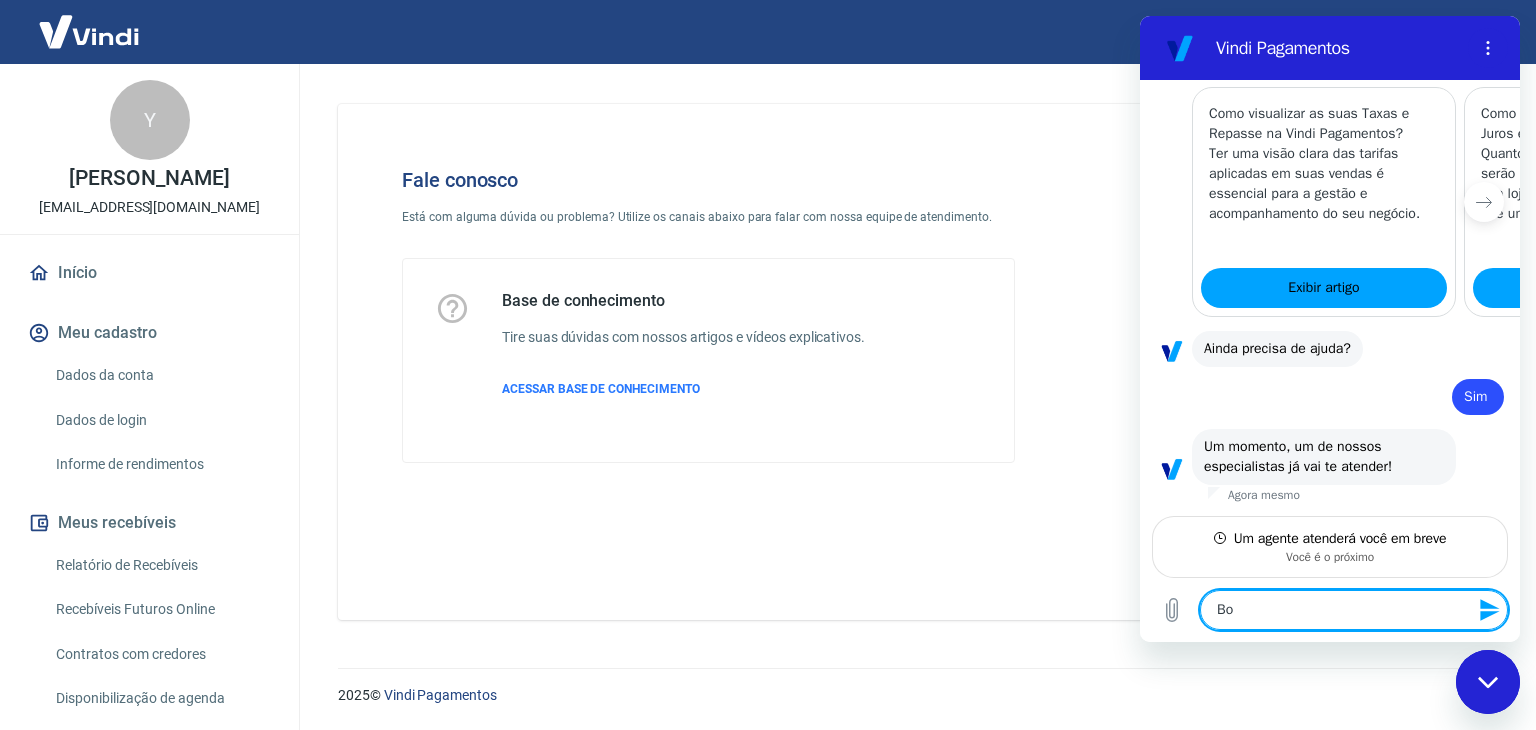 type on "Bom" 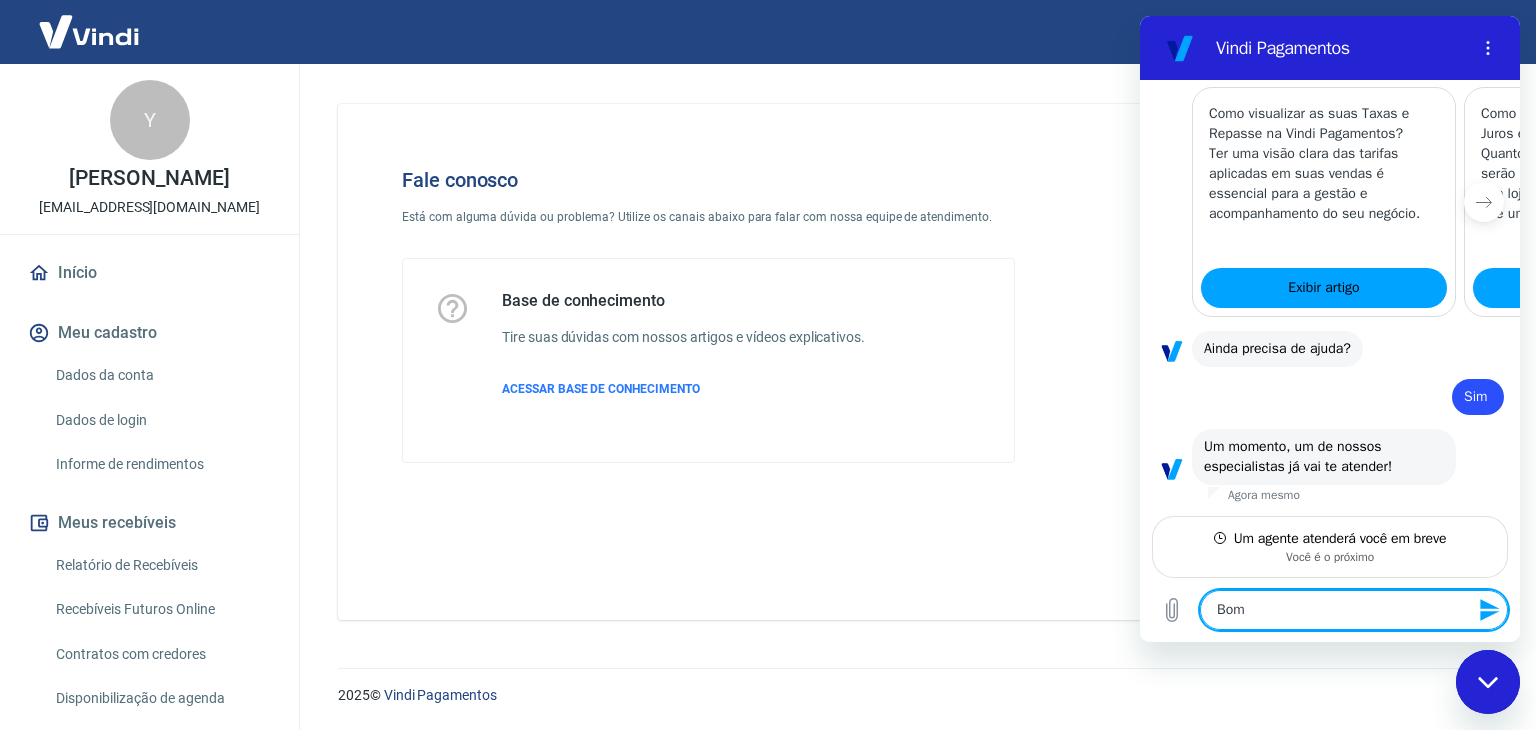 type on "Bom" 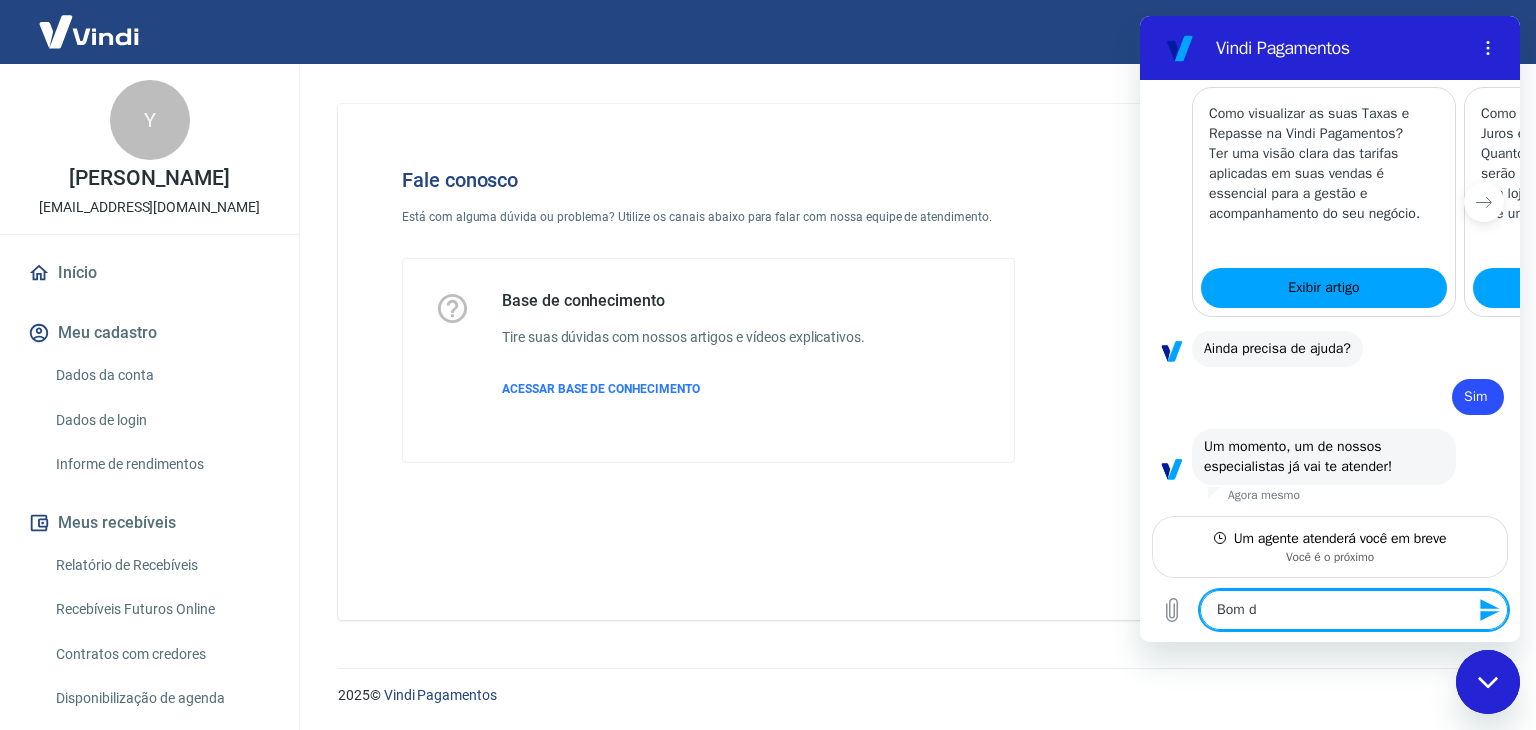 type on "Bom di" 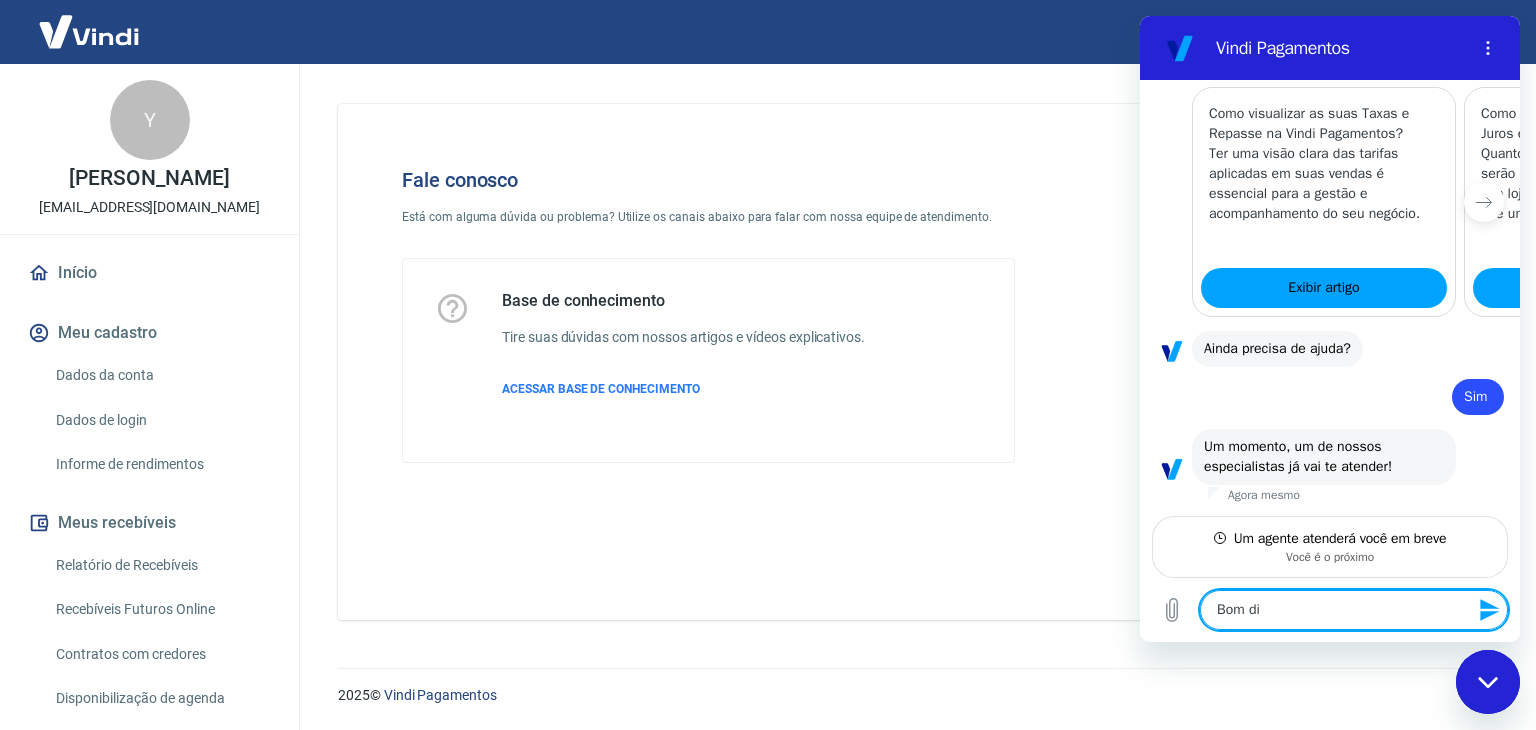 type on "x" 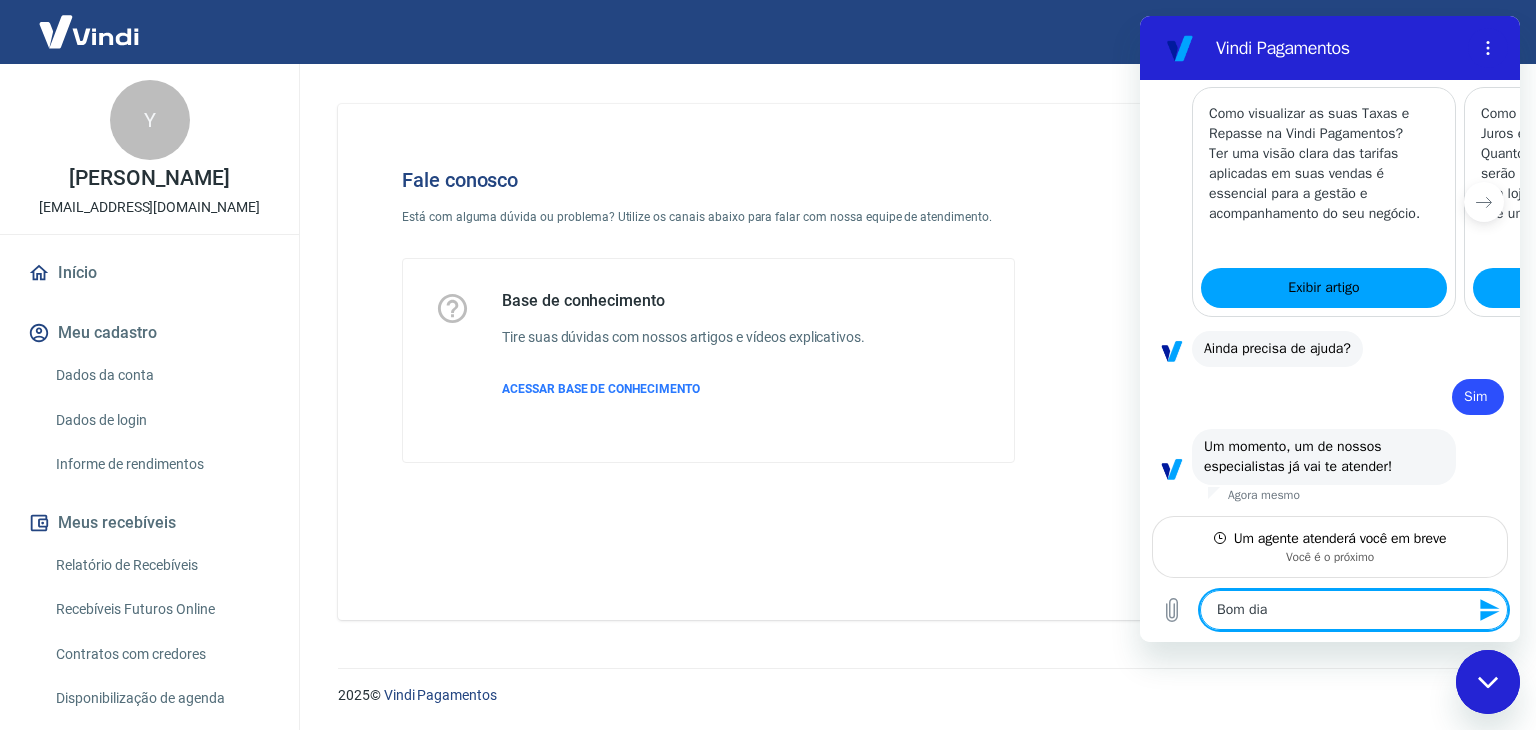 type on "Bom dia," 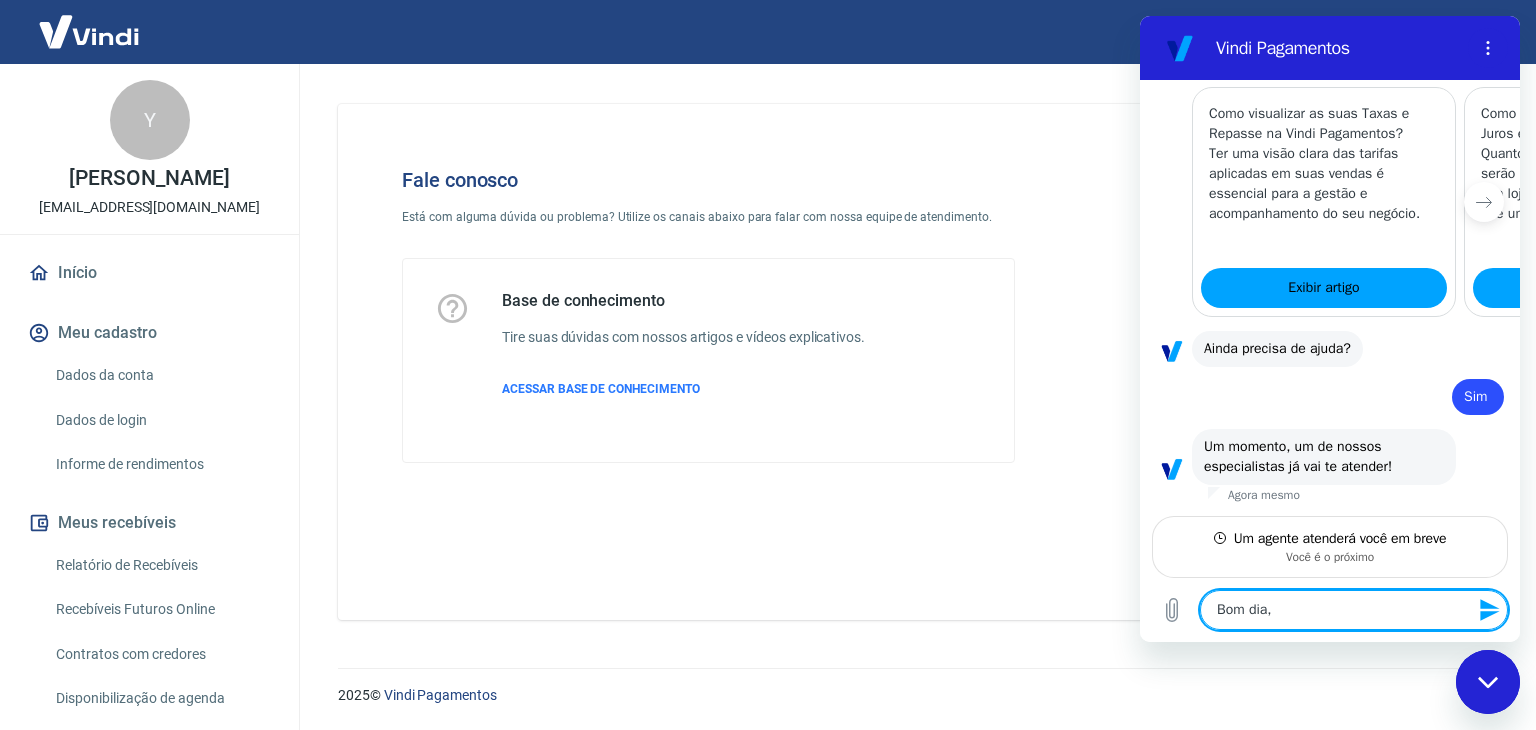 type on "Bom dia," 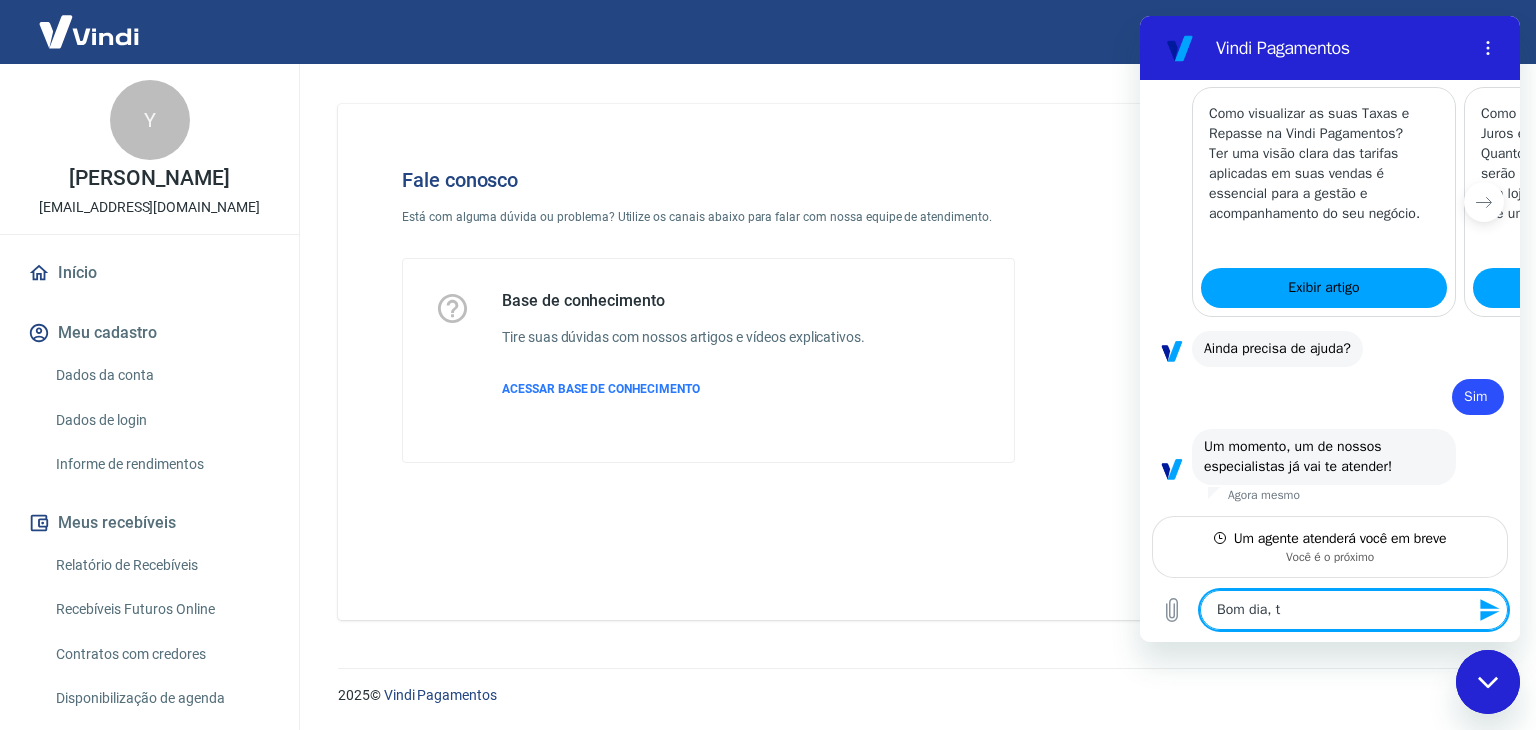 type on "Bom dia, tu" 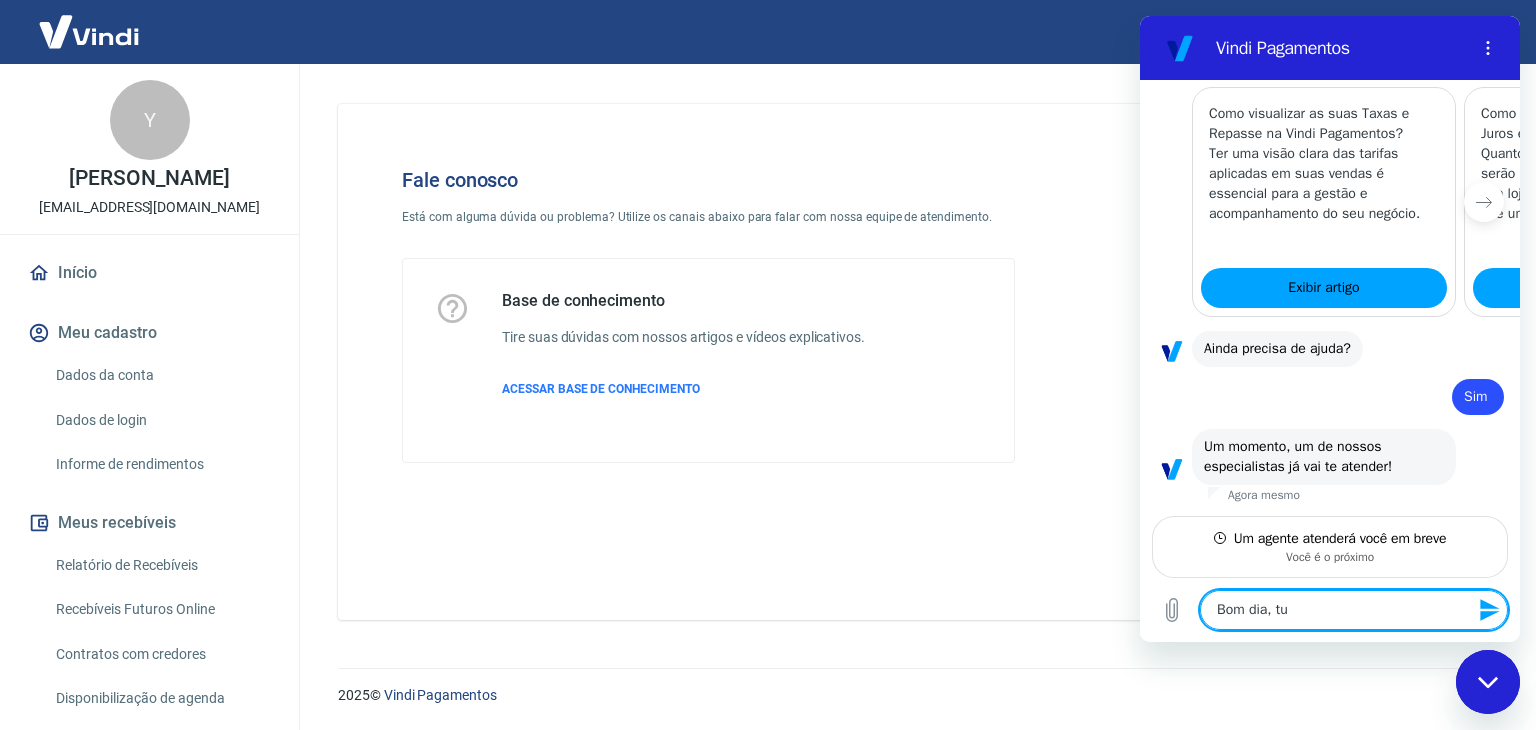 type on "Bom dia, tud" 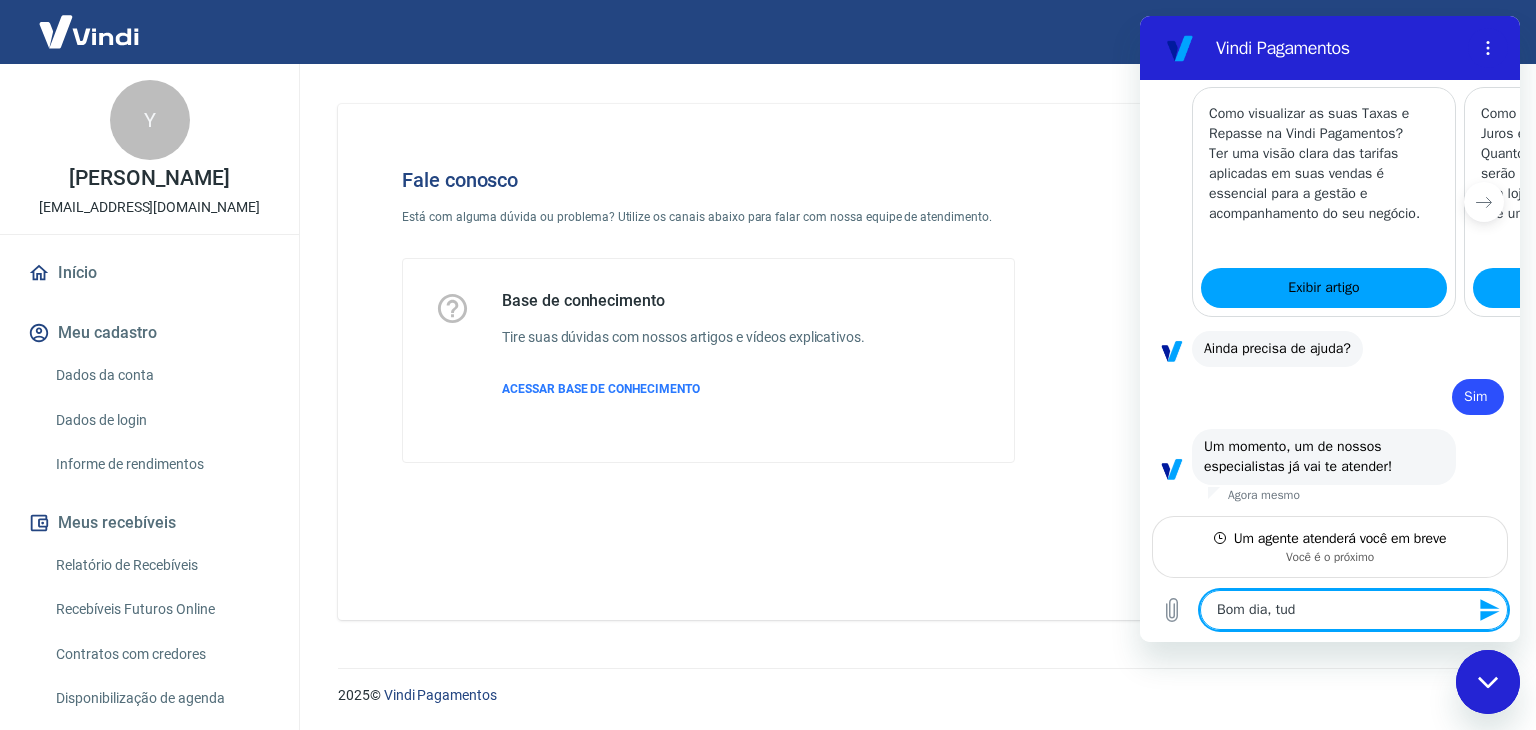 type on "Bom dia, tudo" 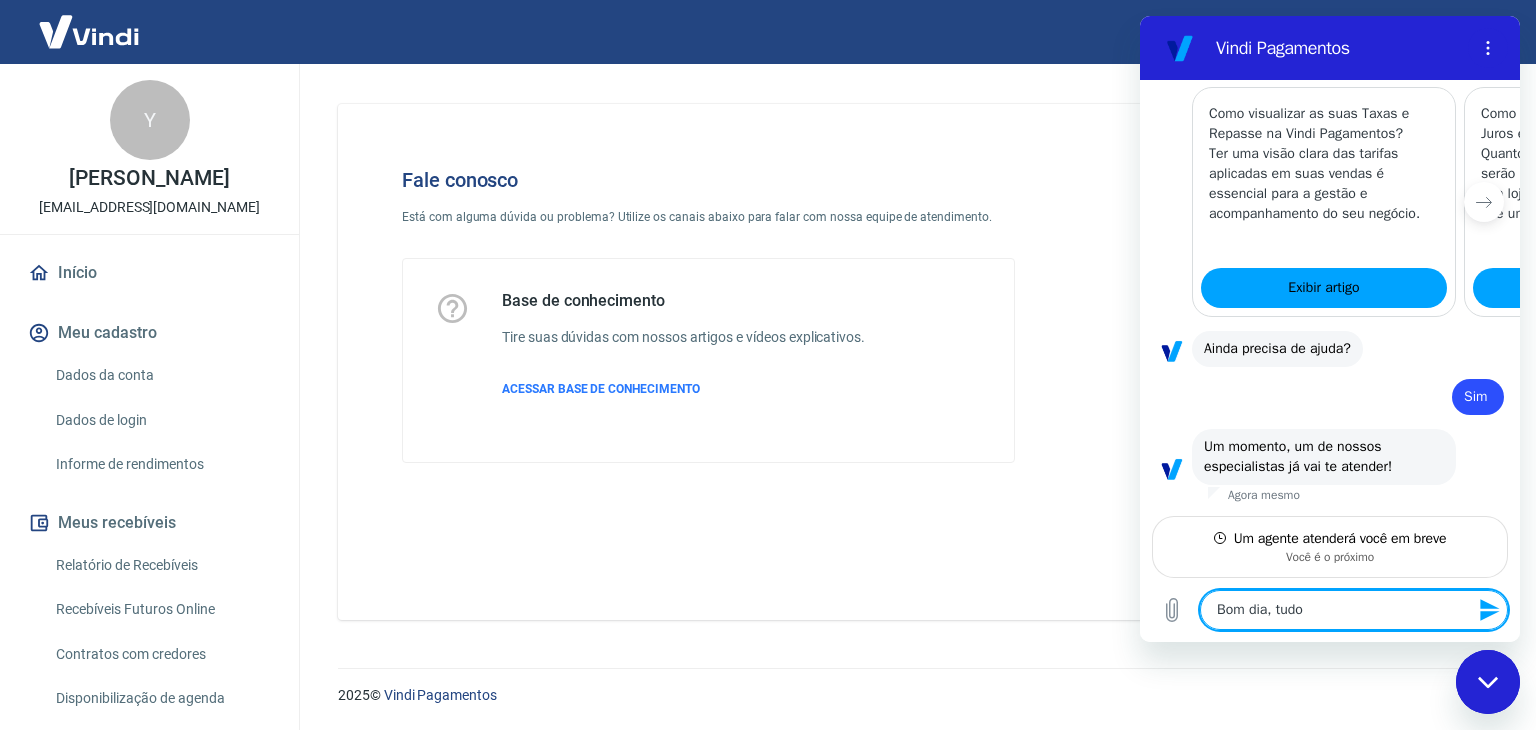 type on "Bom dia, tudo" 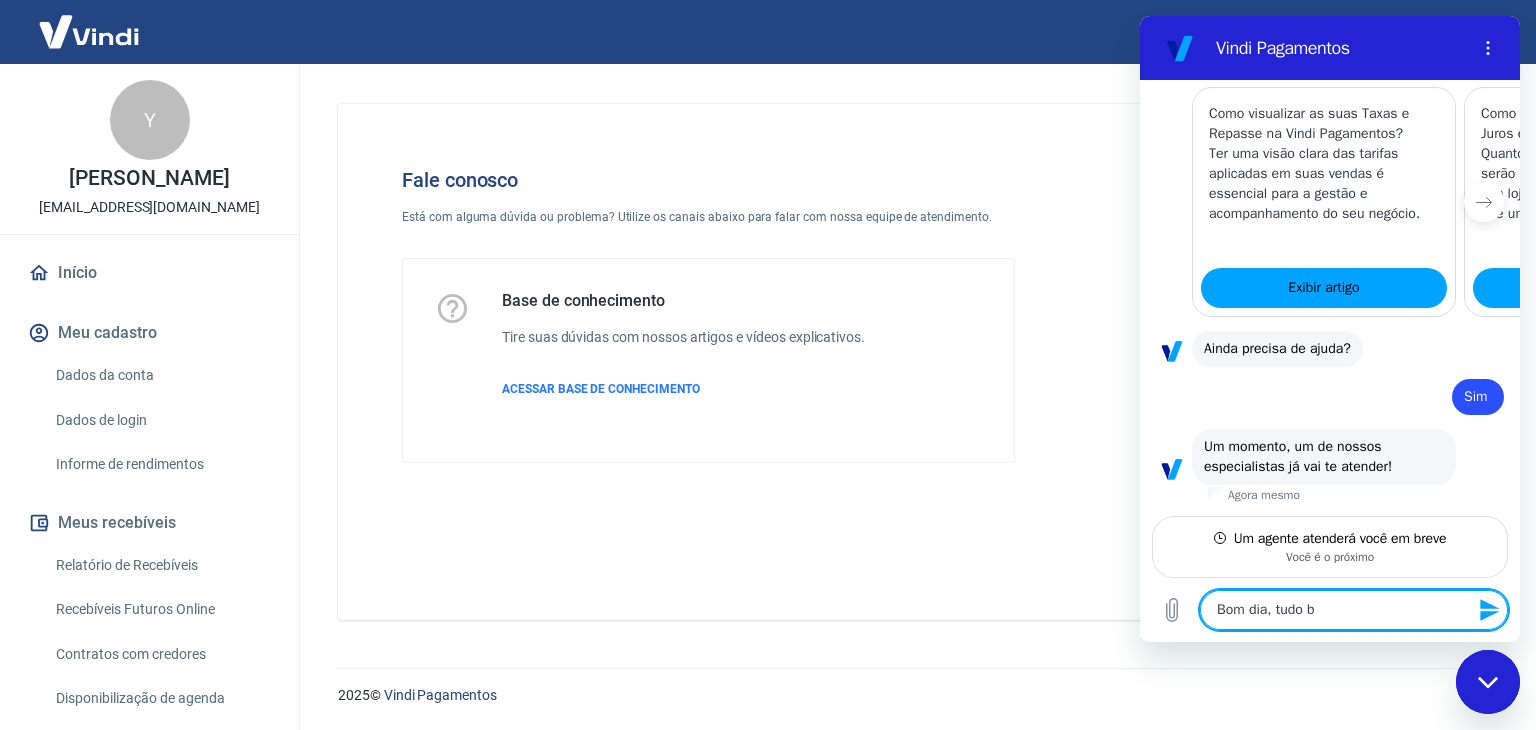 type on "Bom dia, tudo be" 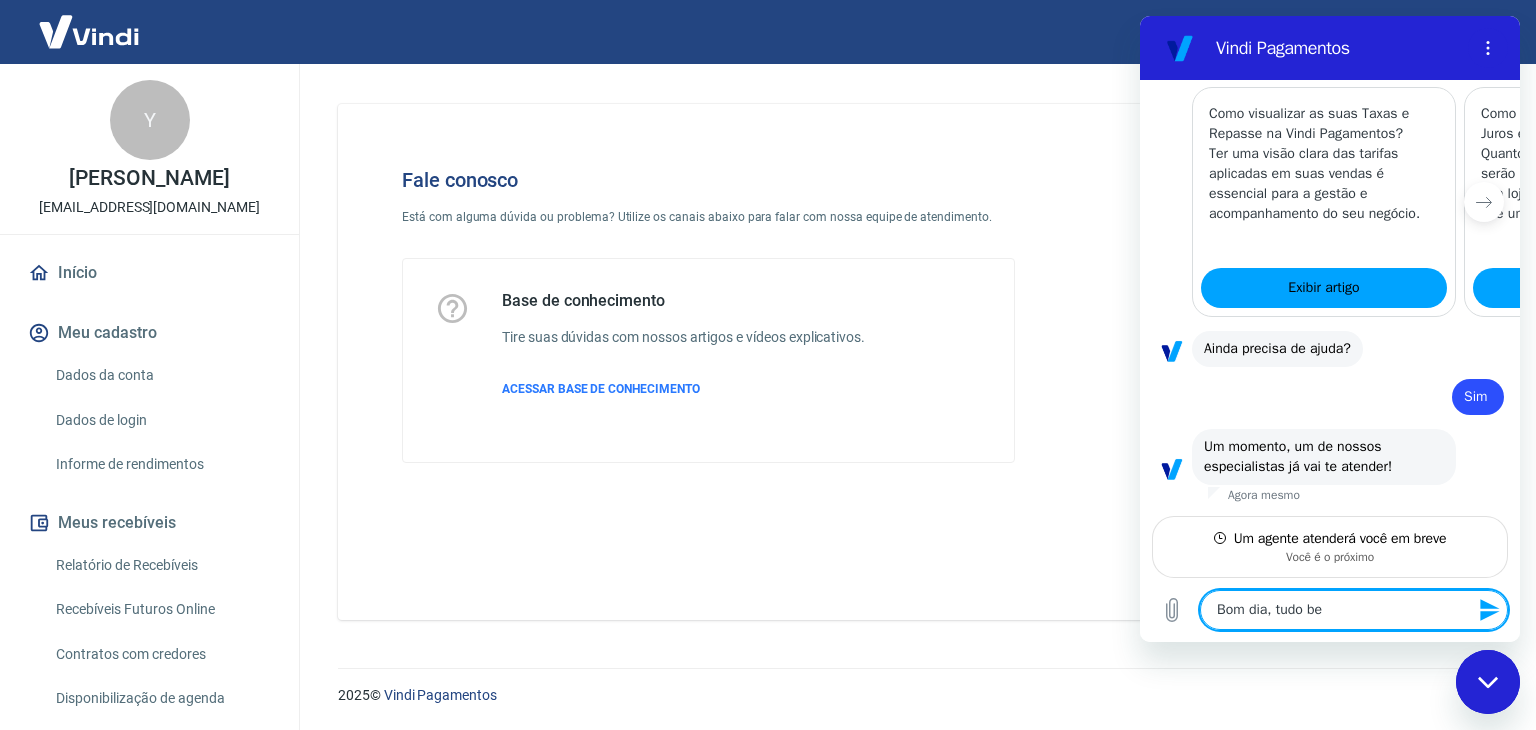 type on "x" 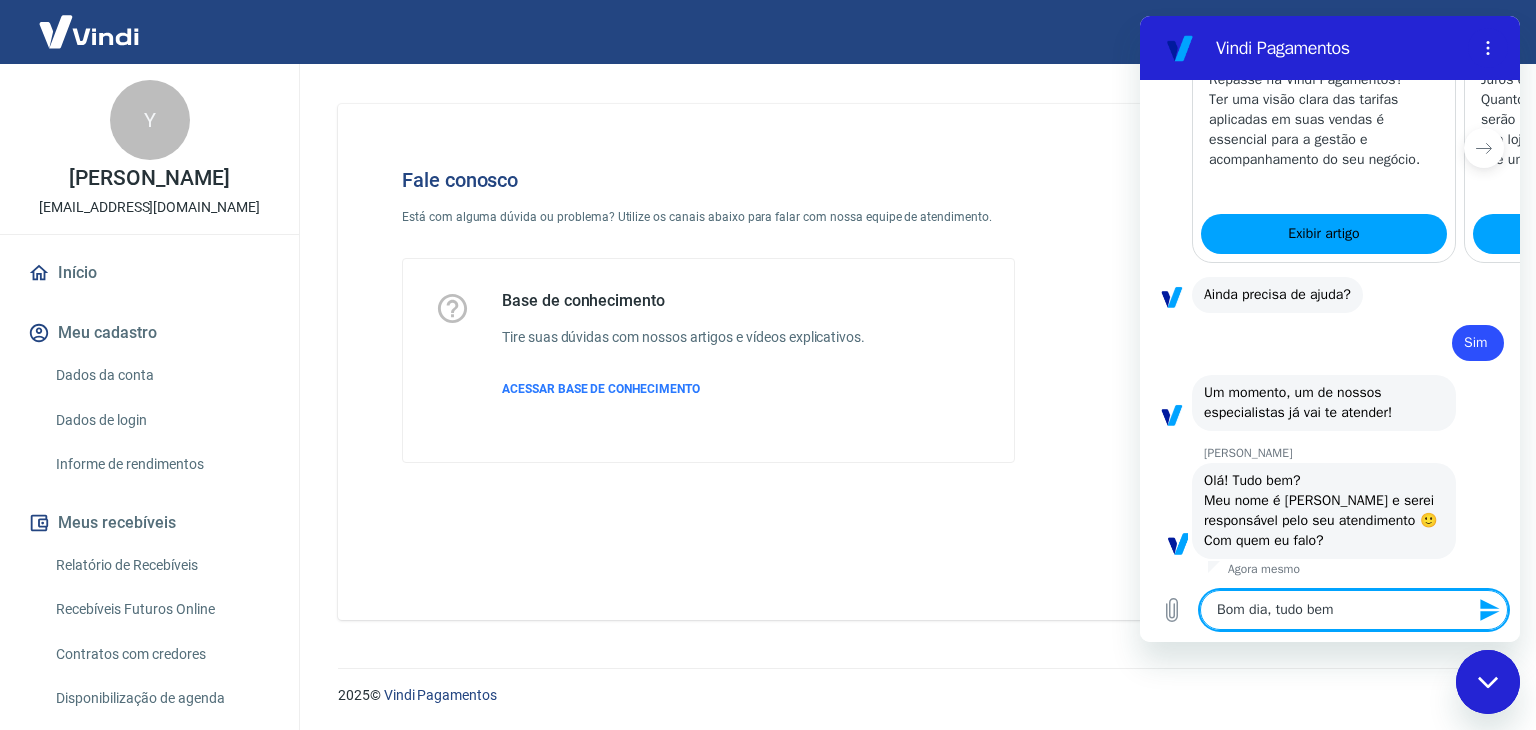 type on "x" 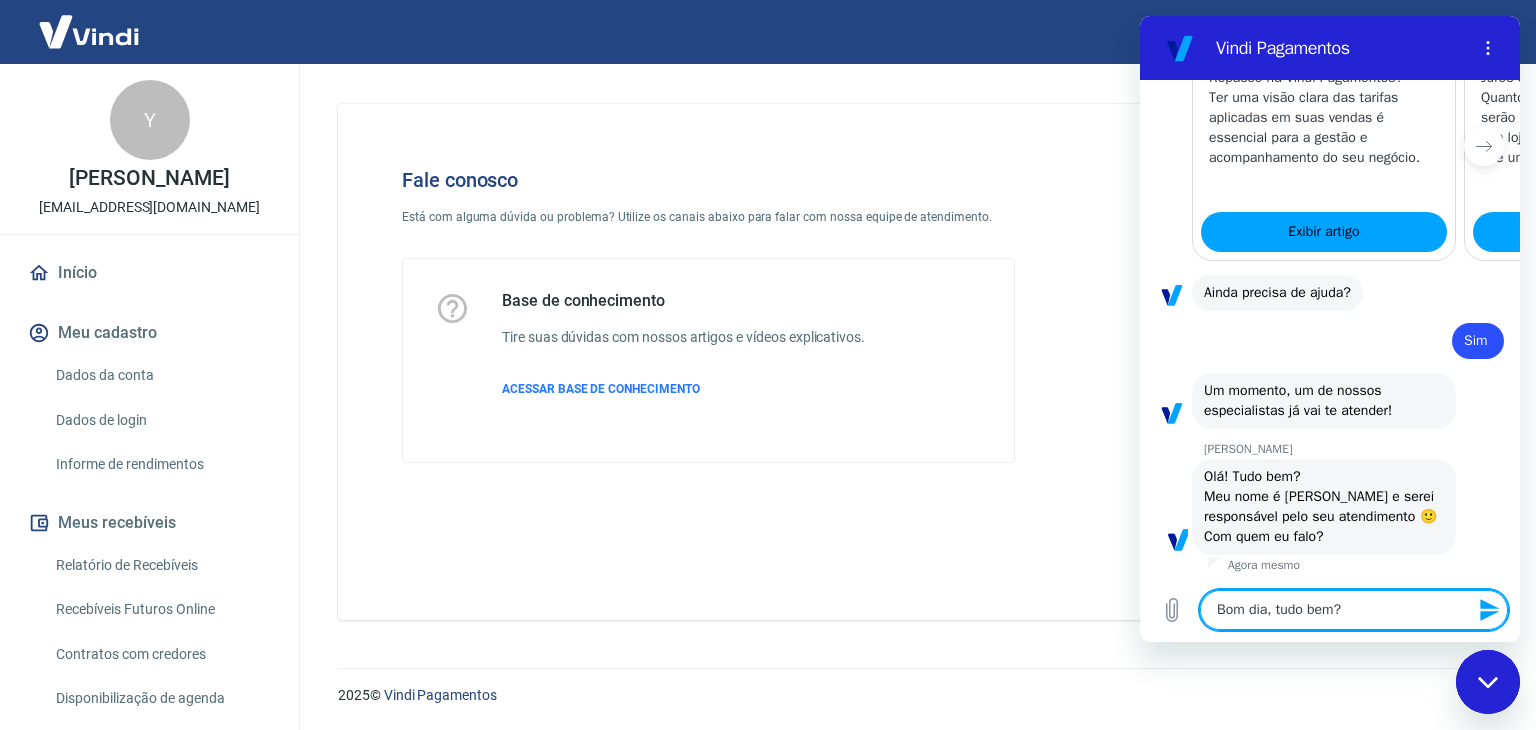 scroll, scrollTop: 1604, scrollLeft: 0, axis: vertical 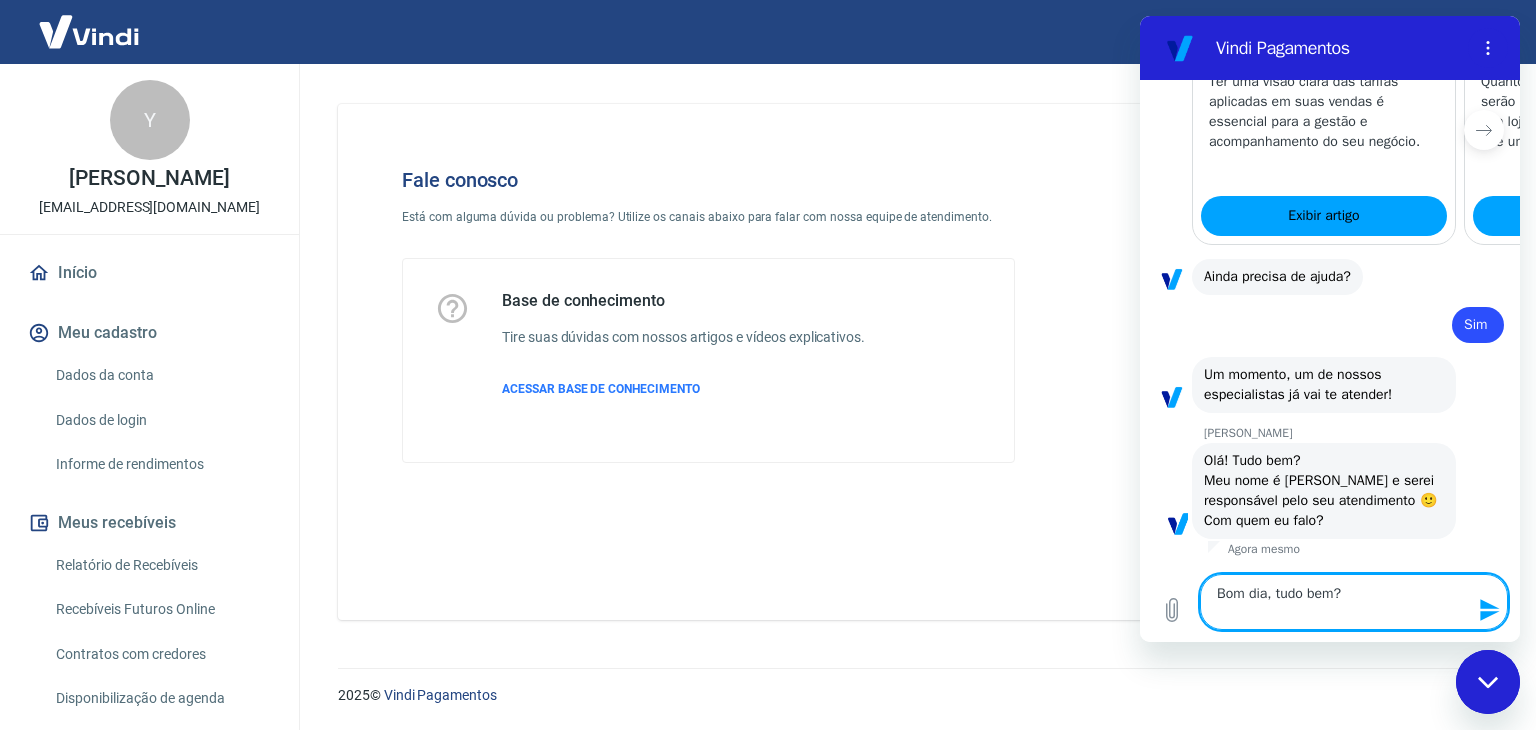 type on "Bom dia, tudo bem?" 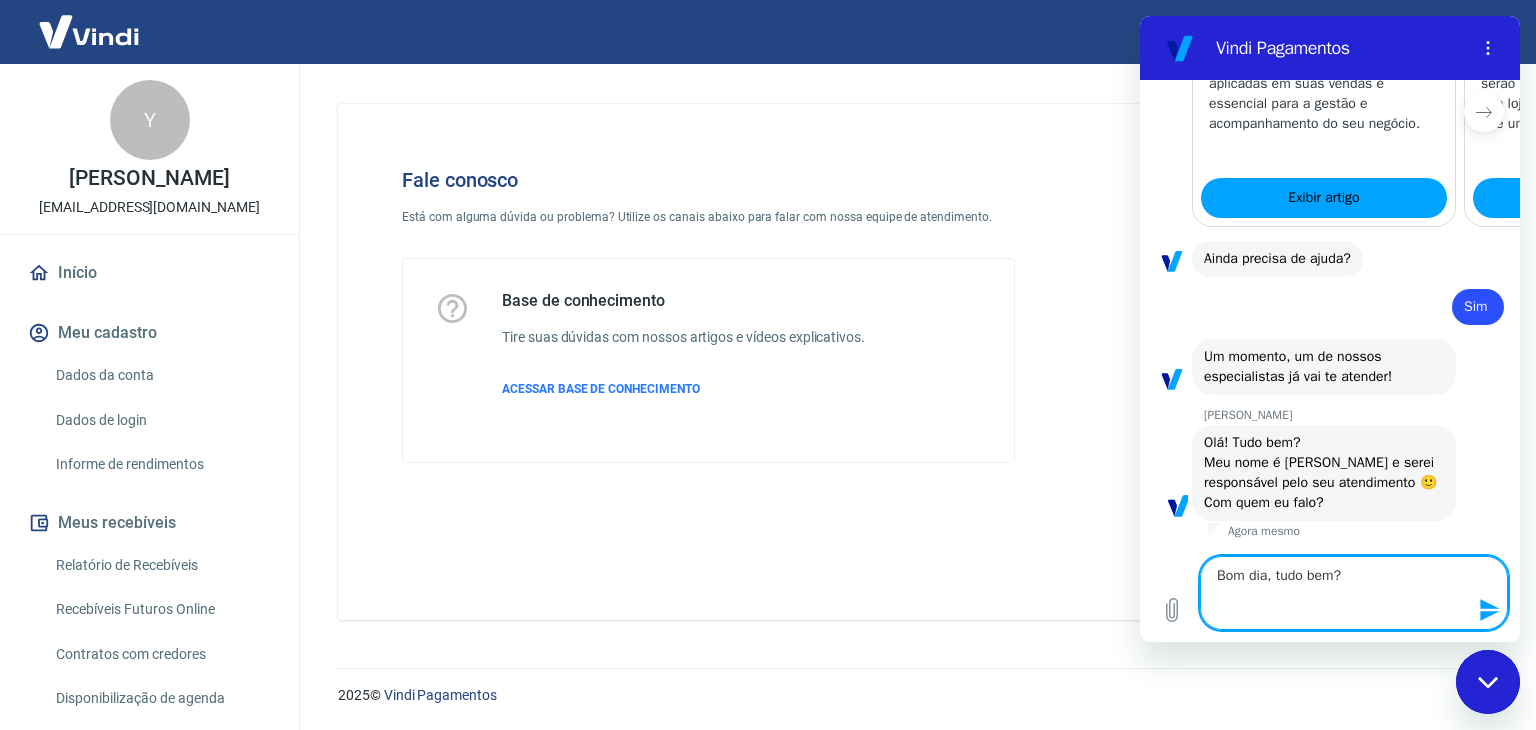 type on "Bom dia, tudo bem?
A" 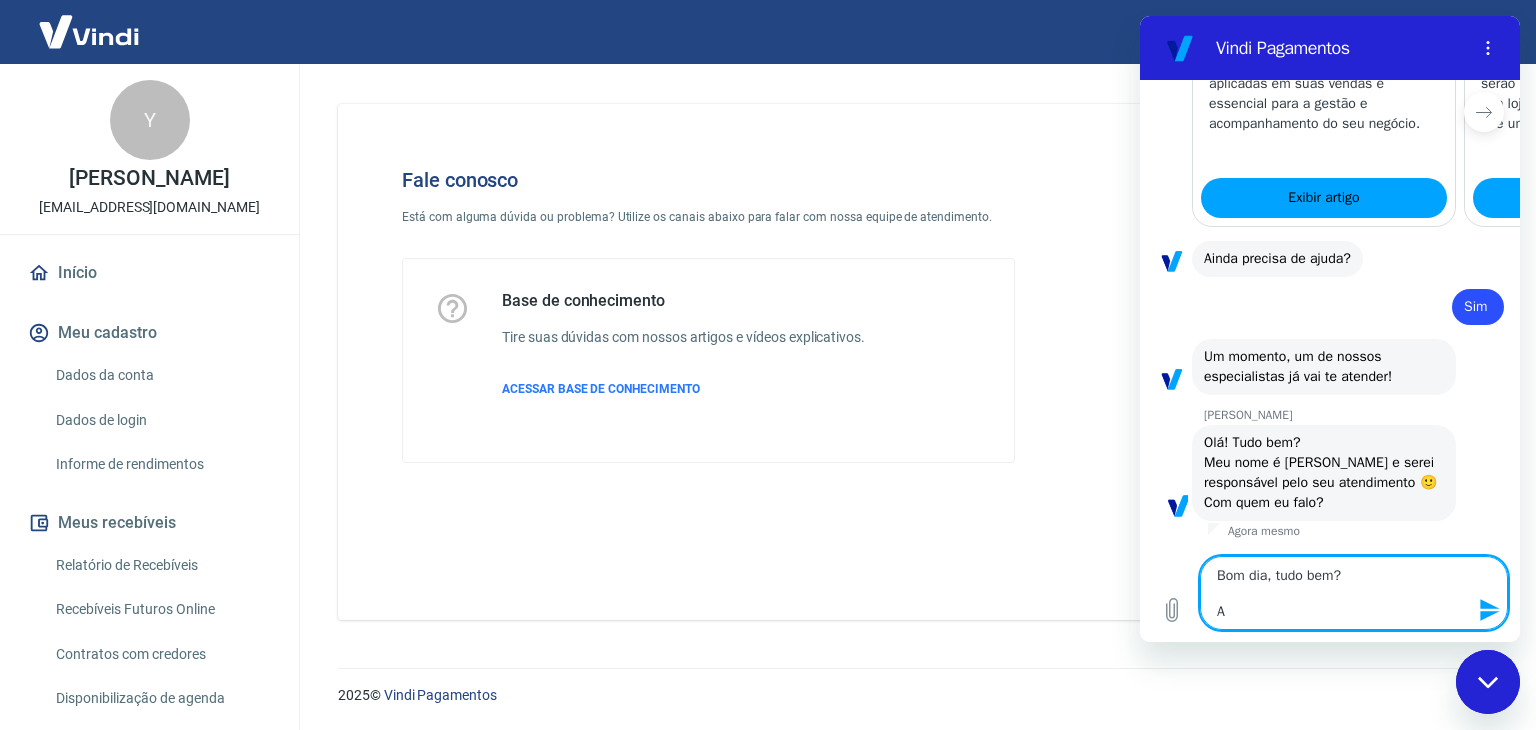 type on "Bom dia, tudo bem?
Ai" 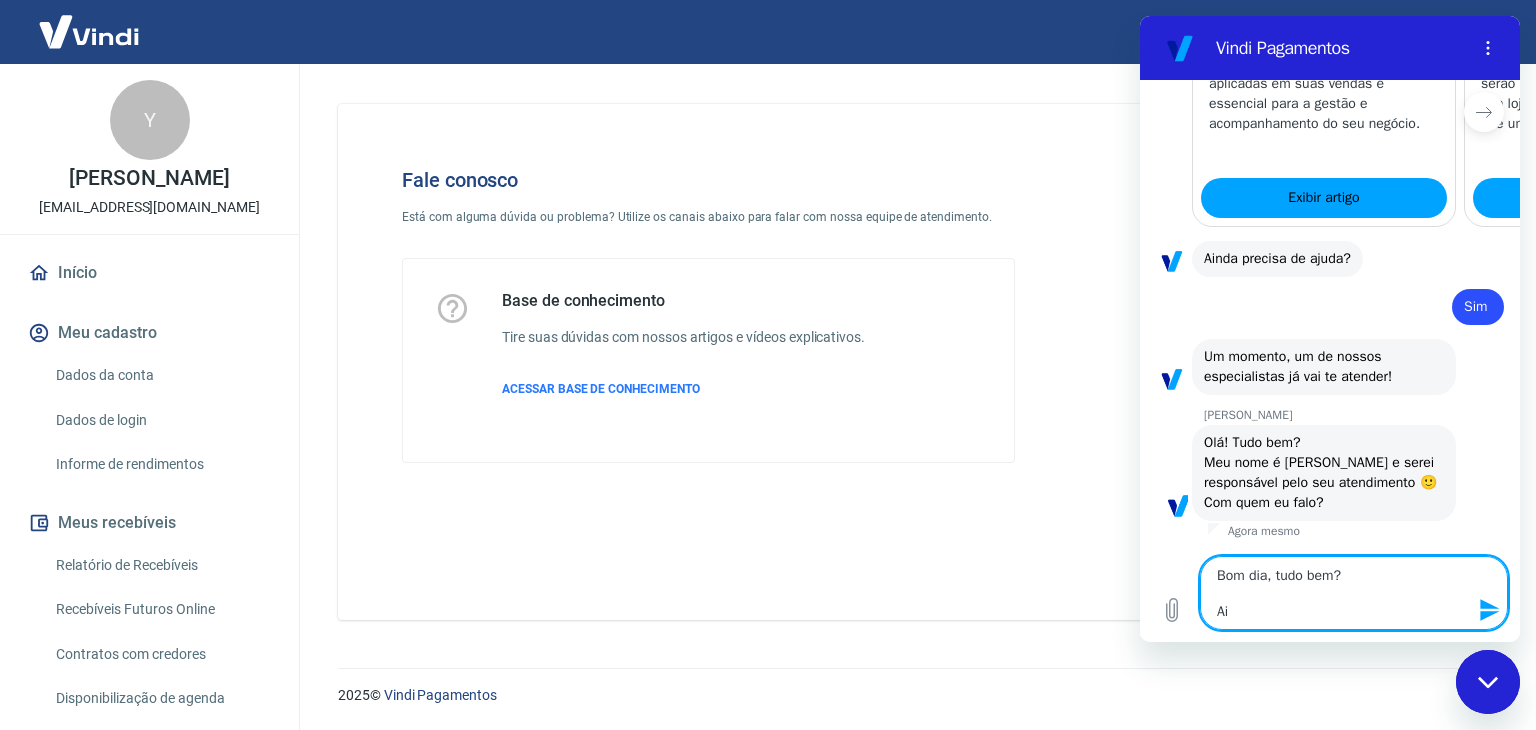 type on "Bom dia, tudo bem?
Ain" 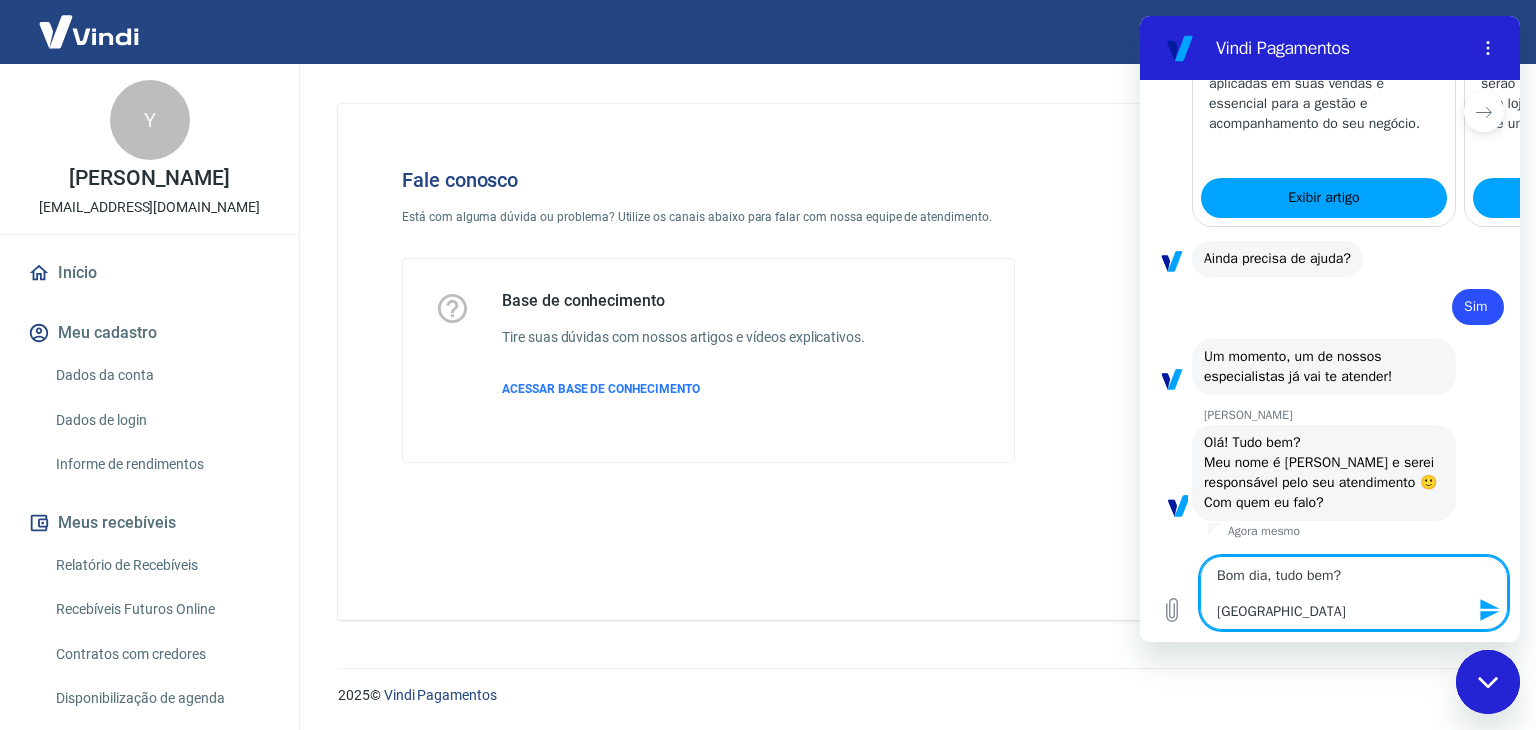 type on "Bom dia, tudo bem?
Aind" 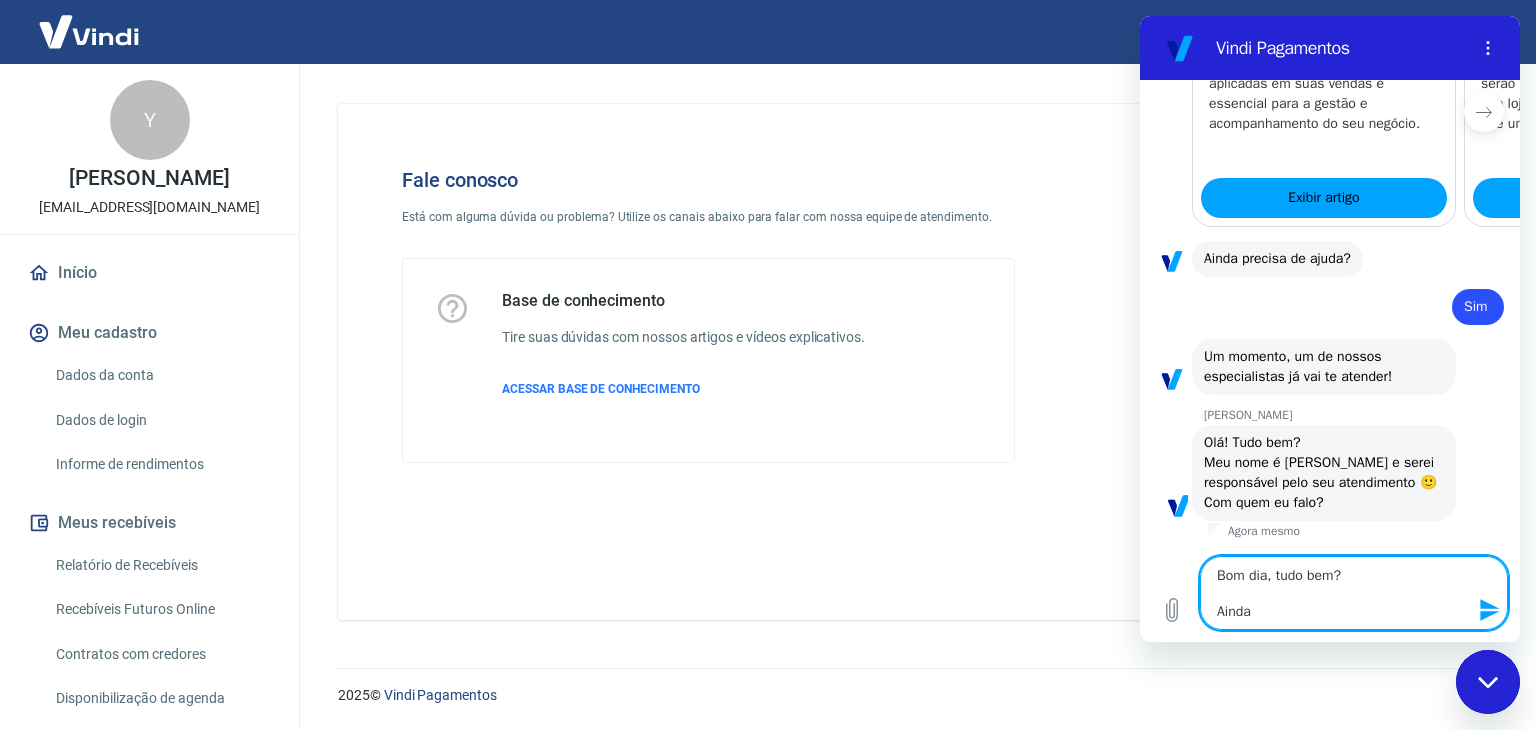 type on "Bom dia, tudo bem?
Ainda" 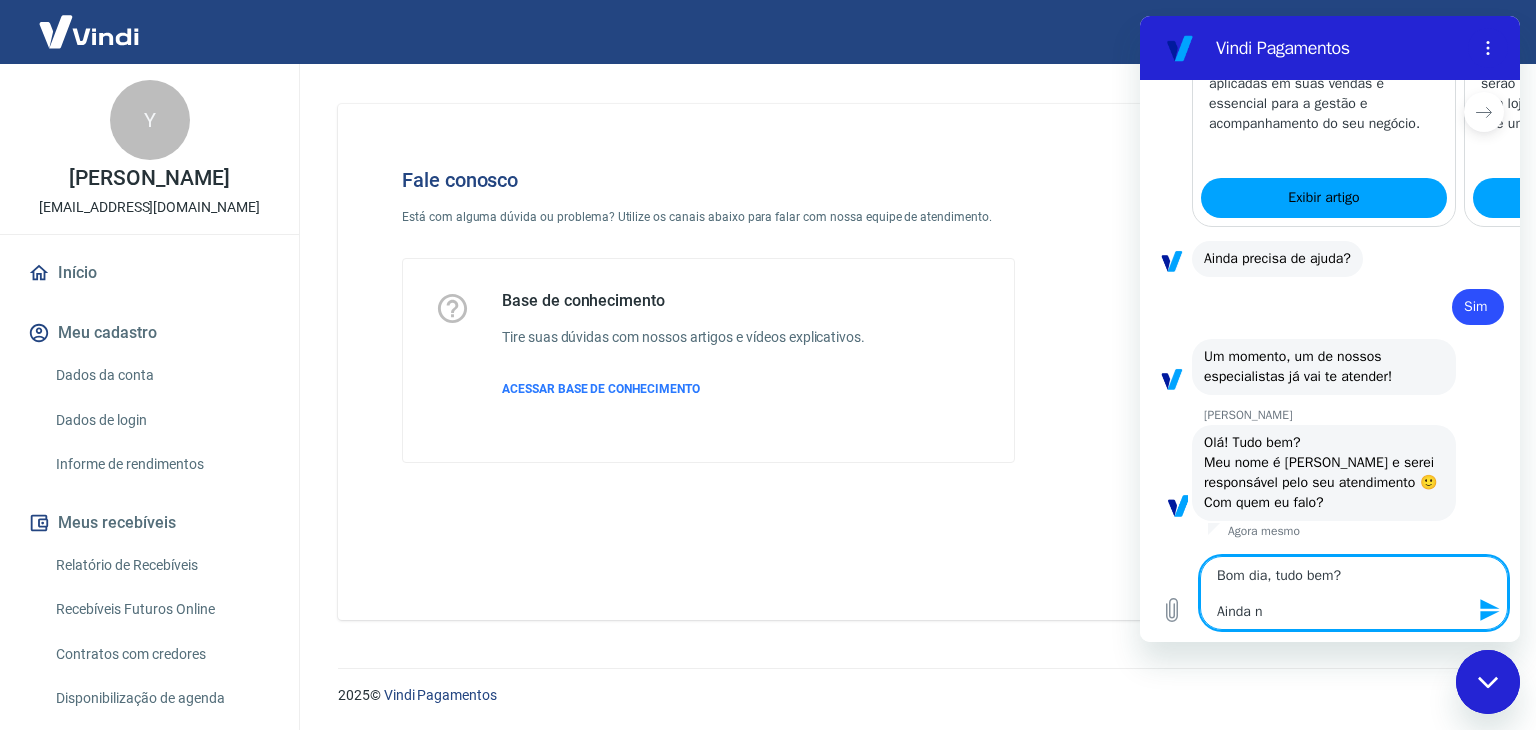 type on "Bom dia, tudo bem?
Ainda nã" 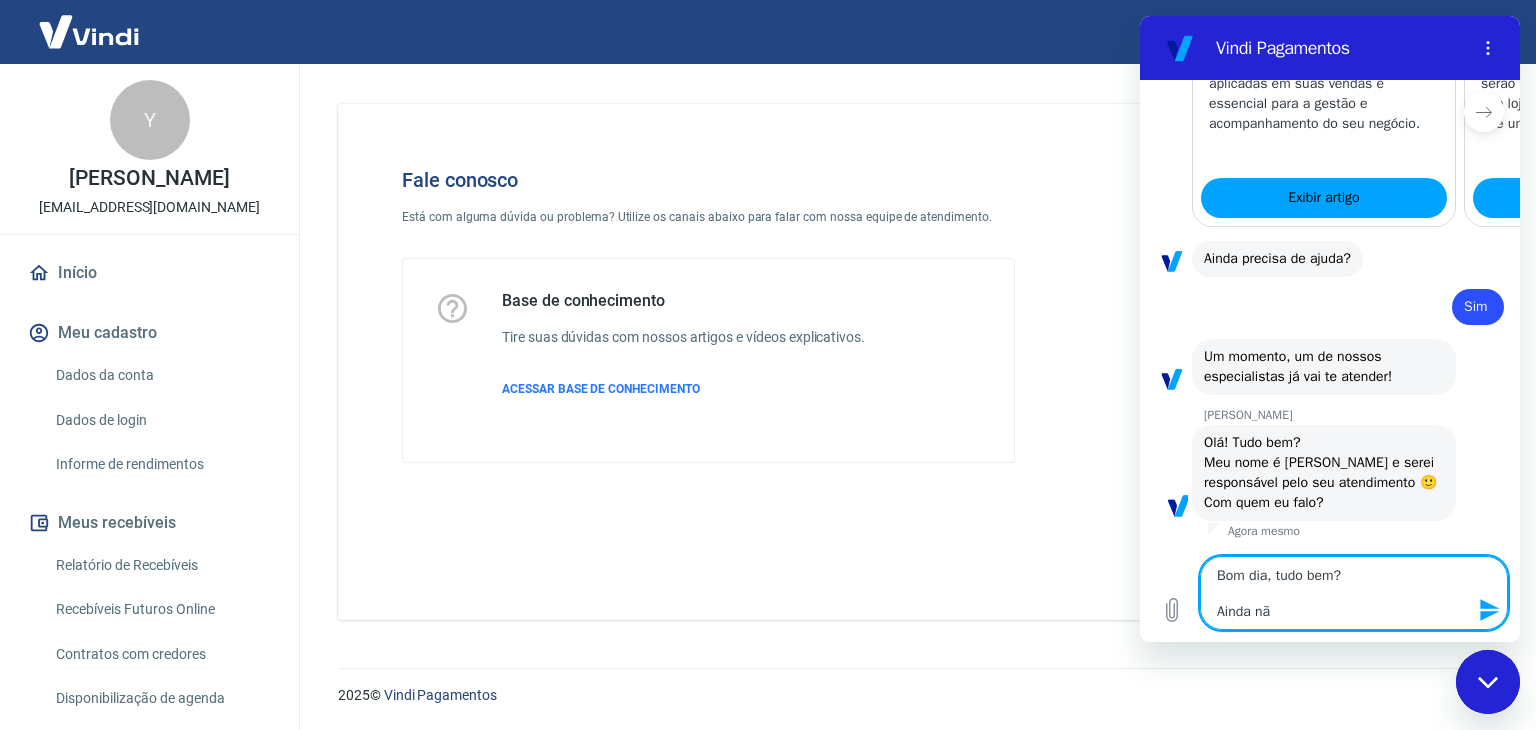 type on "Bom dia, tudo bem?
Ainda não" 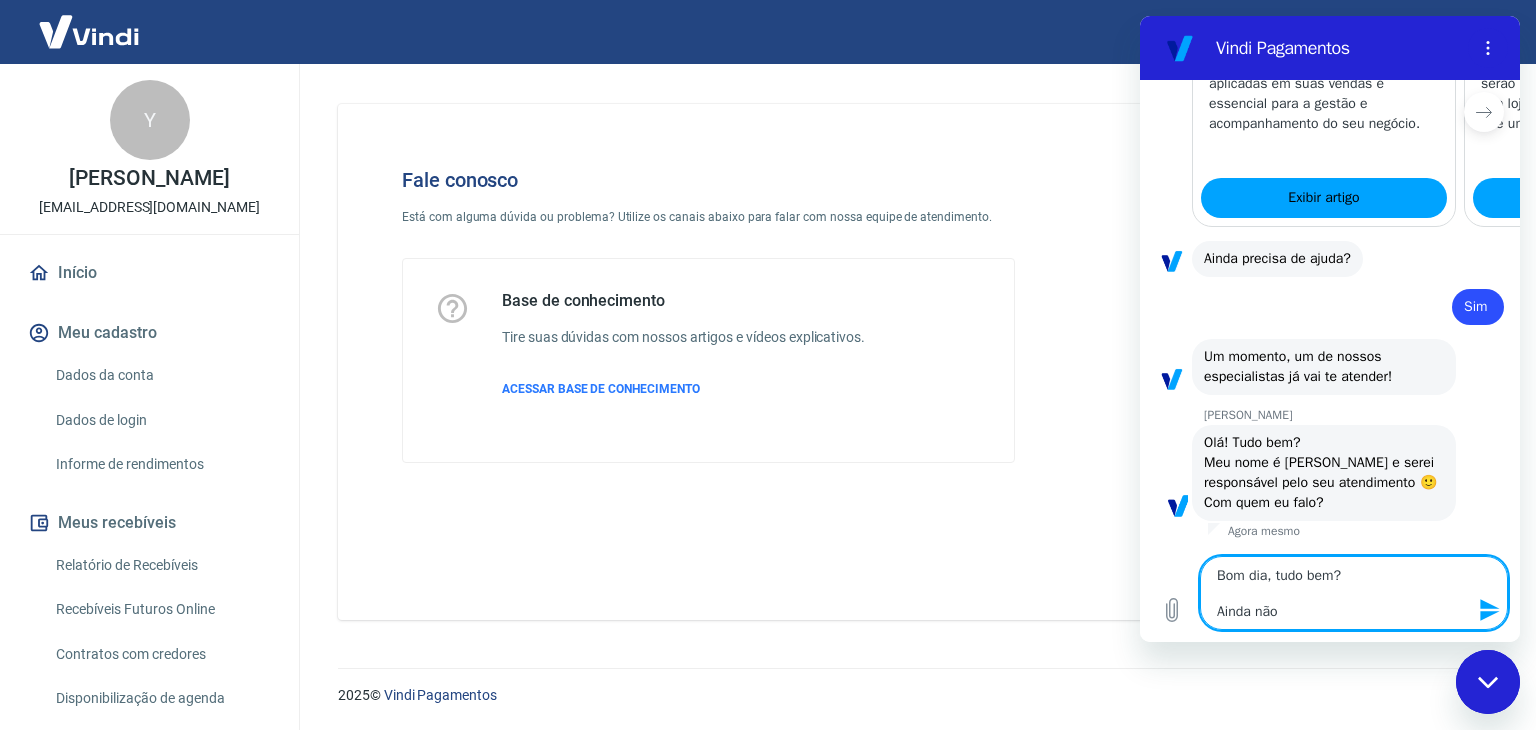type on "Bom dia, tudo bem?
Ainda não" 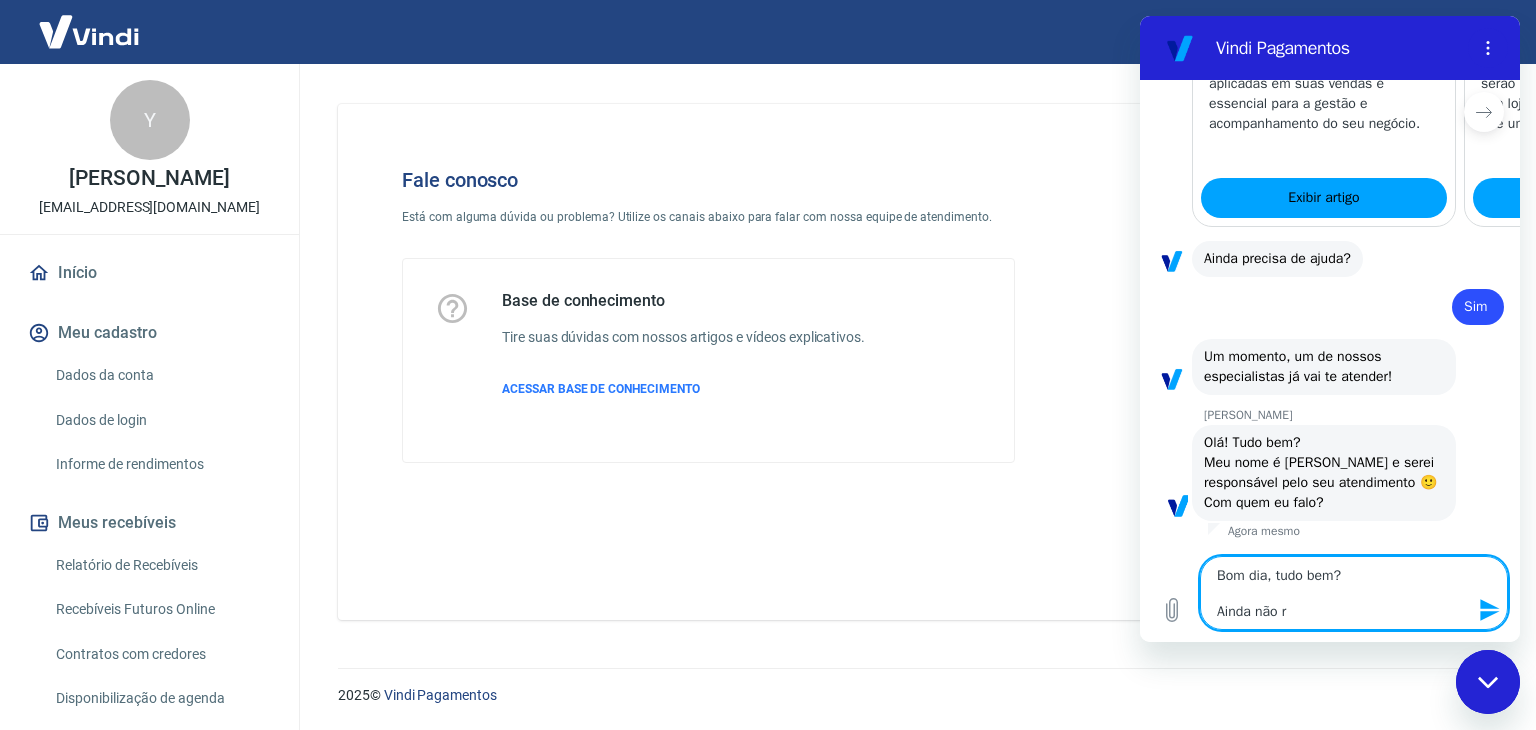 type on "Bom dia, tudo bem?
Ainda não re" 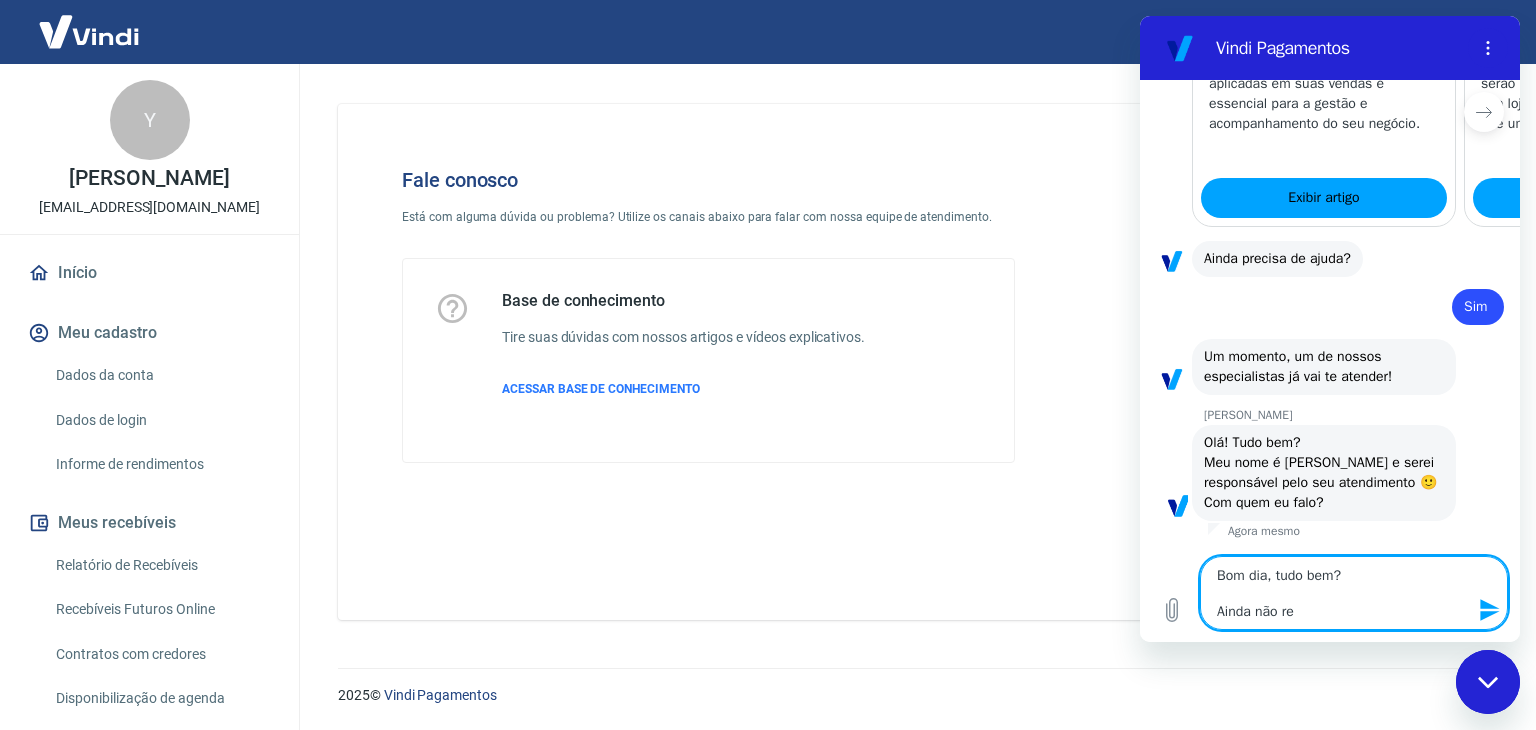 type on "Bom dia, tudo bem?
Ainda não rec" 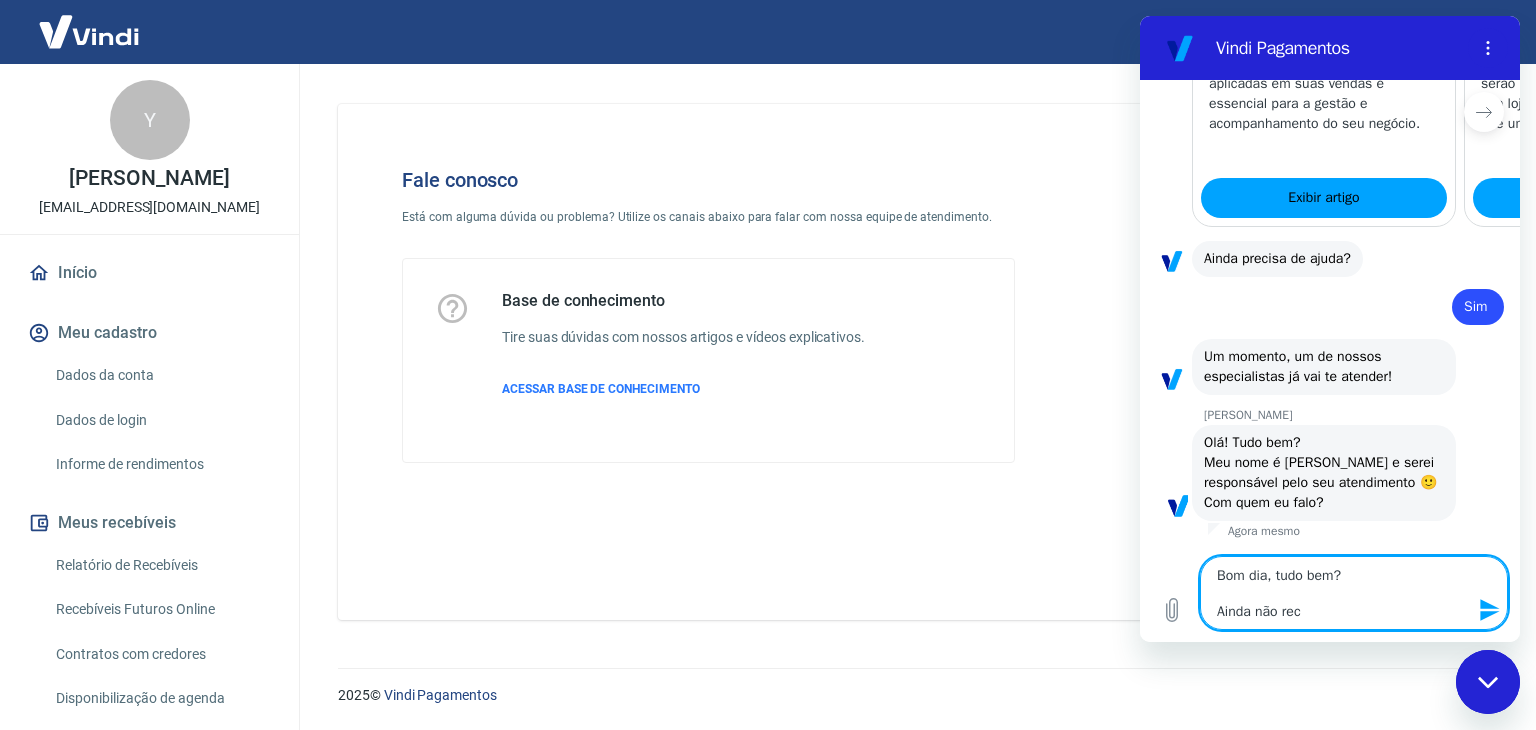 type on "Bom dia, tudo bem?
Ainda não rece" 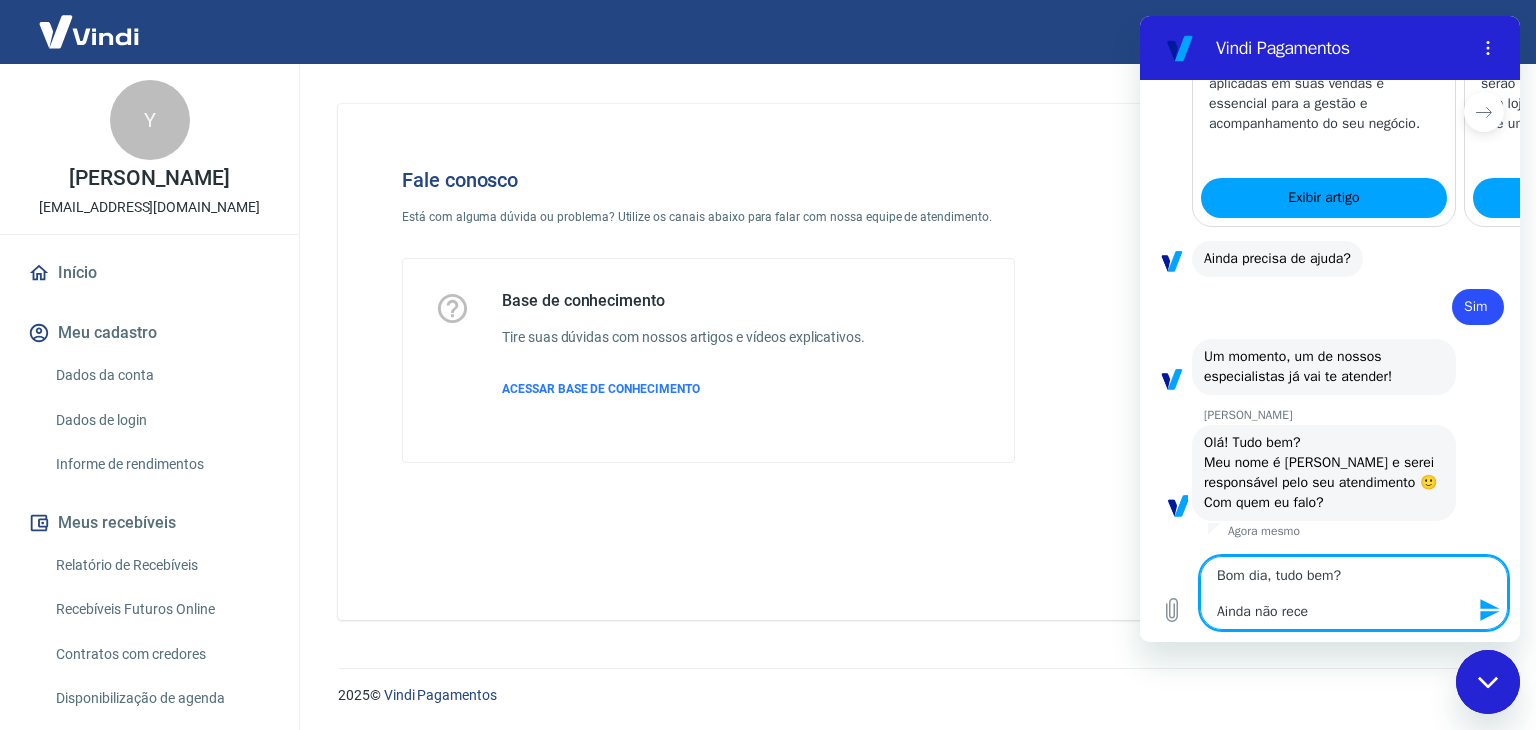 type on "Bom dia, tudo bem?
Ainda não receb" 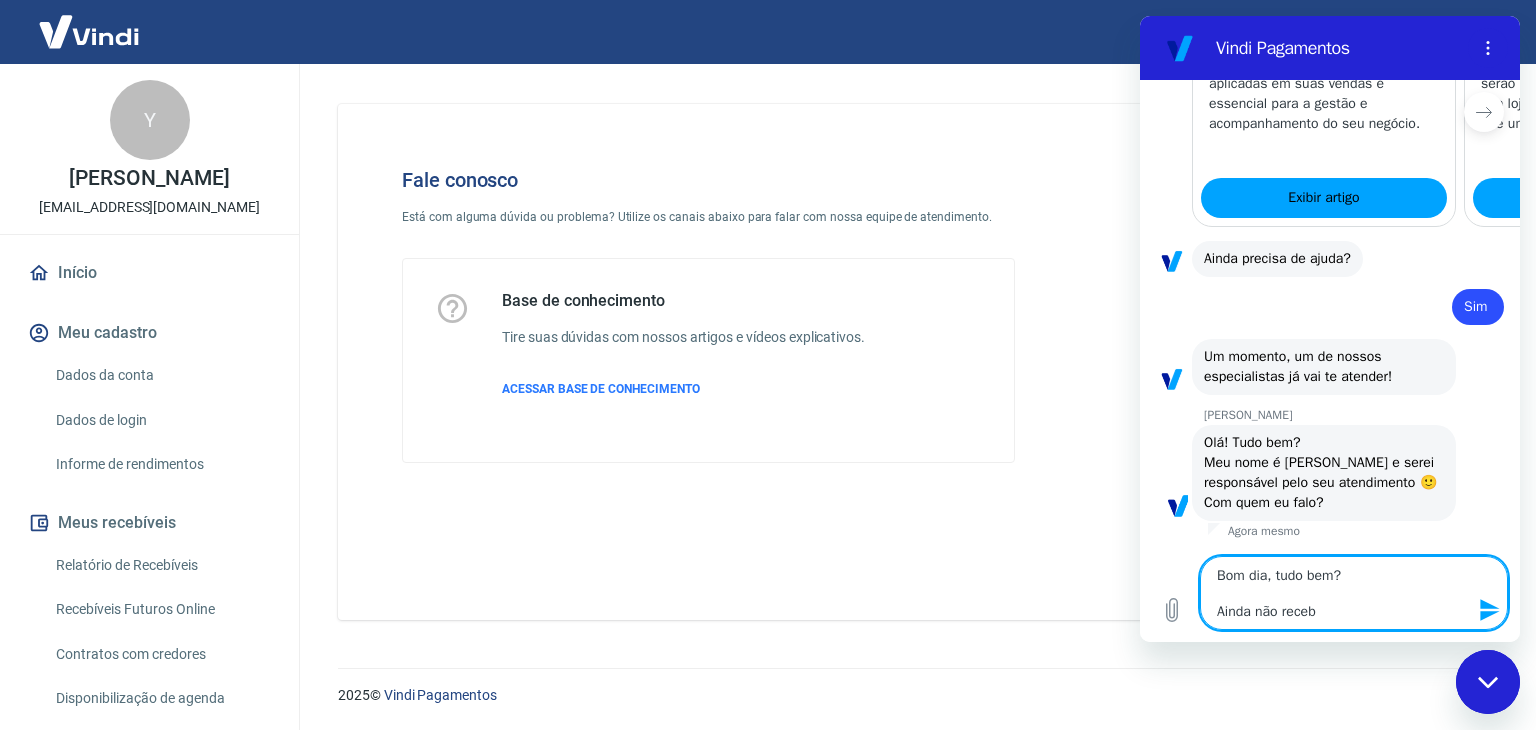 type on "Bom dia, tudo bem?
Ainda não recebi" 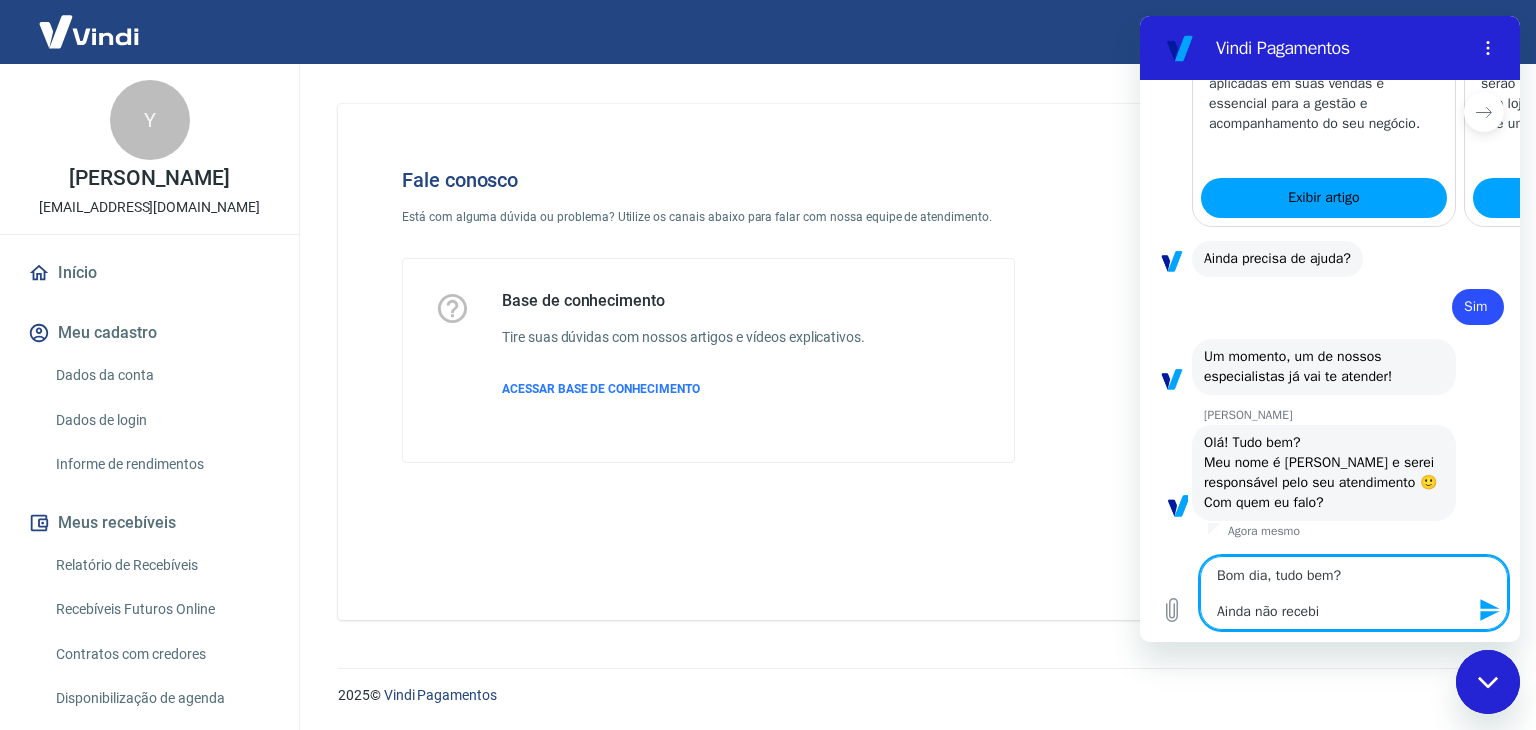 type on "Bom dia, tudo bem?
Ainda não recebi" 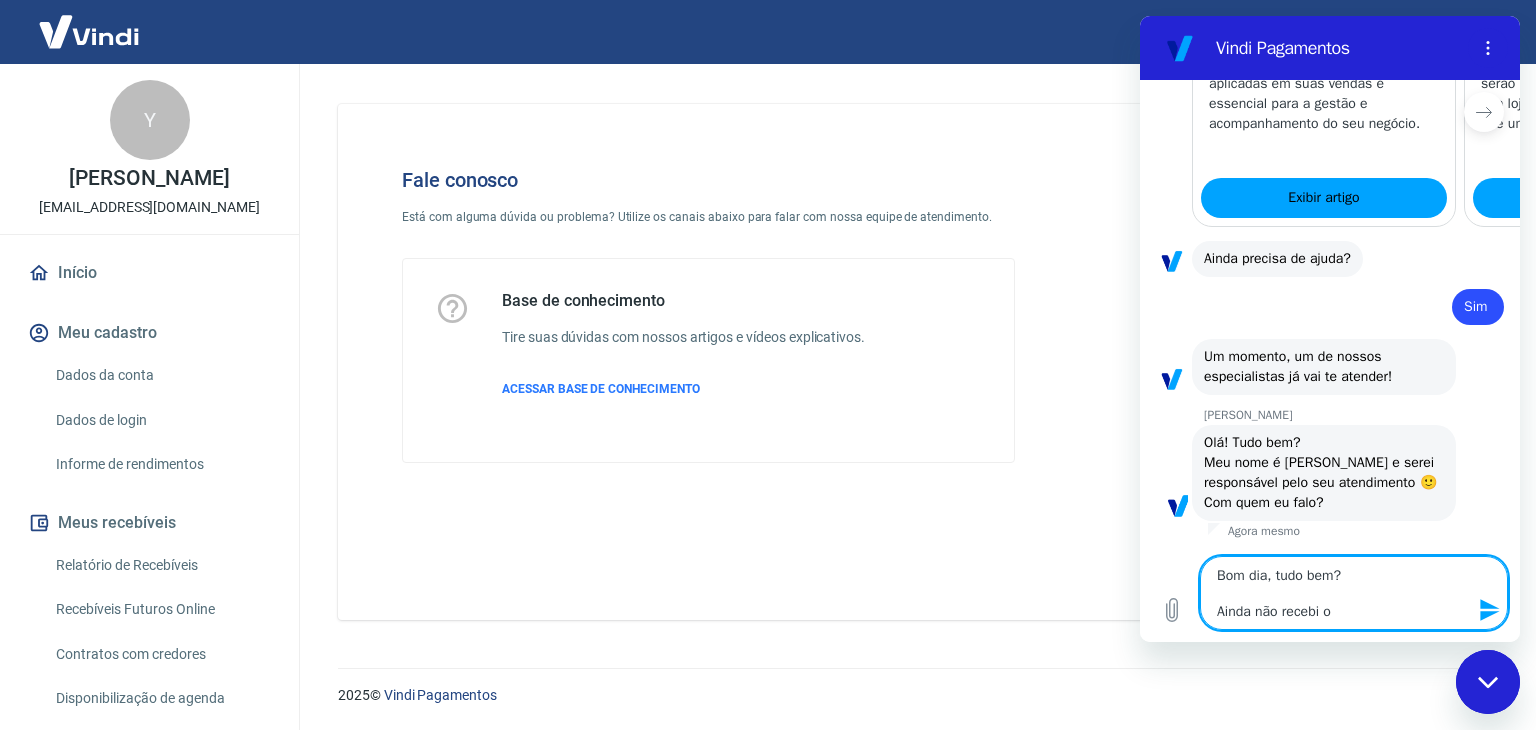 type on "Bom dia, tudo bem?
Ainda não recebi o" 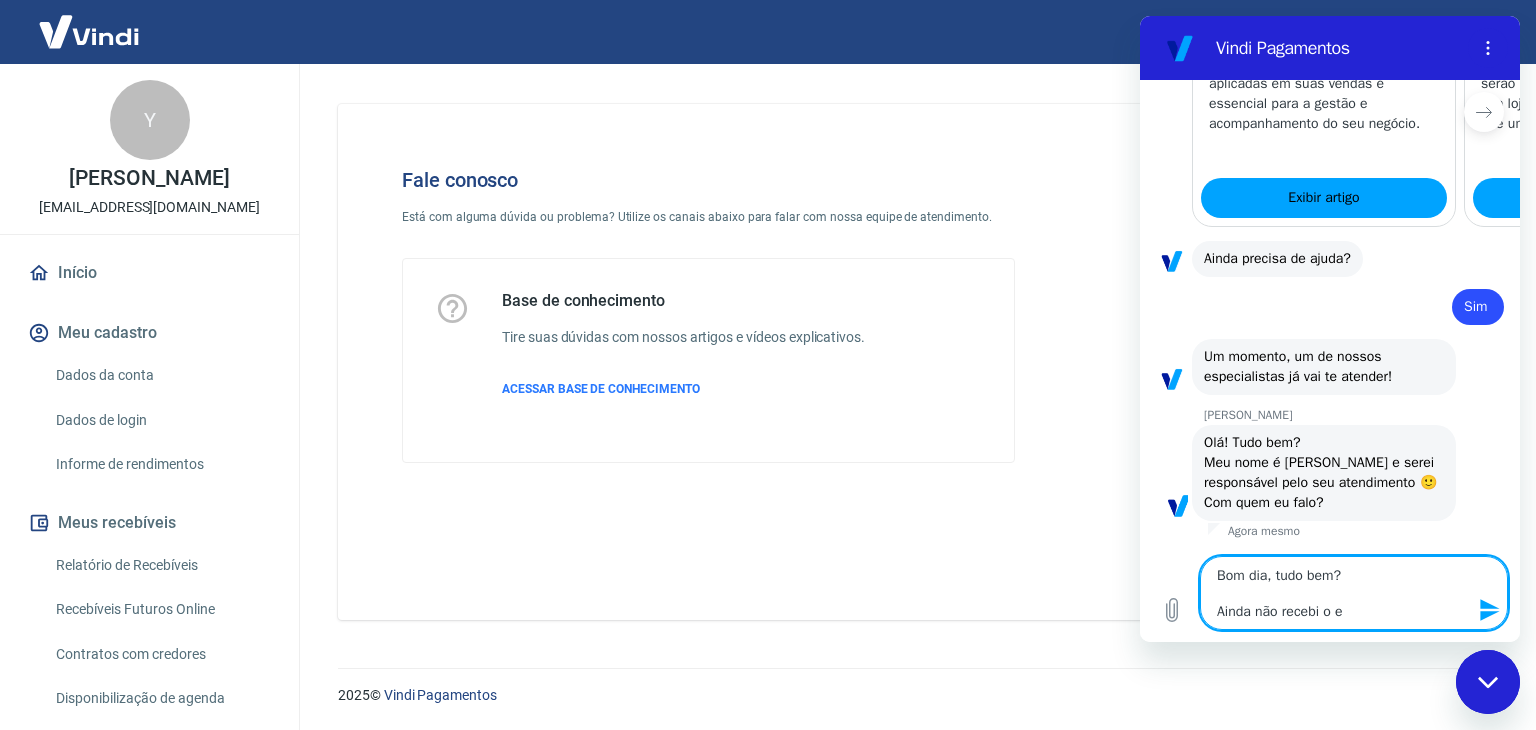 type on "Bom dia, tudo bem?
Ainda não recebi o ex" 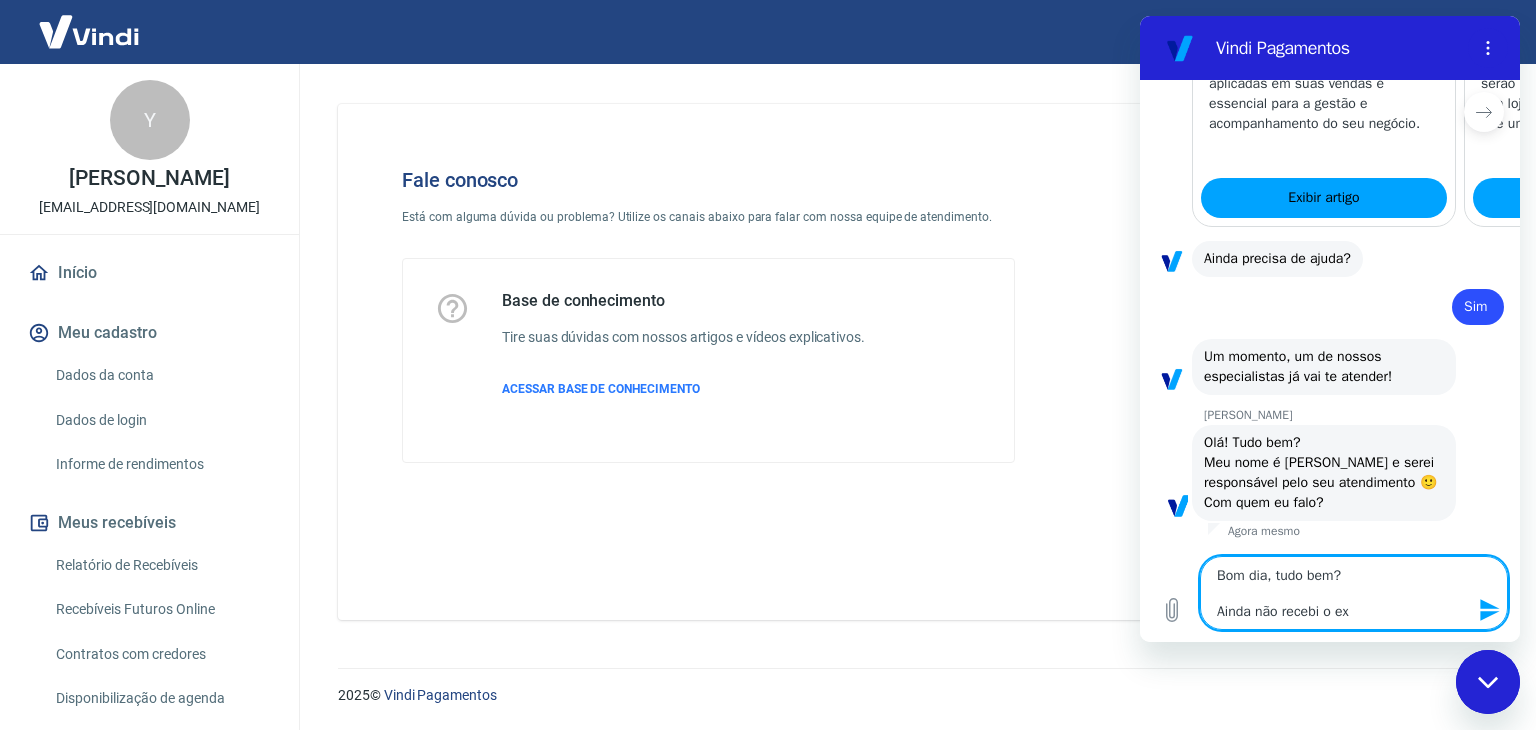 type on "Bom dia, tudo bem?
Ainda não recebi o ext" 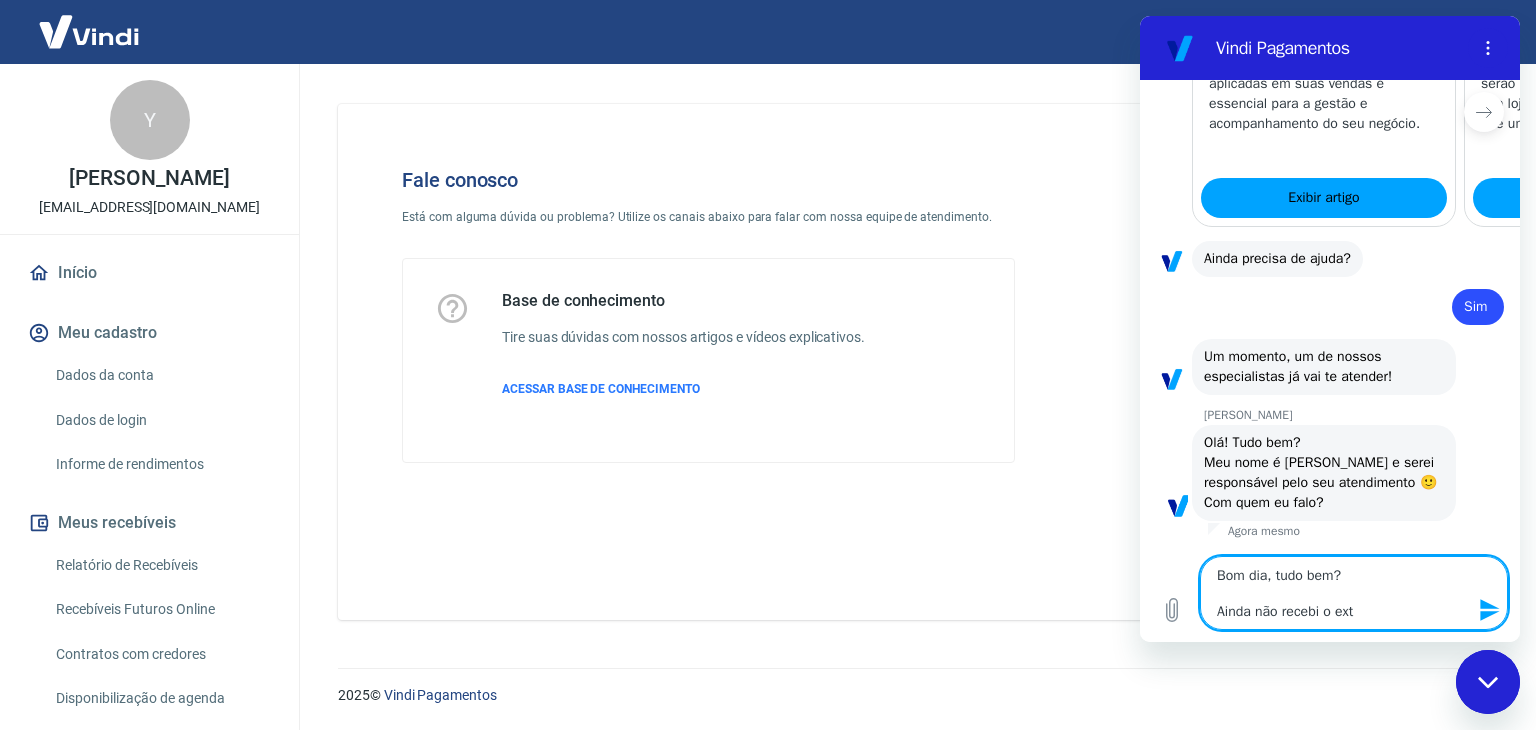 type on "Bom dia, tudo bem?
Ainda não recebi o exto" 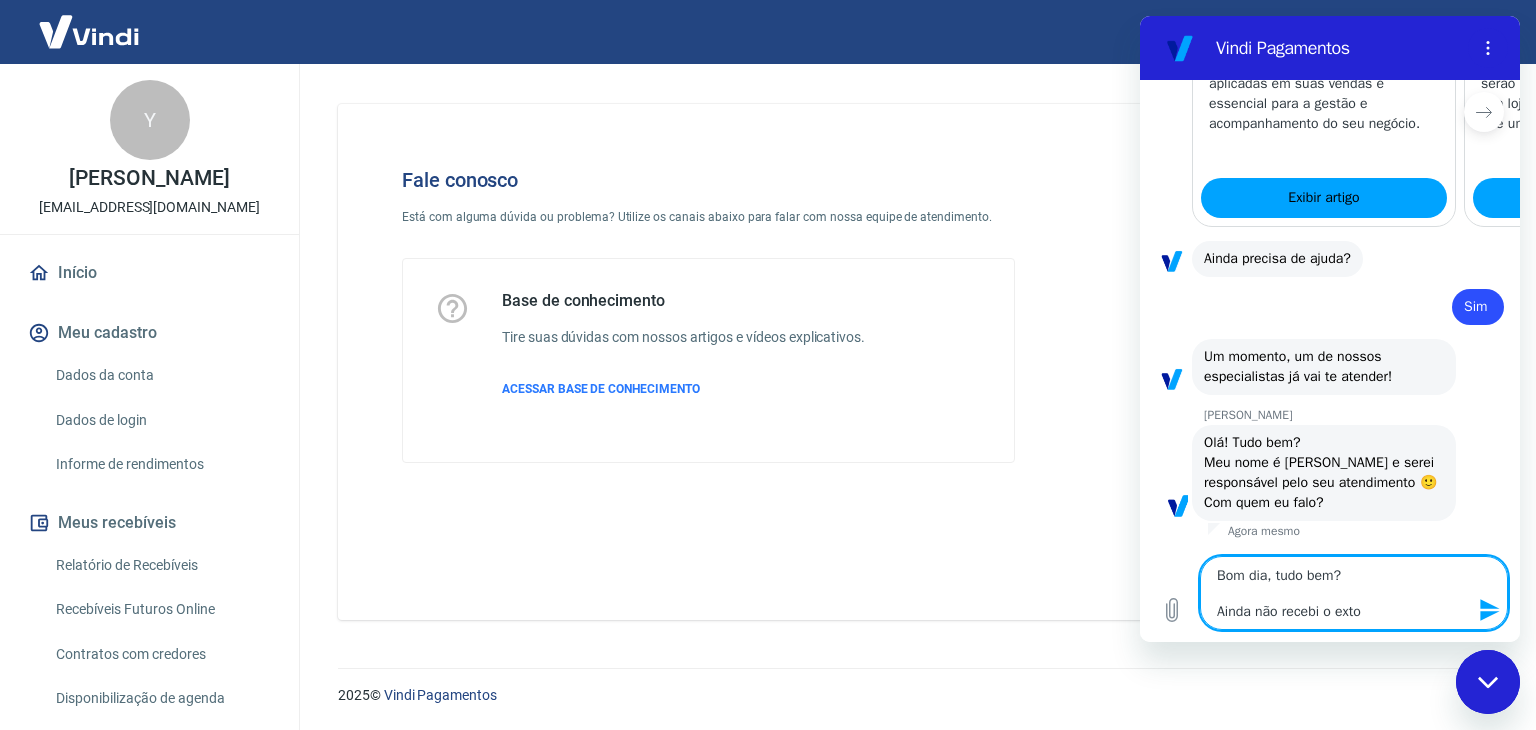 type on "Bom dia, tudo bem?
Ainda não recebi o extor" 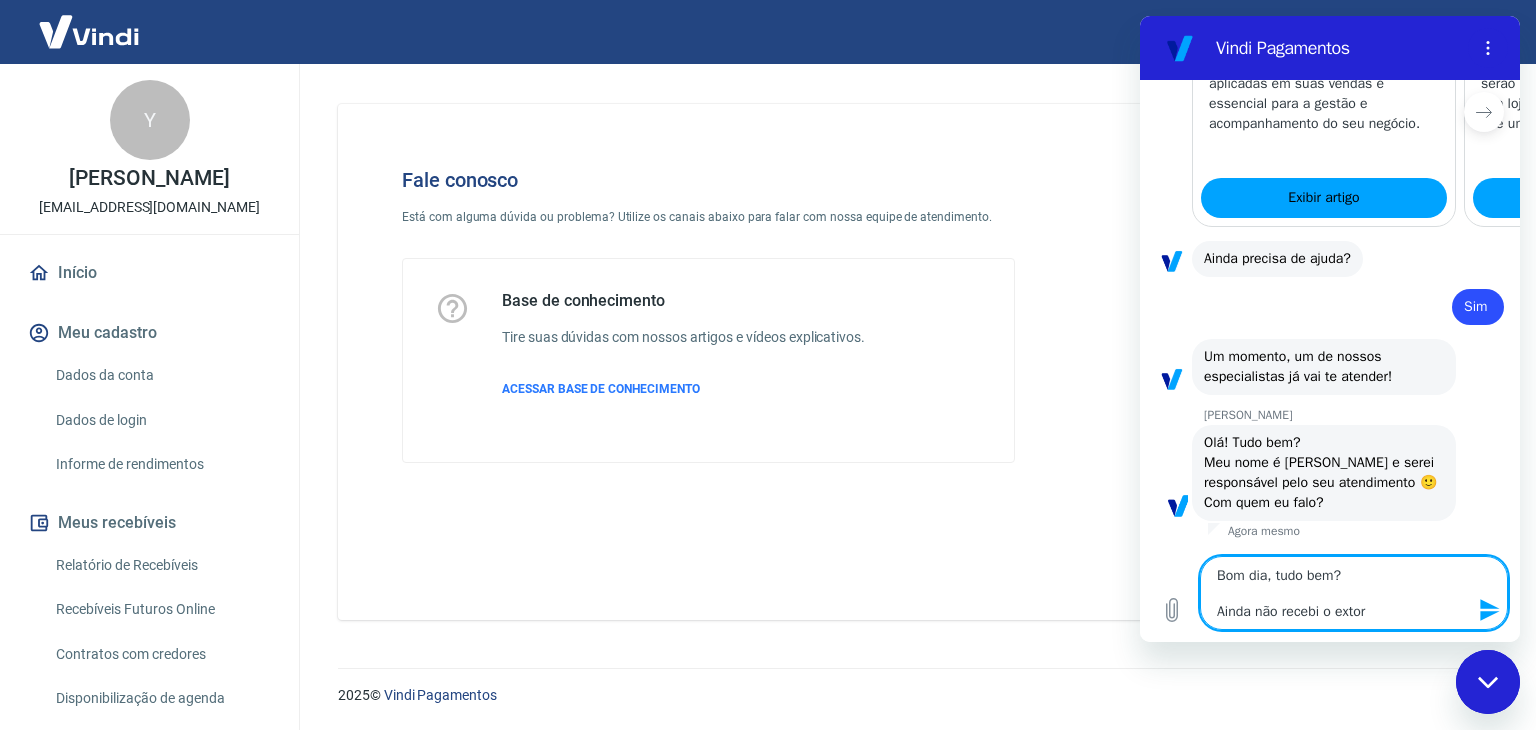type on "Bom dia, tudo bem?
Ainda não recebi o extorn" 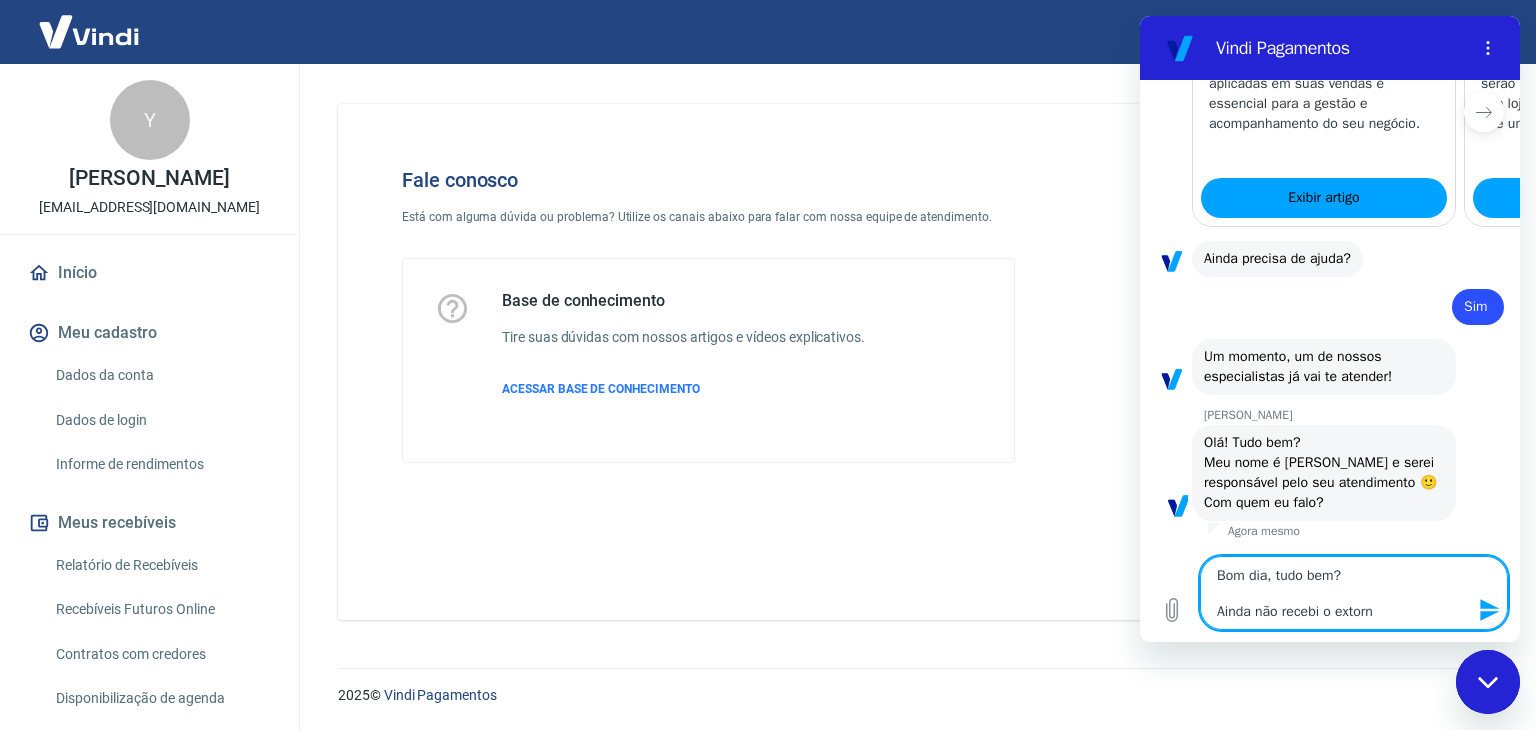 type on "Bom dia, tudo bem?
Ainda não recebi o extorno" 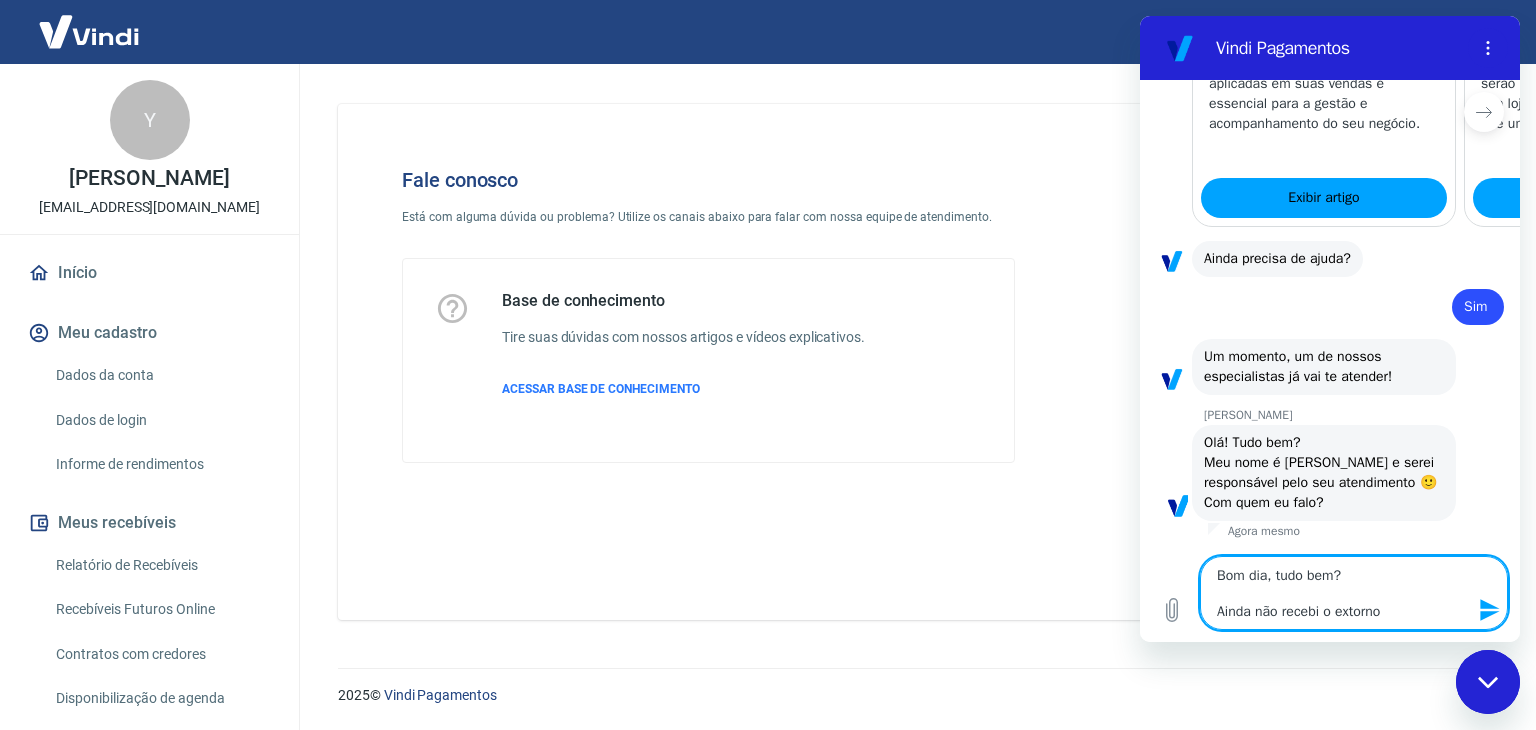 type on "Bom dia, tudo bem?
Ainda não recebi o extorno" 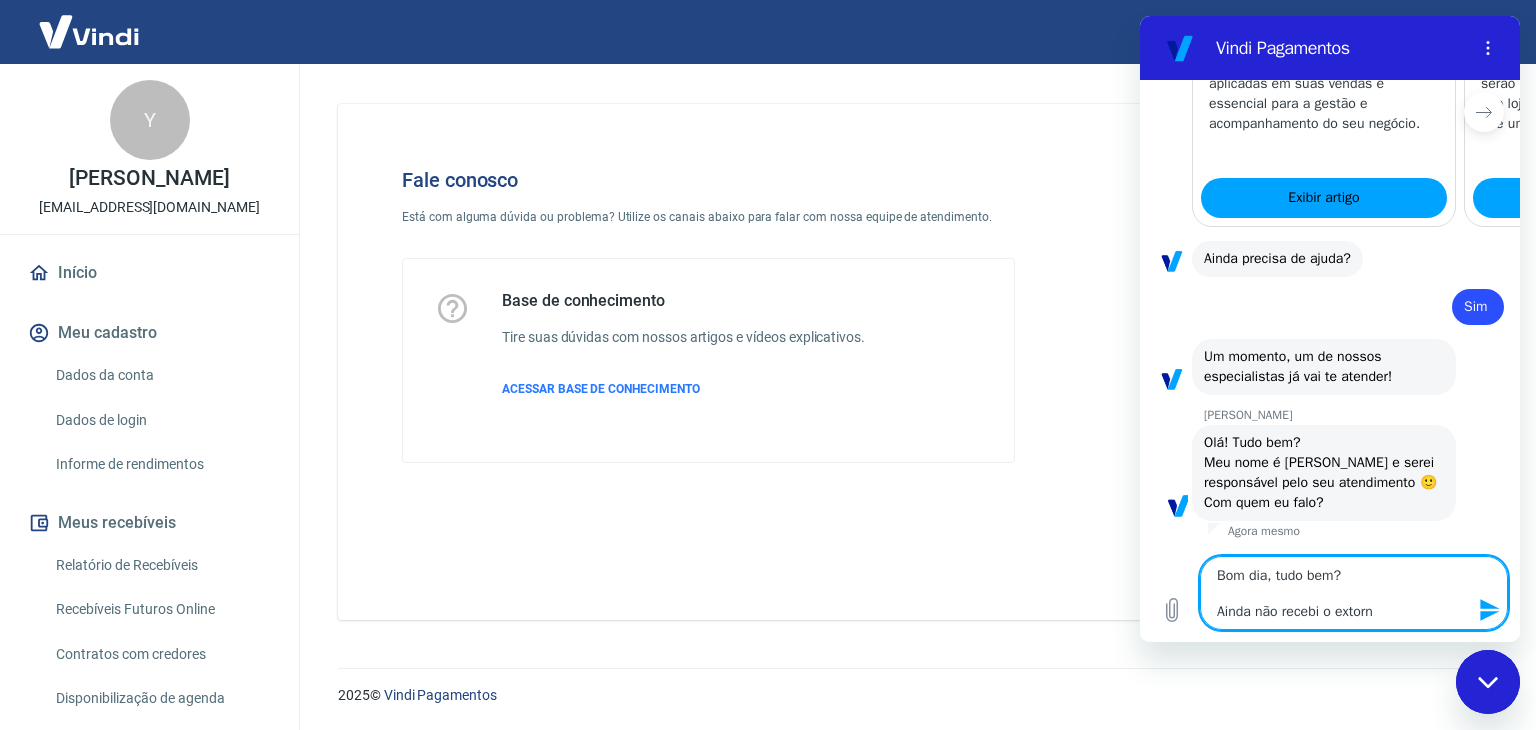 type on "Bom dia, tudo bem?
Ainda não recebi o extor" 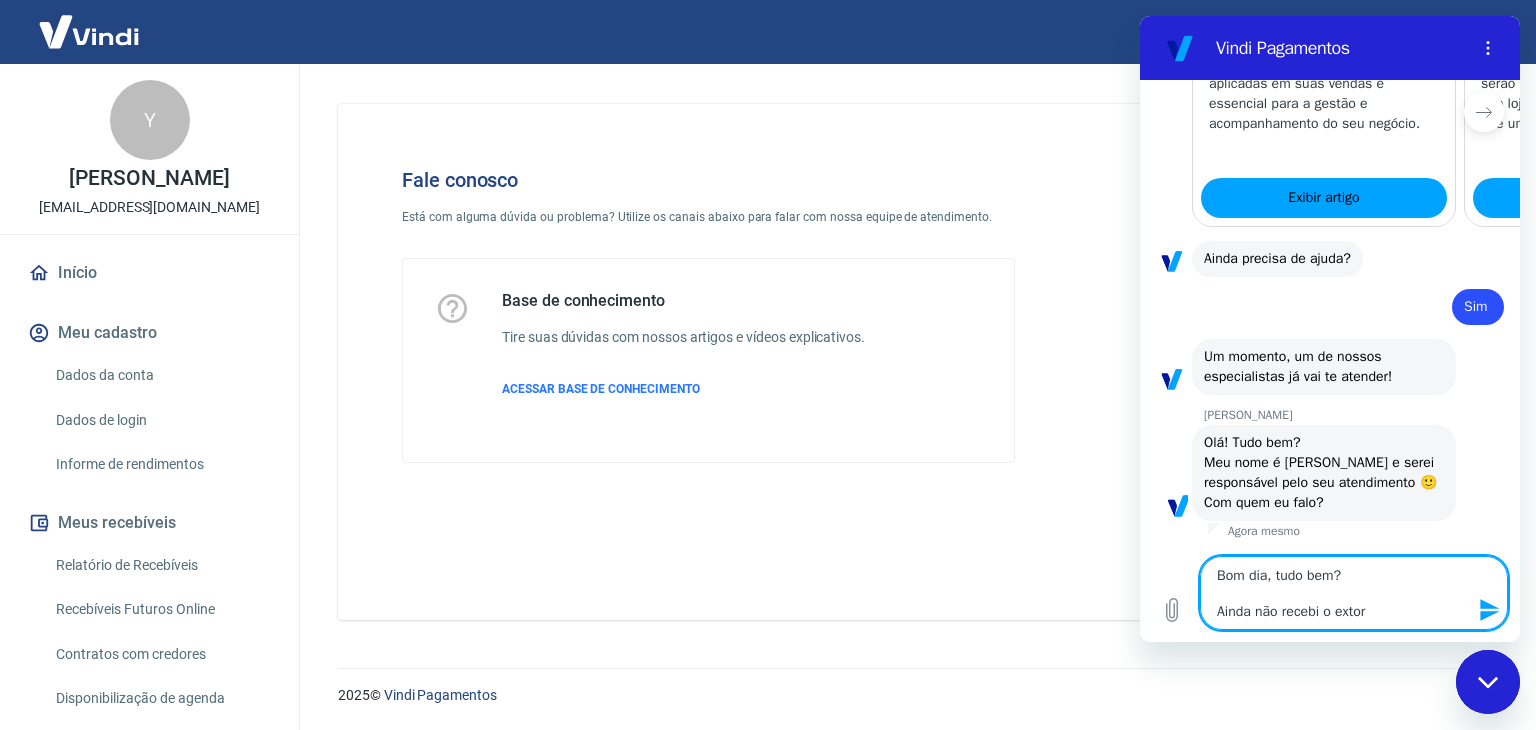 type on "Bom dia, tudo bem?
Ainda não recebi o exto" 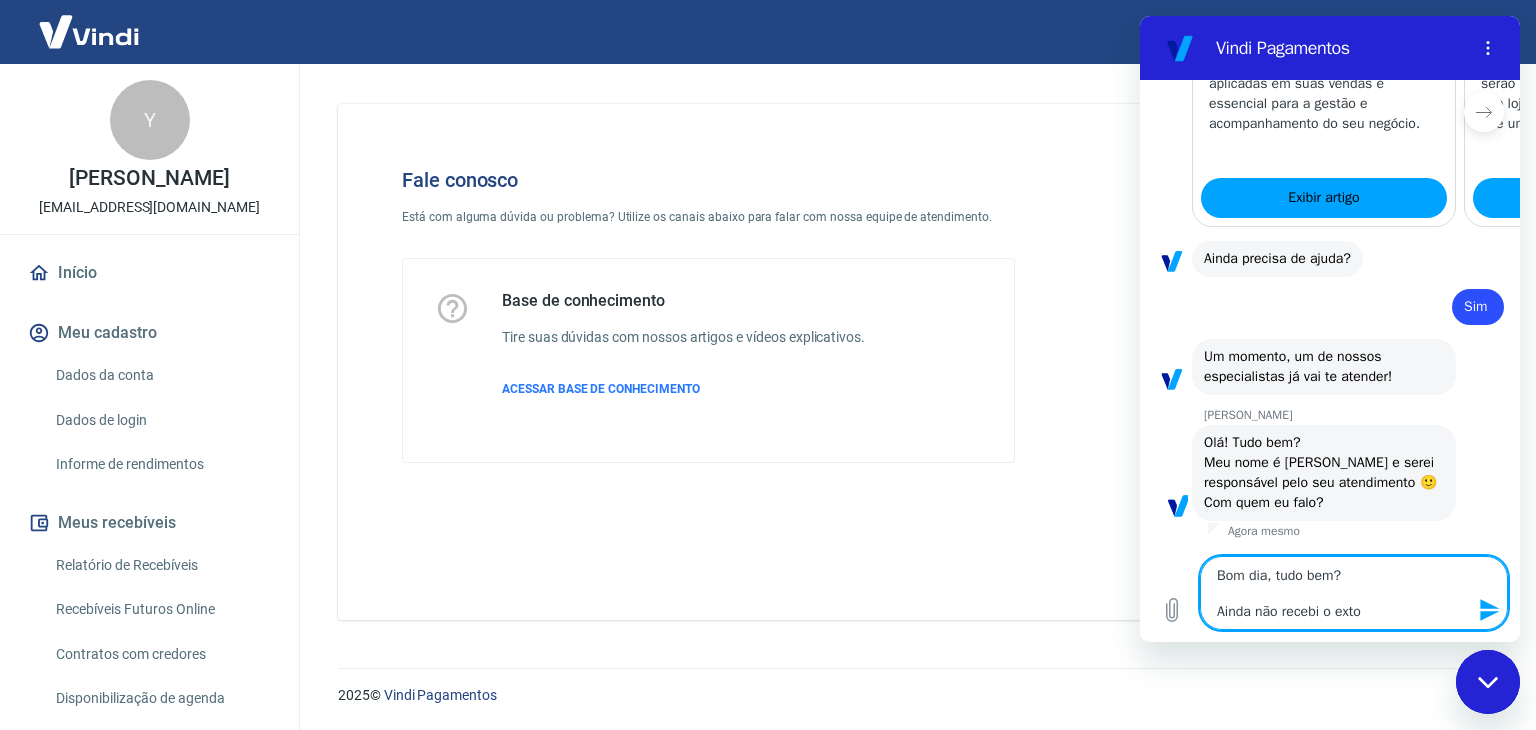 type on "Bom dia, tudo bem?
Ainda não recebi o ext" 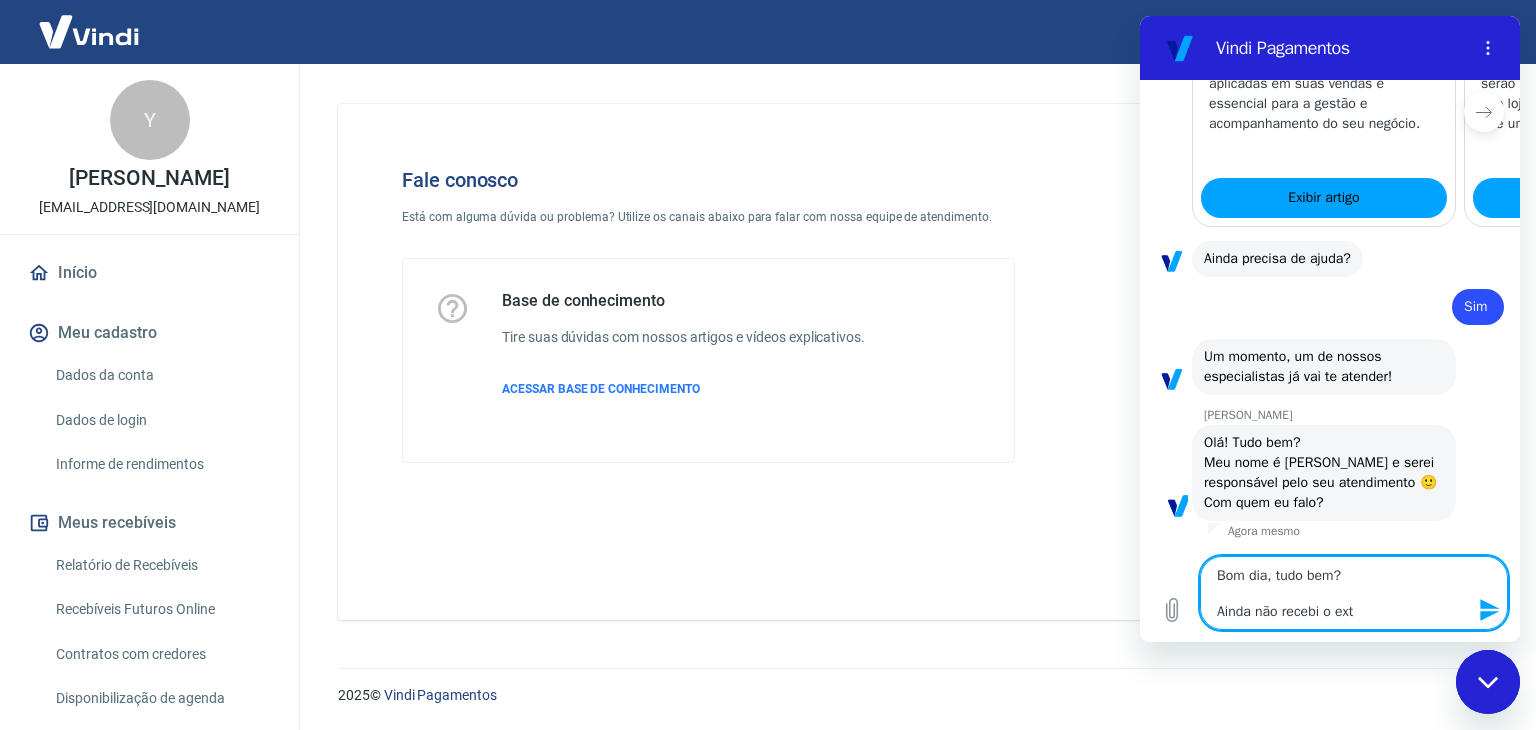 type on "Bom dia, tudo bem?
Ainda não recebi o ex" 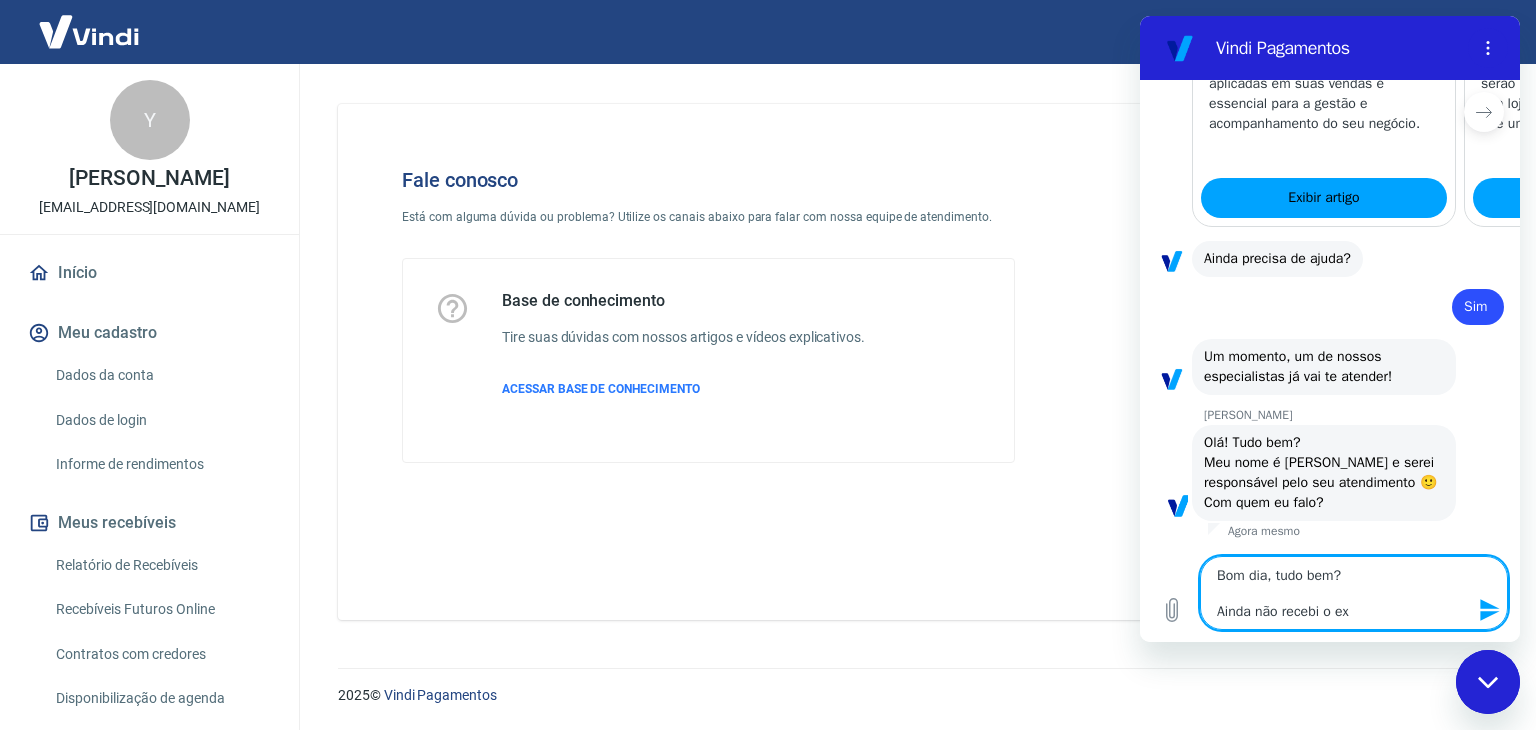 type on "Bom dia, tudo bem?
Ainda não recebi o e" 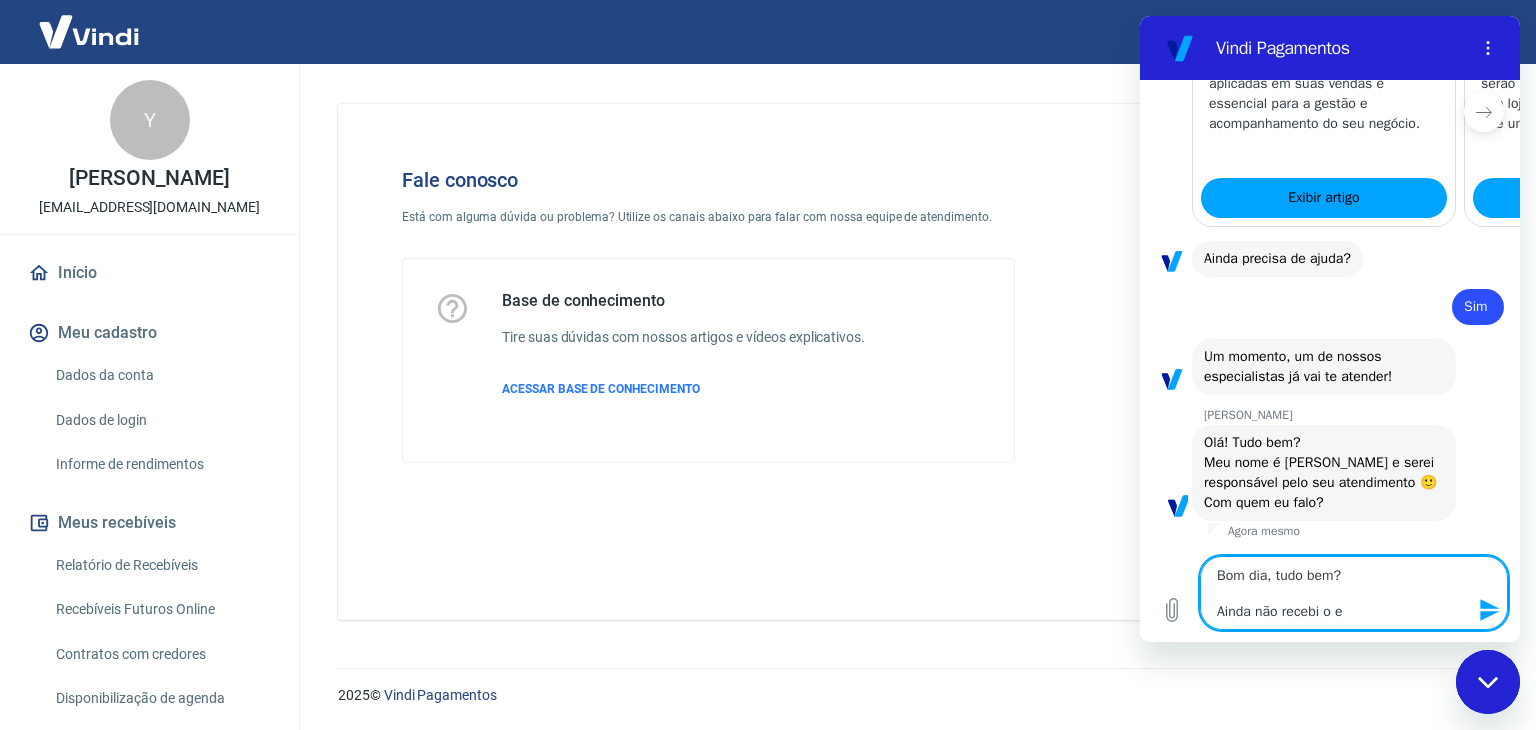 type on "Bom dia, tudo bem?
Ainda não recebi o es" 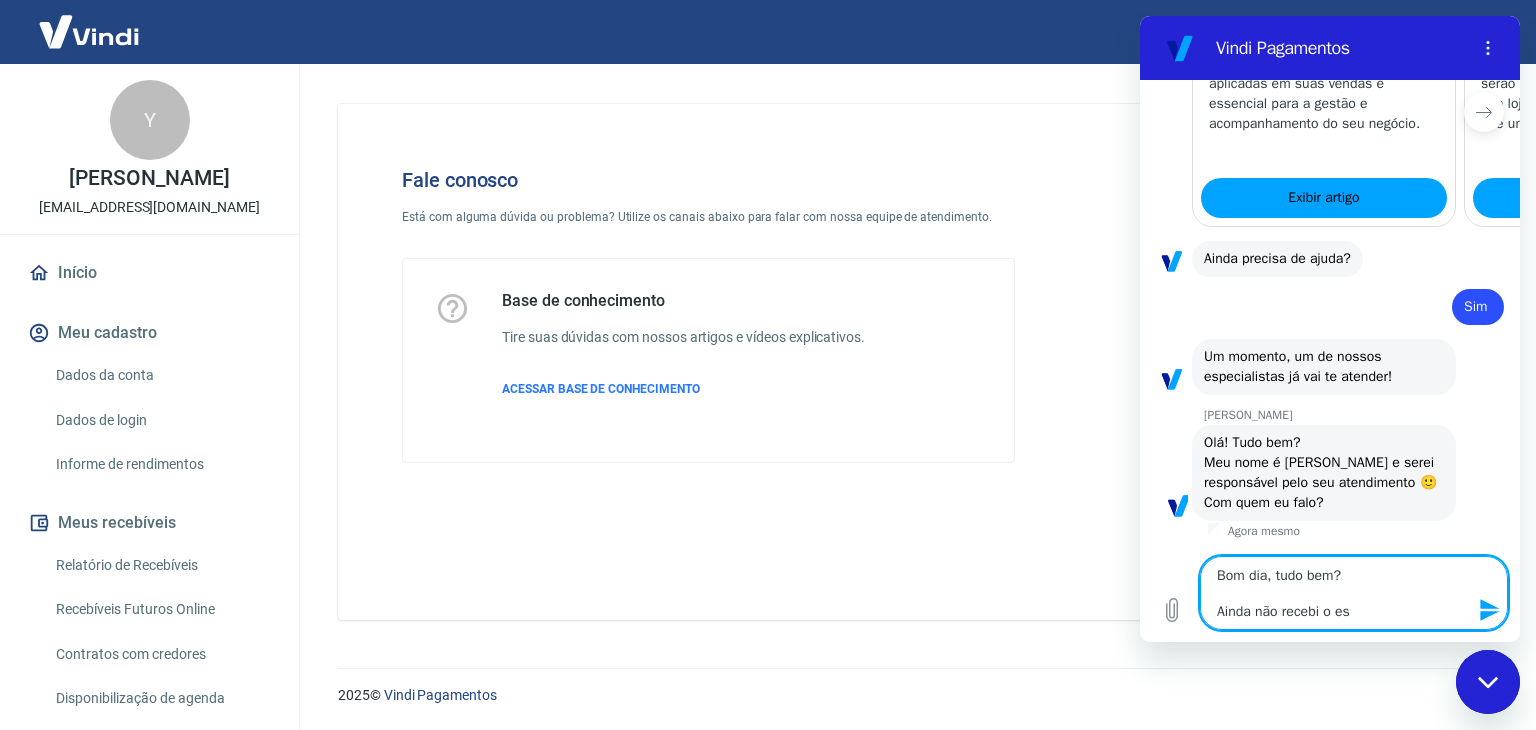 type on "Bom dia, tudo bem?
Ainda não recebi o est" 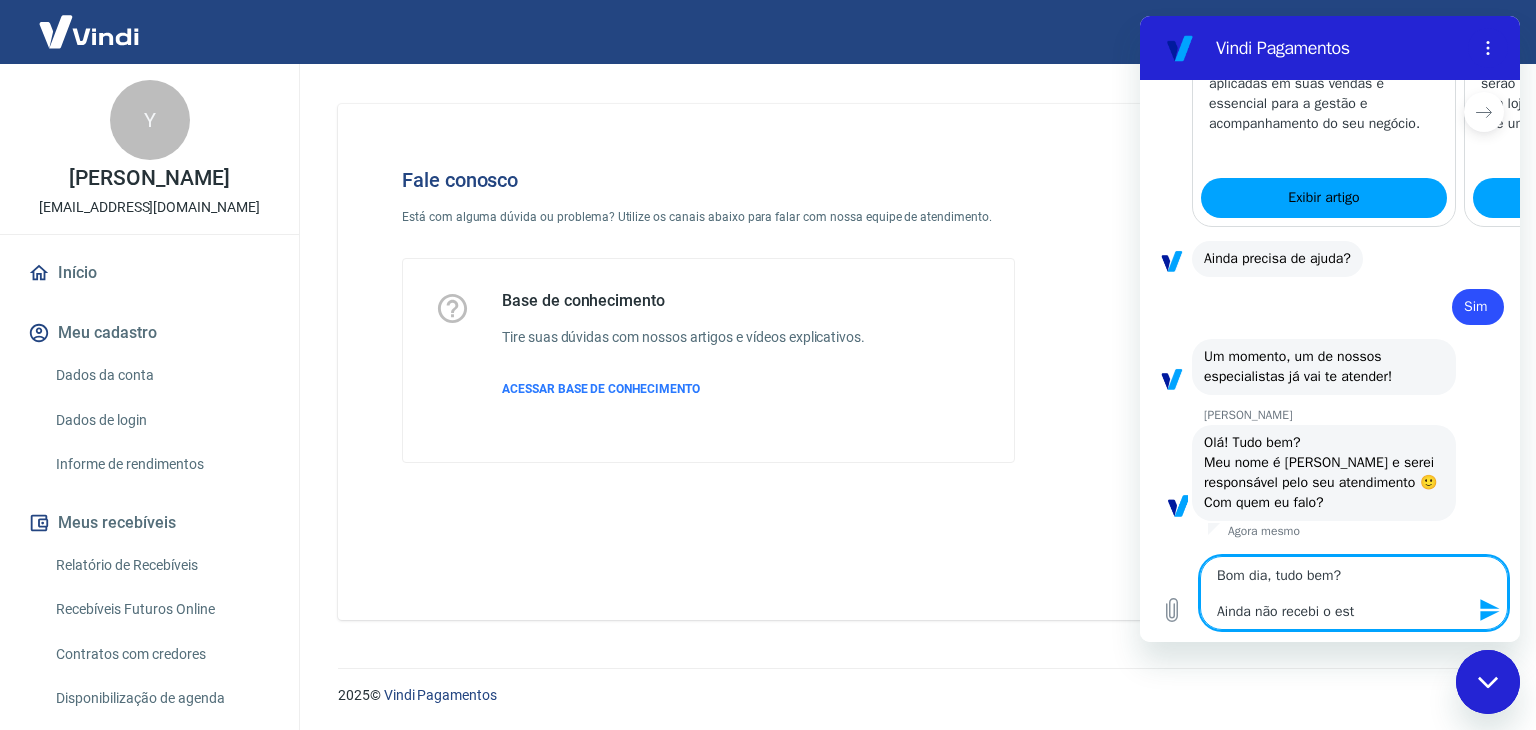 type on "Bom dia, tudo bem?
Ainda não recebi o esto" 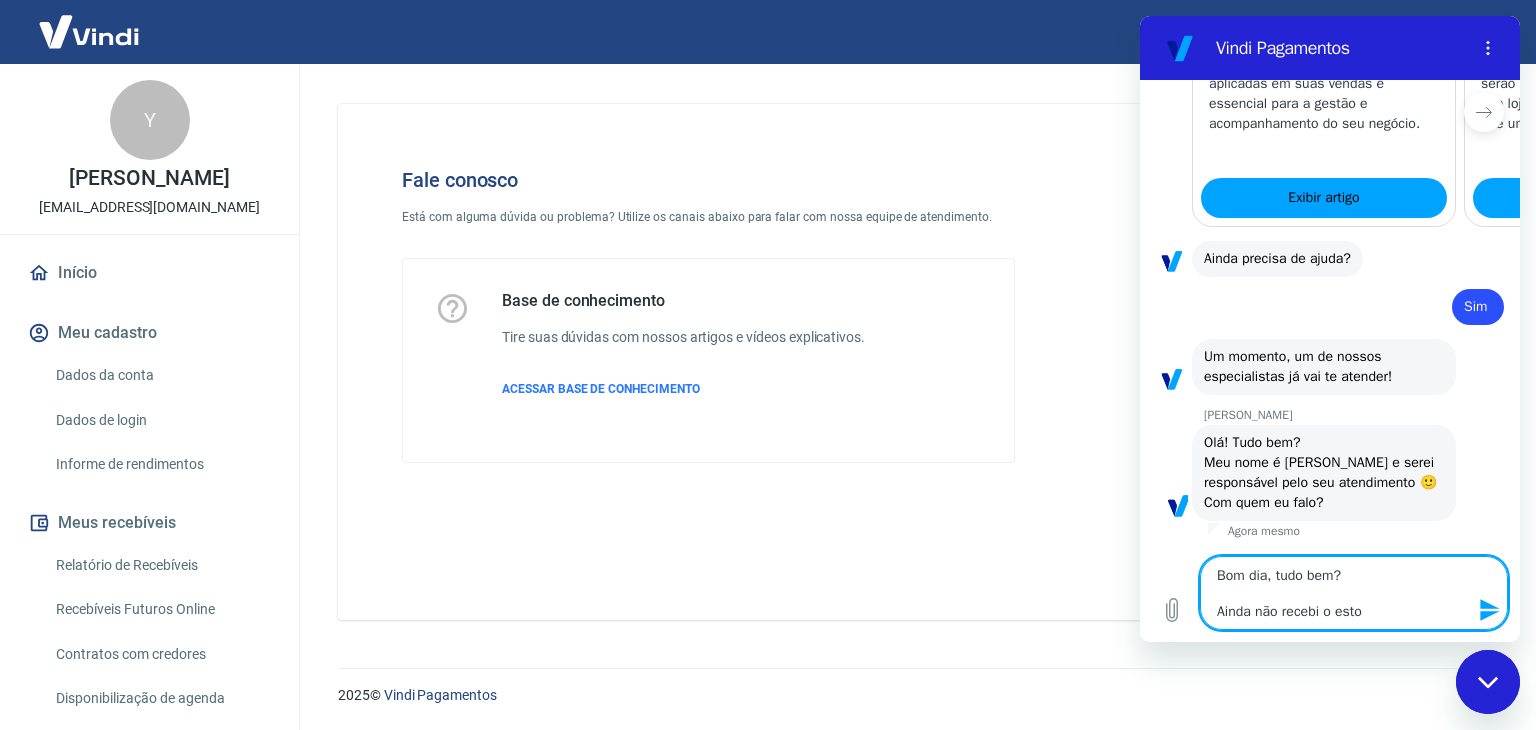 type on "Bom dia, tudo bem?
Ainda não recebi o estor" 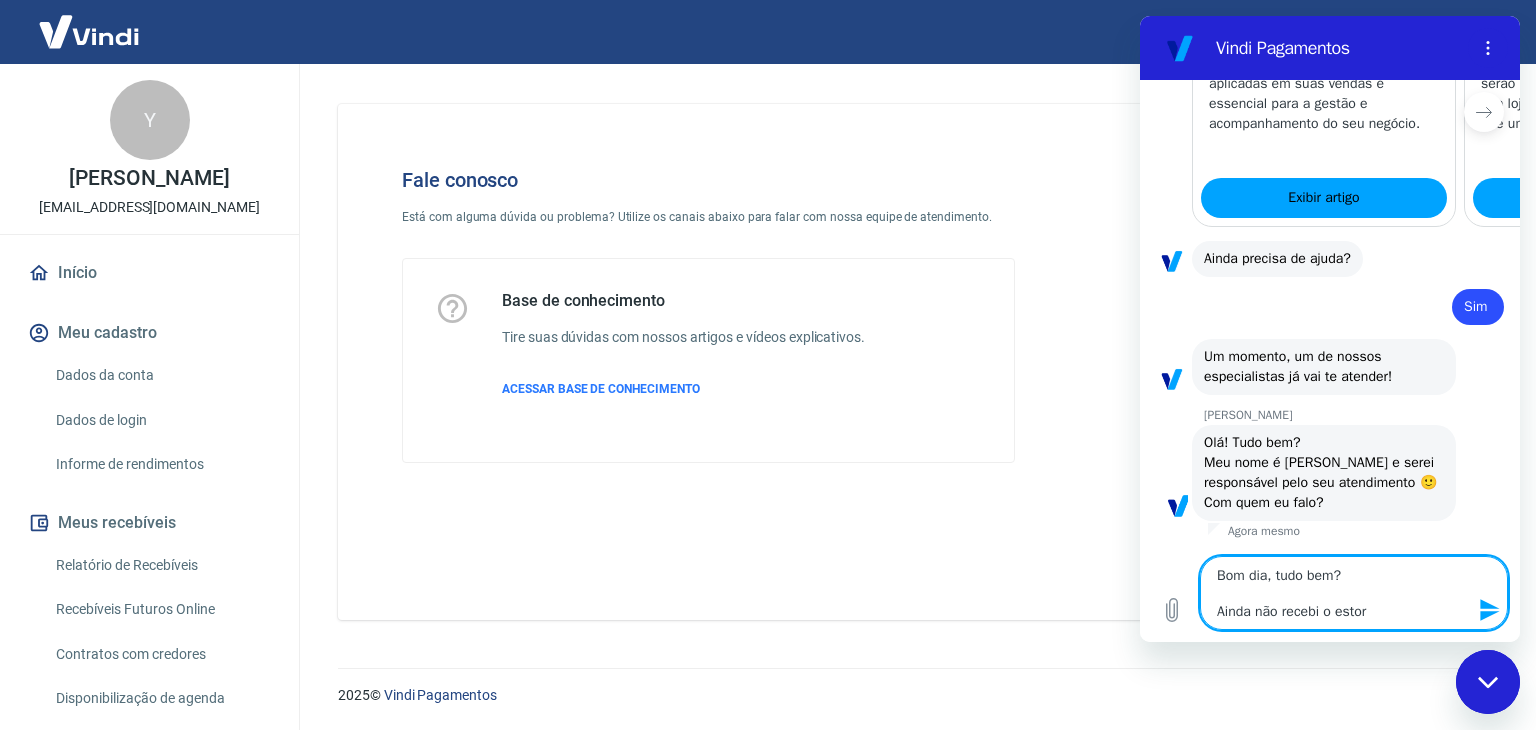 type on "Bom dia, tudo bem?
Ainda não recebi o estorn" 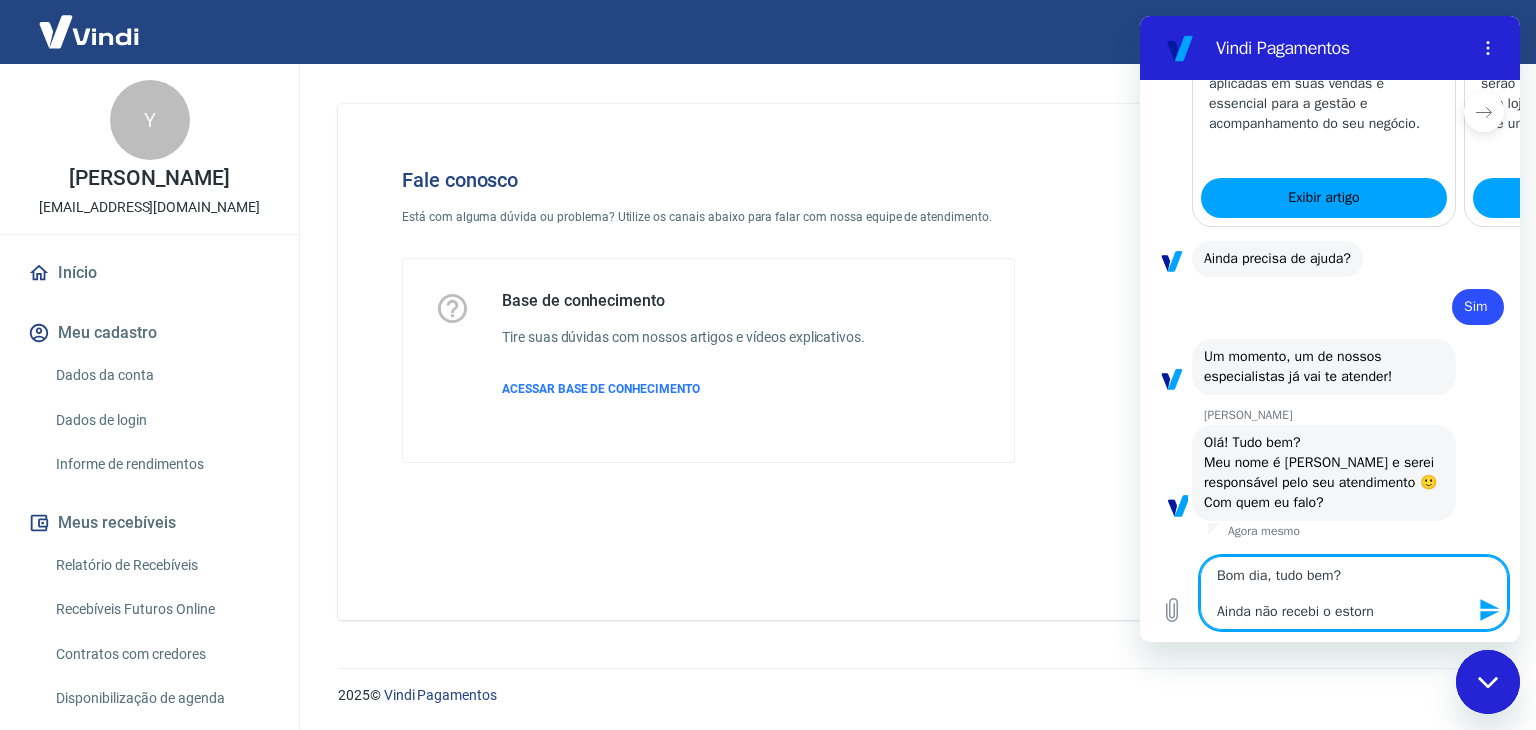 type on "Bom dia, tudo bem?
Ainda não recebi o estorno" 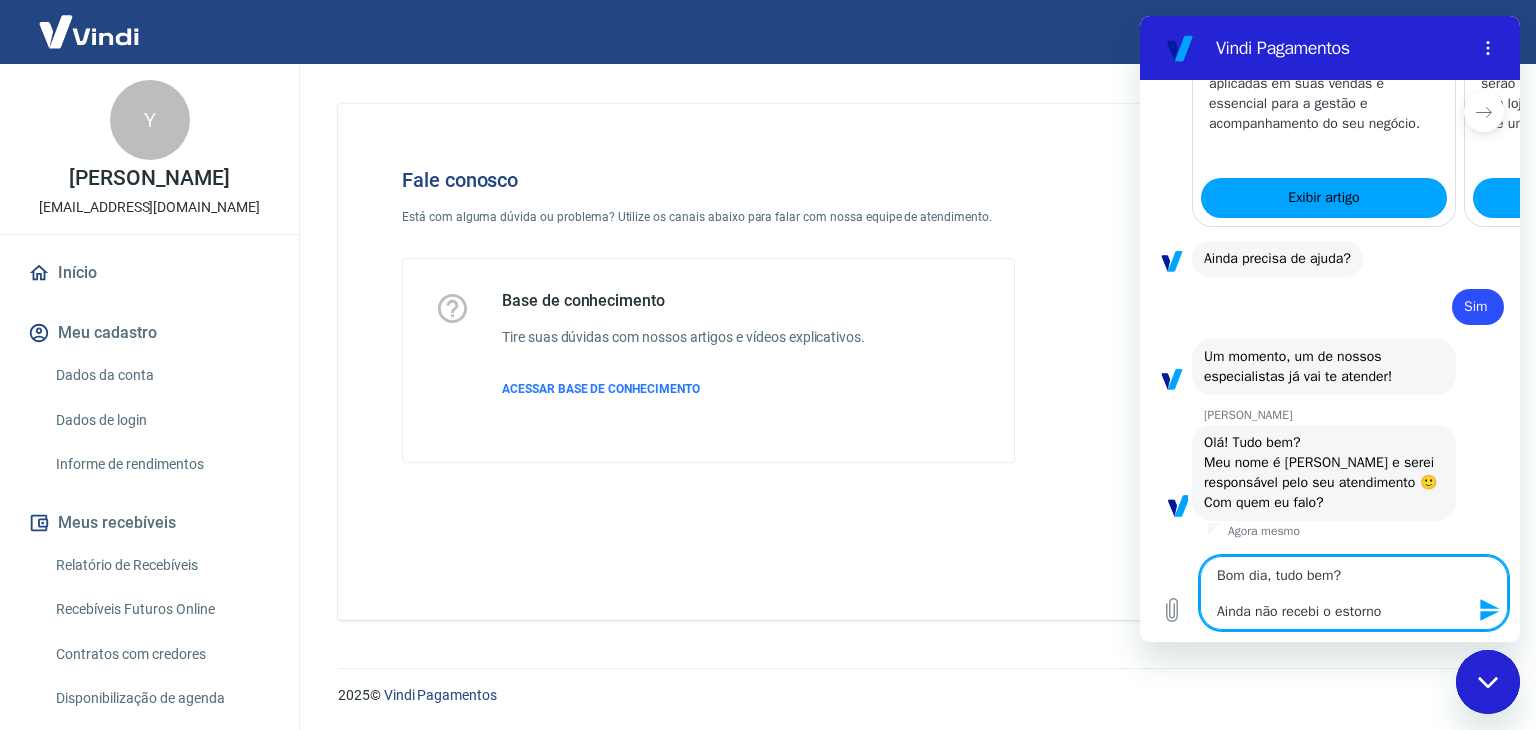type on "Bom dia, tudo bem?
Ainda não recebi o estorno" 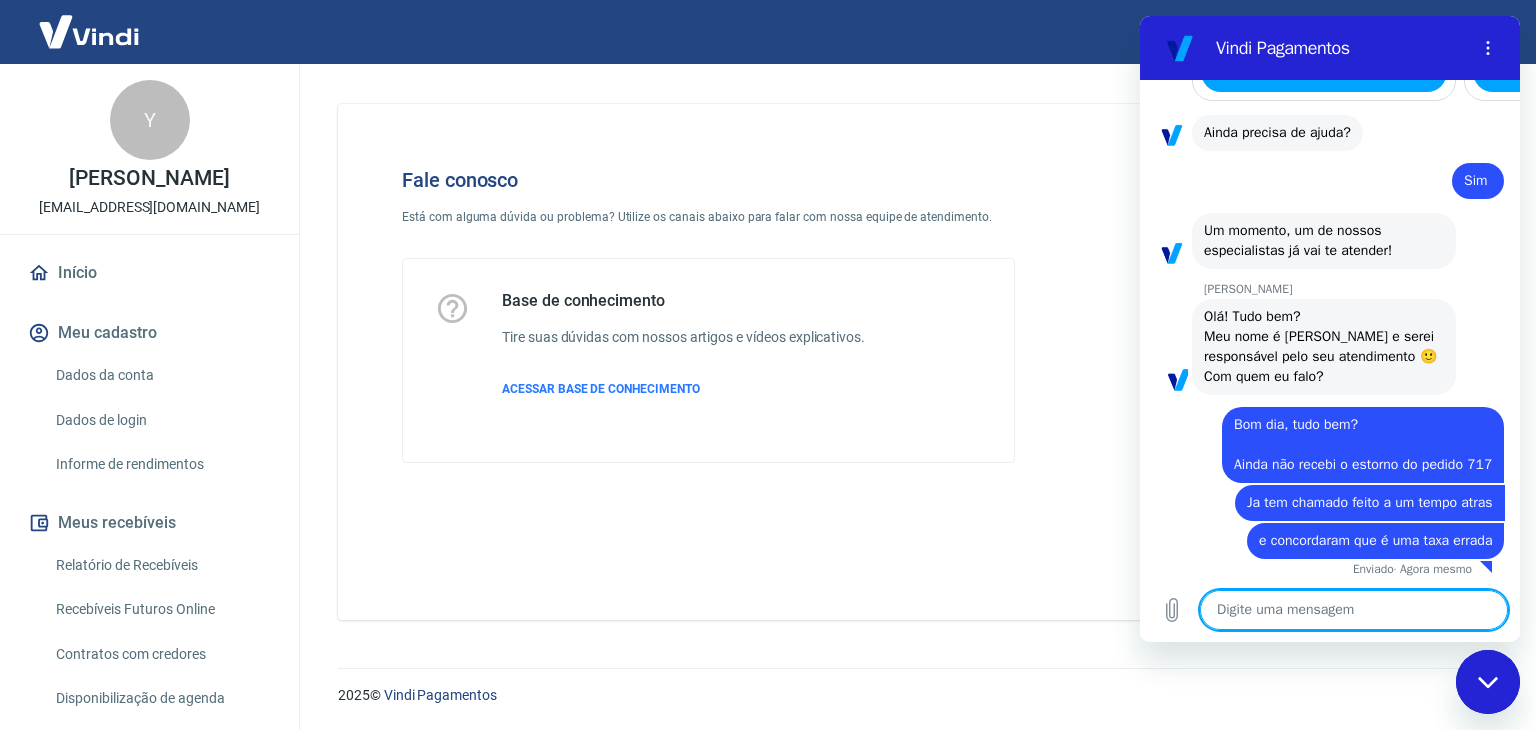 scroll, scrollTop: 1808, scrollLeft: 0, axis: vertical 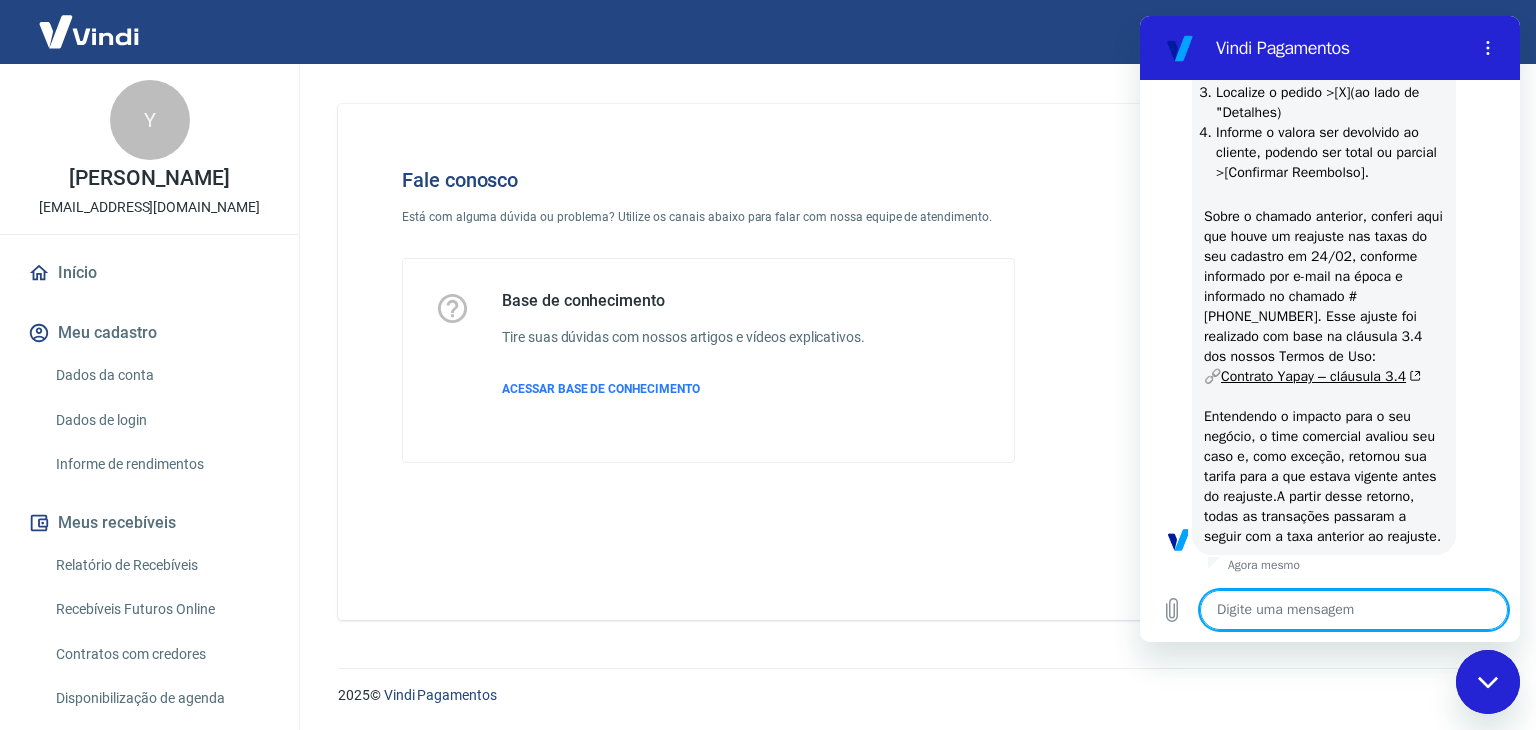 click at bounding box center (1354, 610) 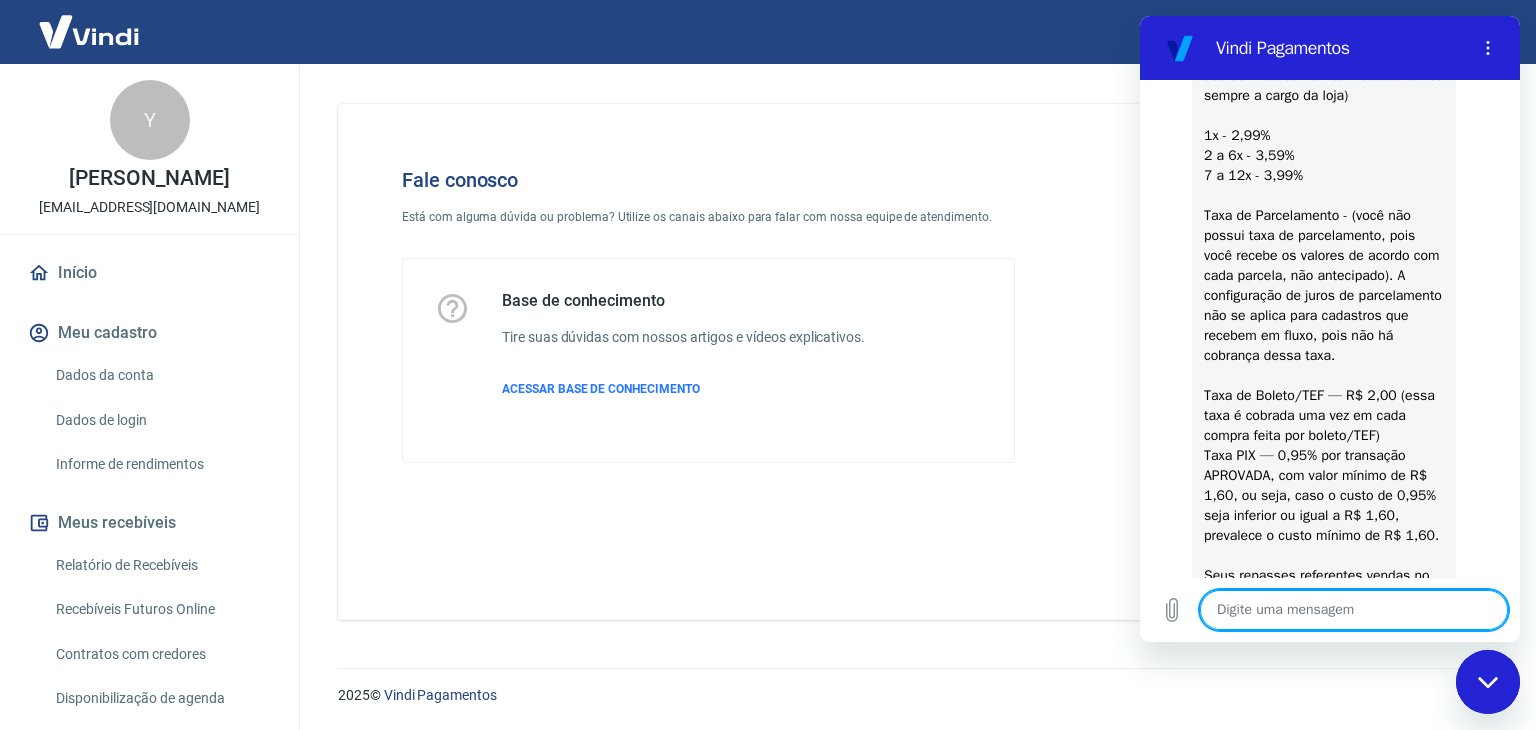 scroll, scrollTop: 2992, scrollLeft: 0, axis: vertical 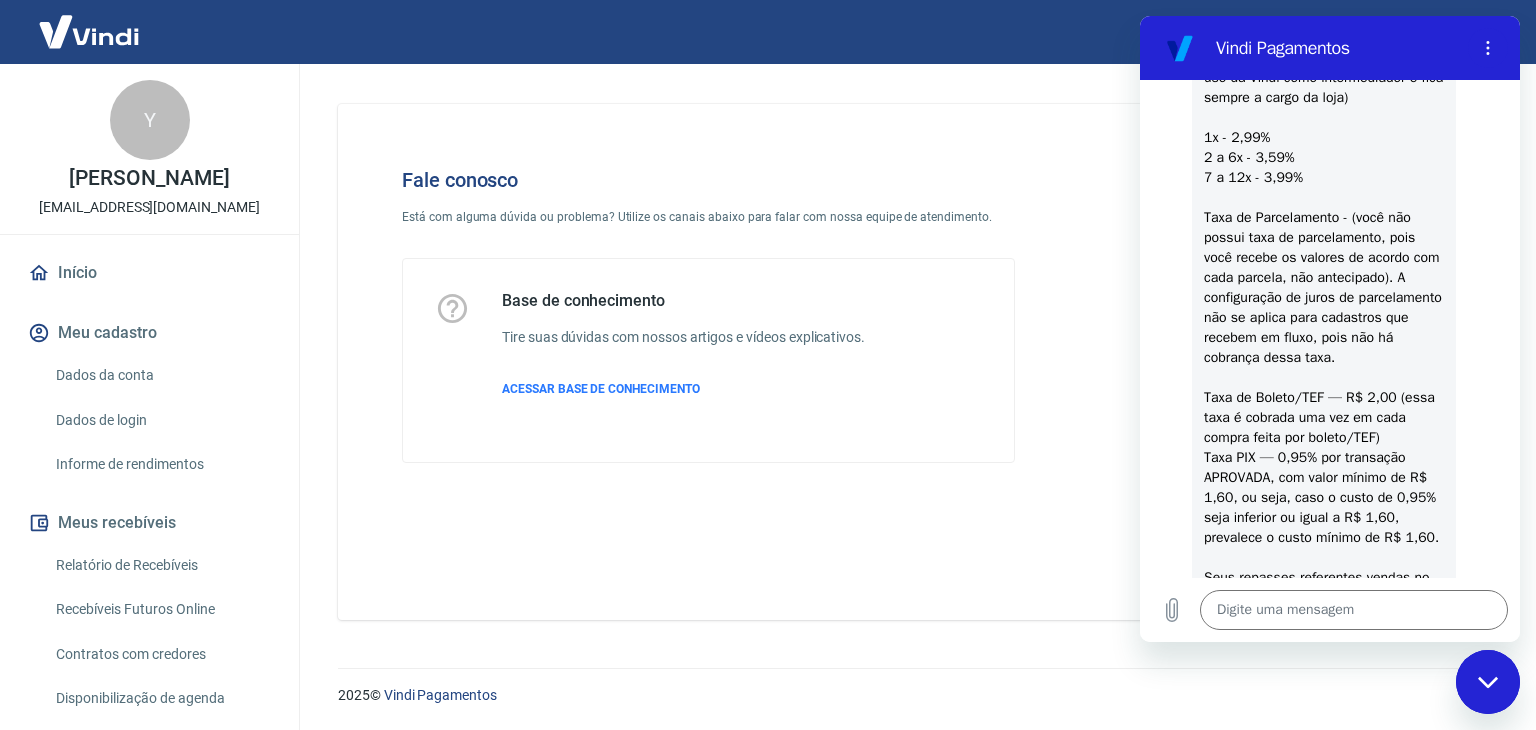 drag, startPoint x: 1208, startPoint y: 234, endPoint x: 1232, endPoint y: 265, distance: 39.20459 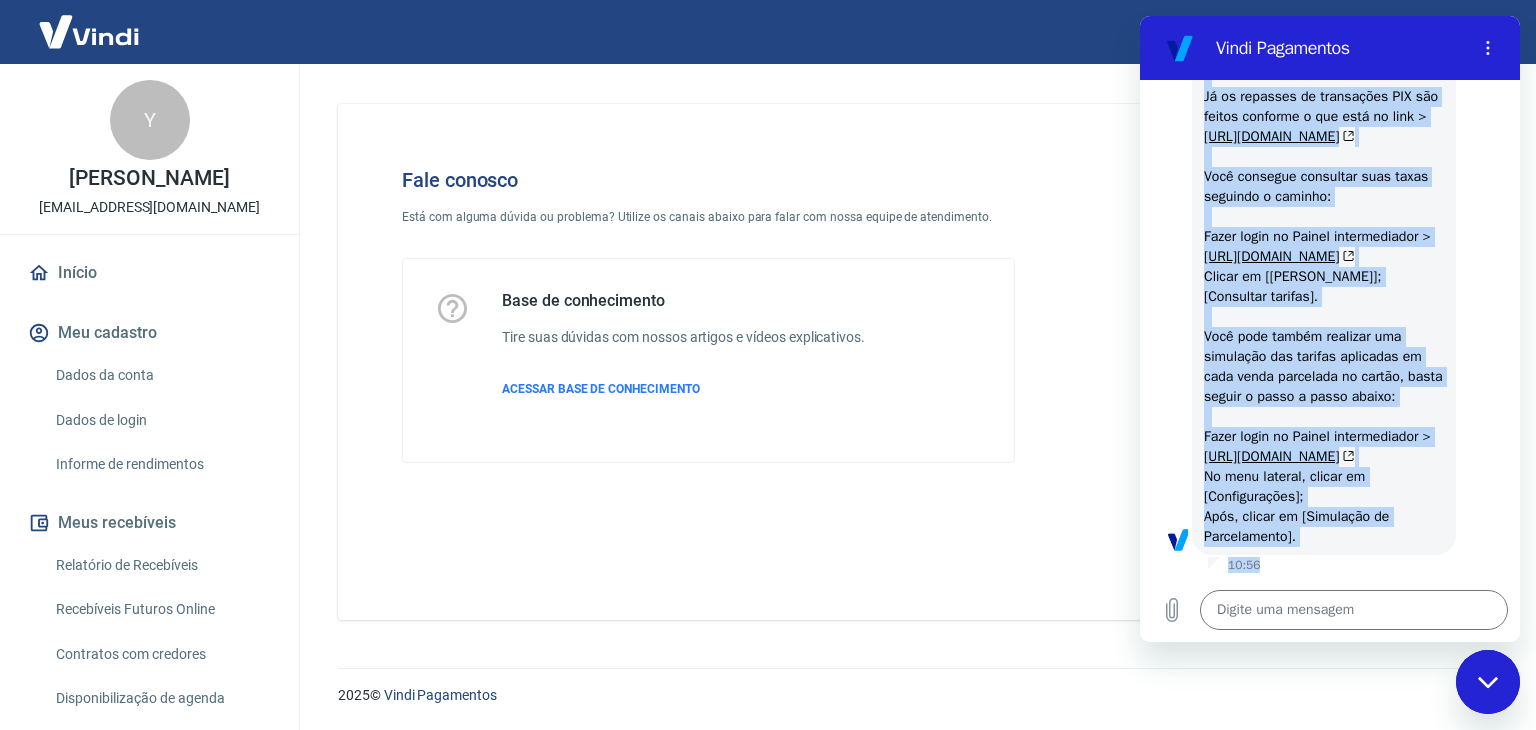 scroll, scrollTop: 4292, scrollLeft: 0, axis: vertical 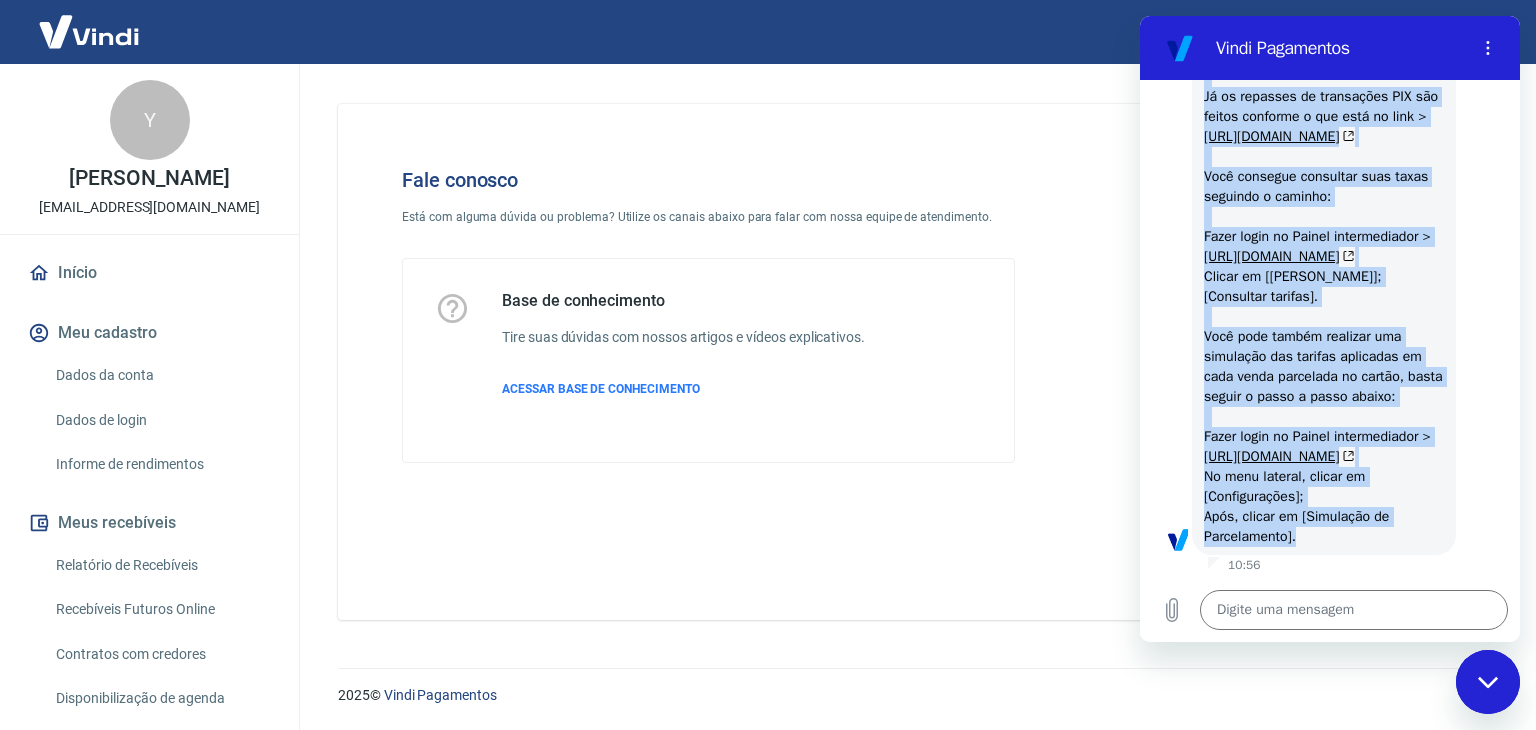 drag, startPoint x: 1206, startPoint y: 240, endPoint x: 1342, endPoint y: 535, distance: 324.83997 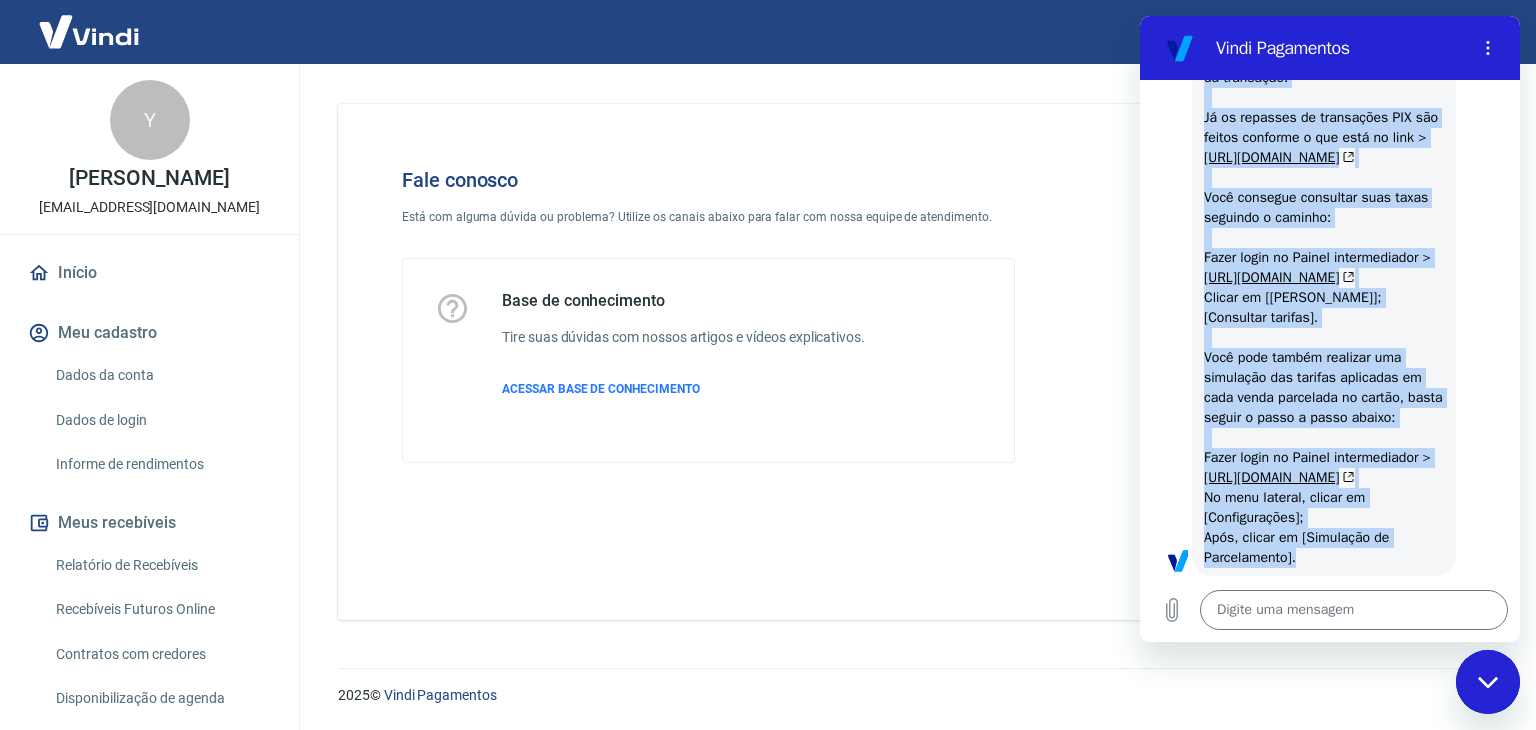 scroll, scrollTop: 3392, scrollLeft: 0, axis: vertical 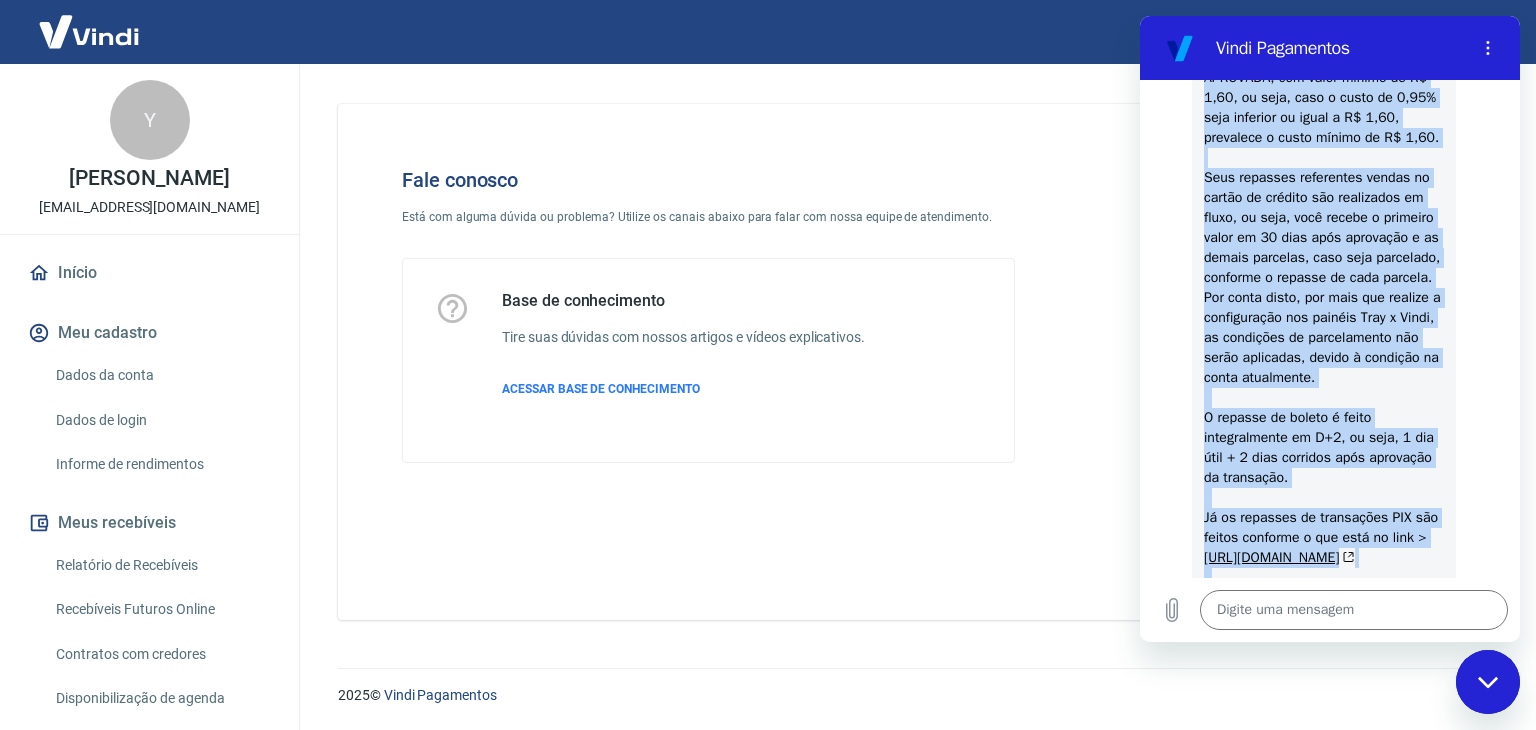click on "Suas taxas  sem reajuste: Taxa Cartão (retenção) - (essa taxa é cobrada uma vez em cada compra feita por cartão. Essa taxa refere-se ao uso da Vindi como intermediador e fica sempre a cargo da loja) 1x - 2,99%  2 a 6x - 3,59%  7 a 12x - 3,99% Taxa de Parcelamento - (você não possui taxa de parcelamento, pois você recebe os valores de acordo com cada parcela, não antecipado). A configuração de juros de parcelamento não se aplica para cadastros que recebem em fluxo, pois não há cobrança dessa taxa.   Taxa de Boleto/TEF — R$ 2,00 (essa taxa é cobrada uma vez em cada compra feita por boleto/TEF) Taxa PIX — 0,95% por transação APROVADA, com valor mínimo de R$ 1,60, ou seja, caso o custo de 0,95% seja inferior ou igual a R$ 1,60, prevalece o custo mínimo de R$ 1,60.   O repasse de boleto é feito integralmente em D+2, ou seja, 1 dia útil + 2 dias corridos após aprovação da transação.   Já os repasses de transações PIX são feitos conforme o que está no link >" at bounding box center (1324, 268) 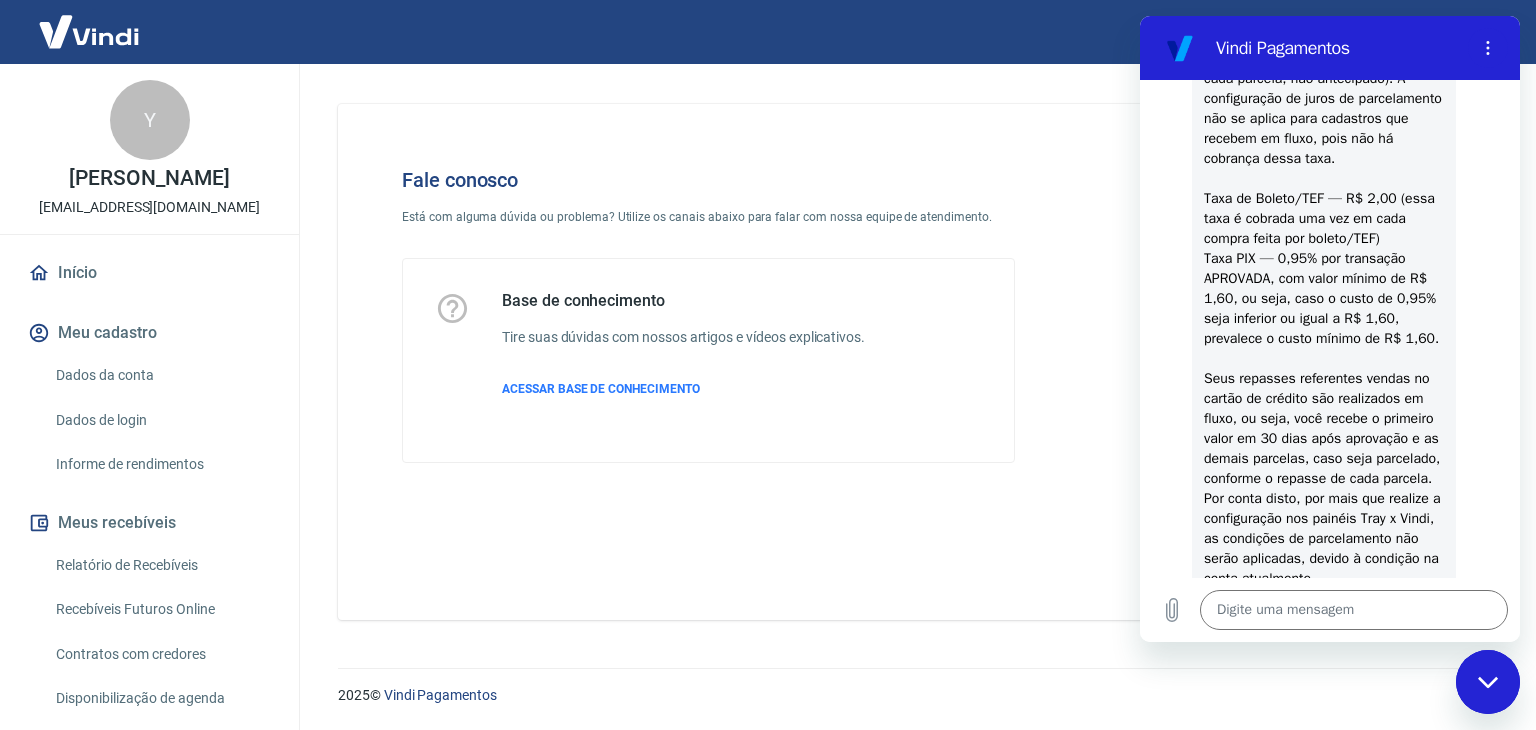 scroll, scrollTop: 3192, scrollLeft: 0, axis: vertical 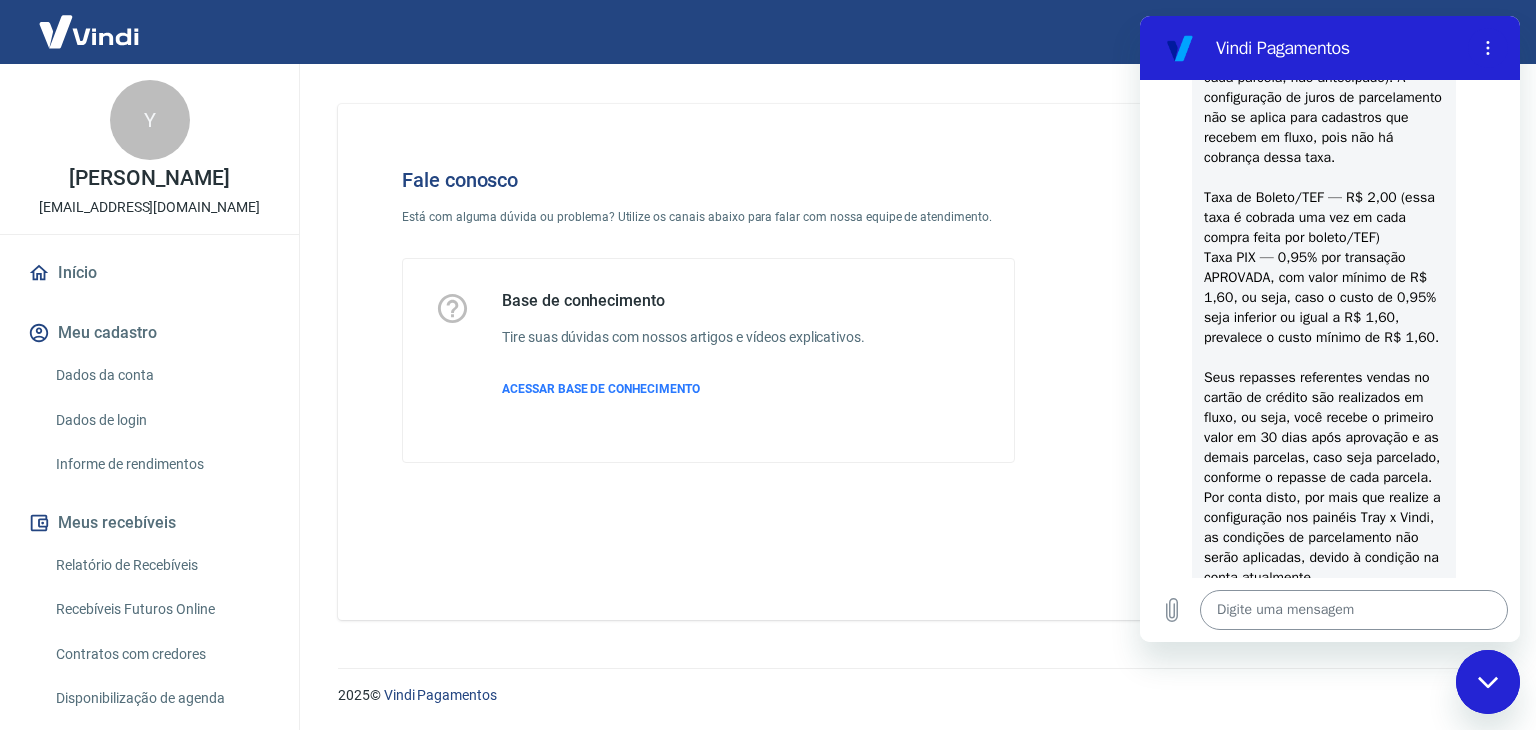 click at bounding box center [1354, 610] 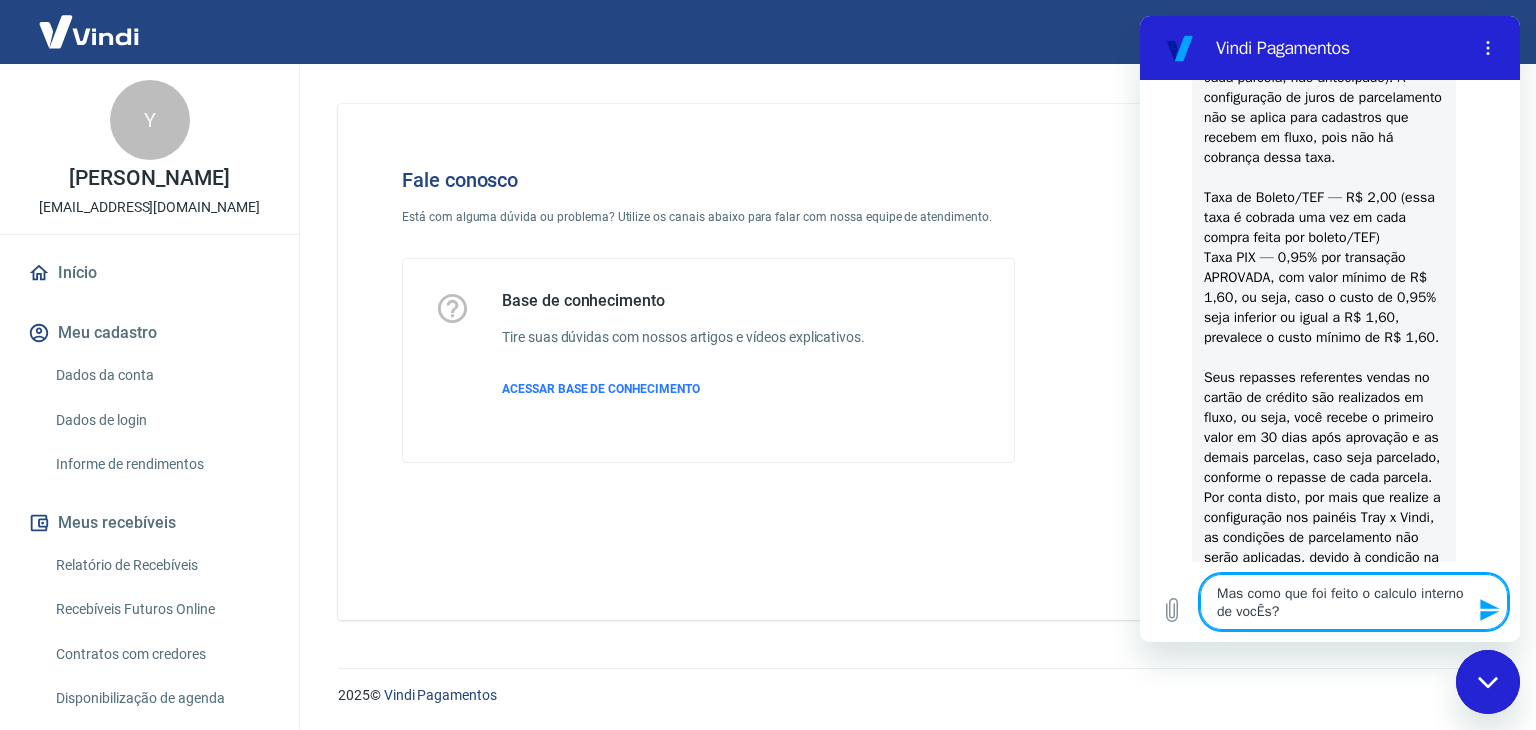 click on "Mas como que foi feito o calculo interno de vocÊs?" at bounding box center [1354, 602] 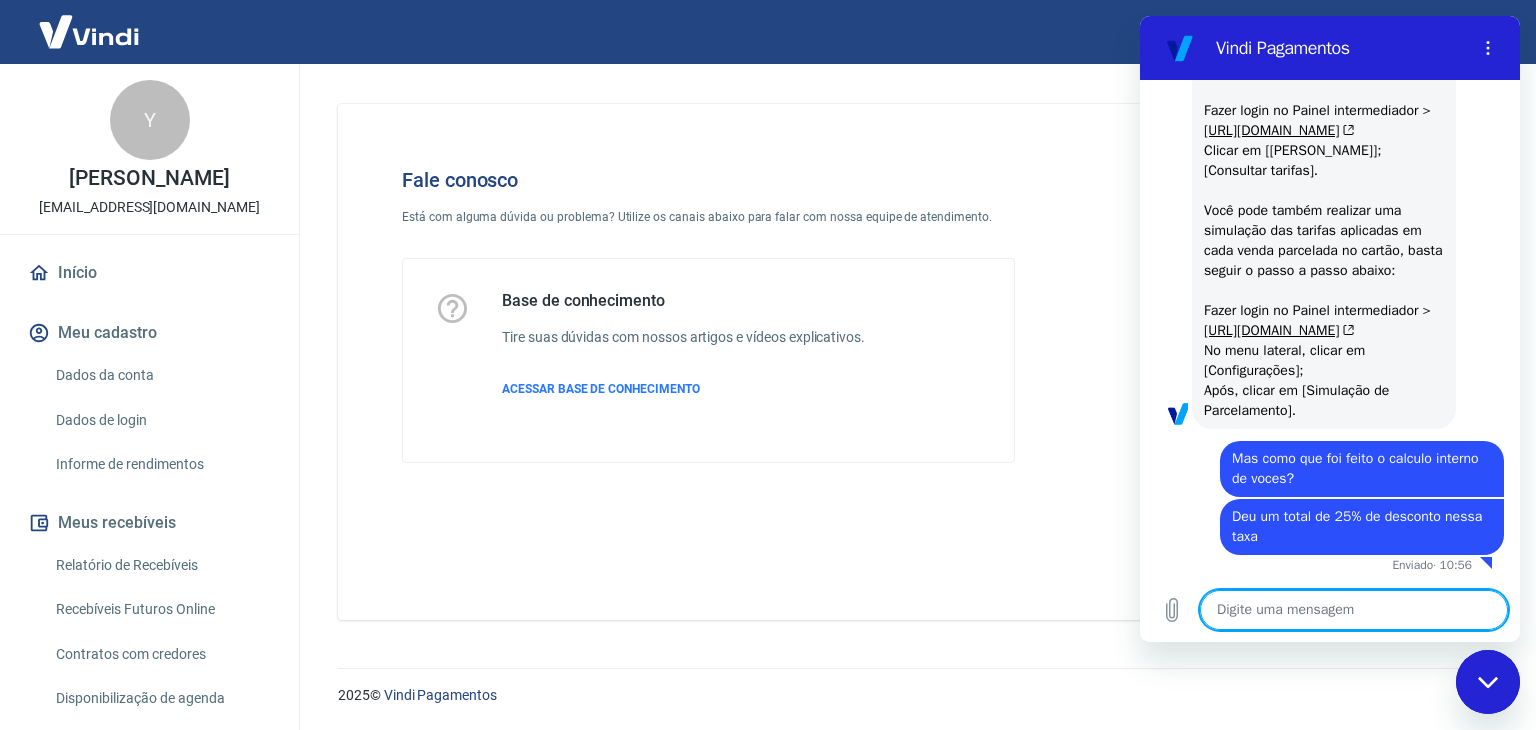scroll, scrollTop: 4419, scrollLeft: 0, axis: vertical 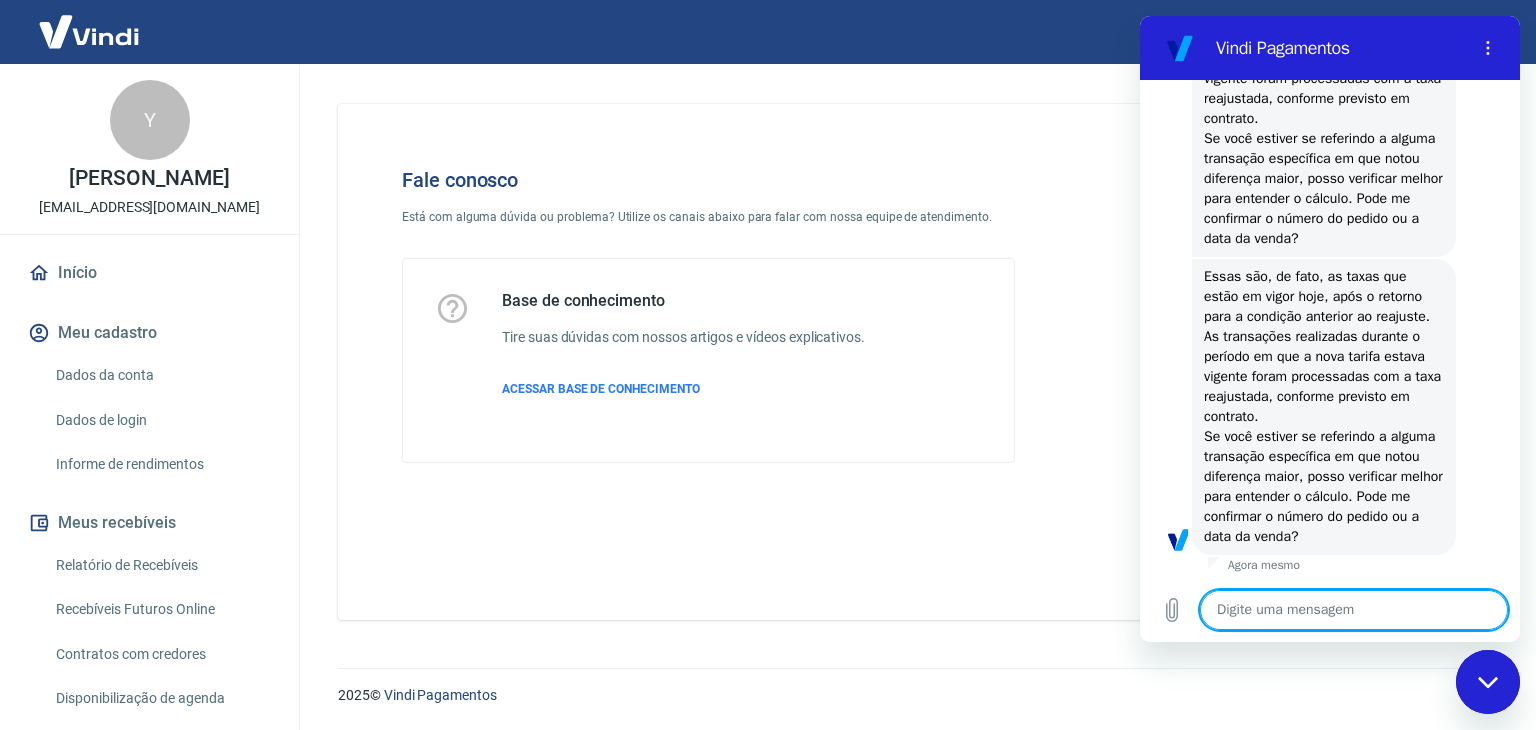 click at bounding box center [1354, 610] 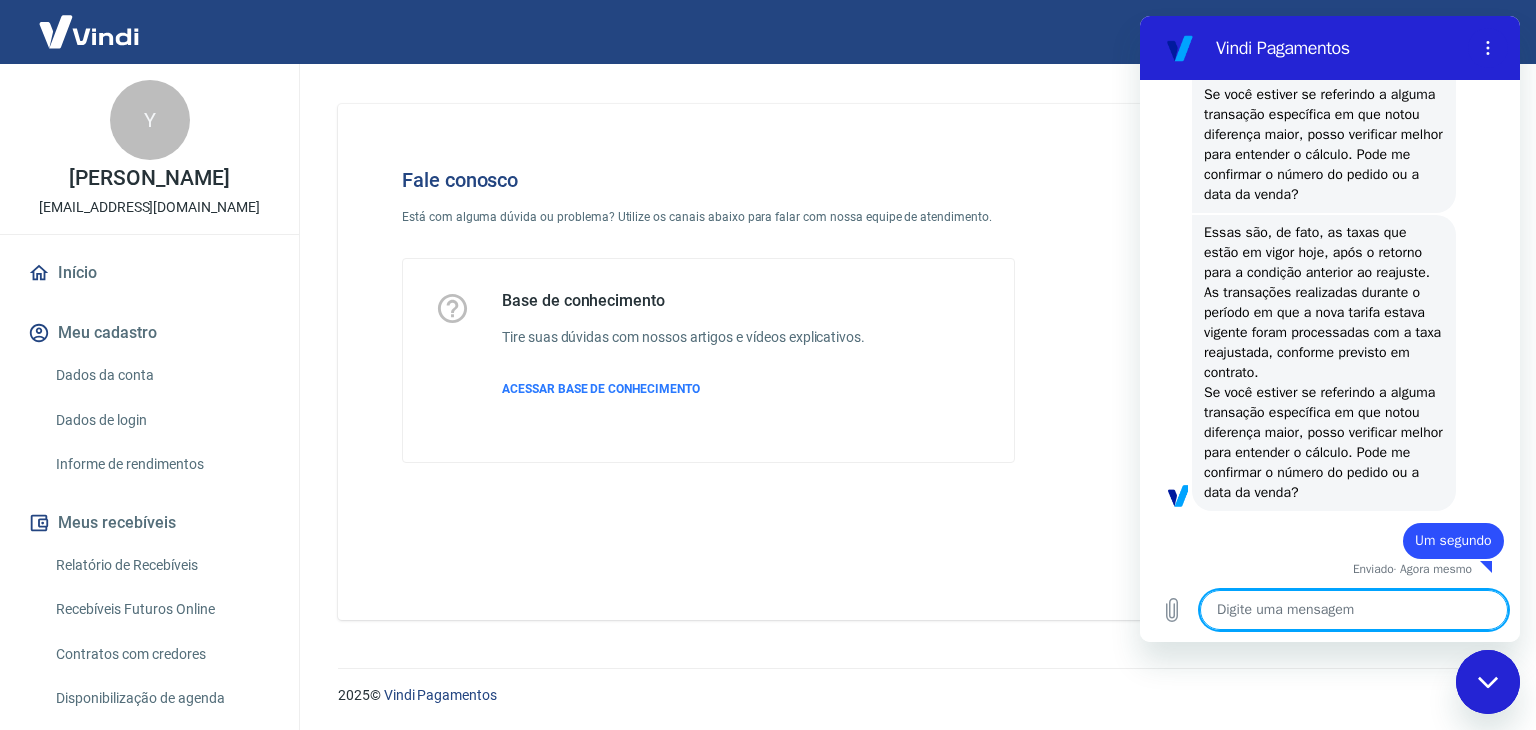 scroll, scrollTop: 5448, scrollLeft: 0, axis: vertical 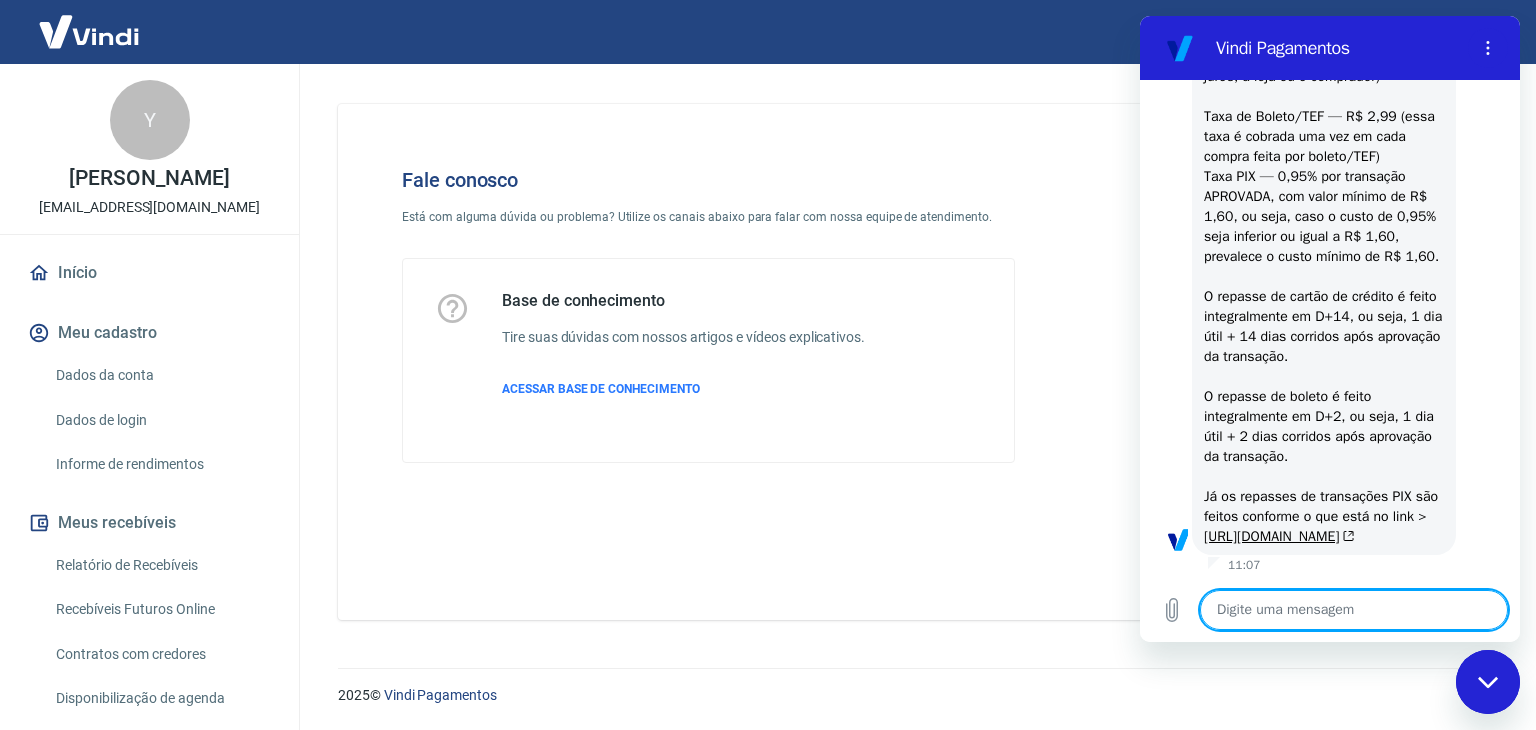 click at bounding box center [1354, 610] 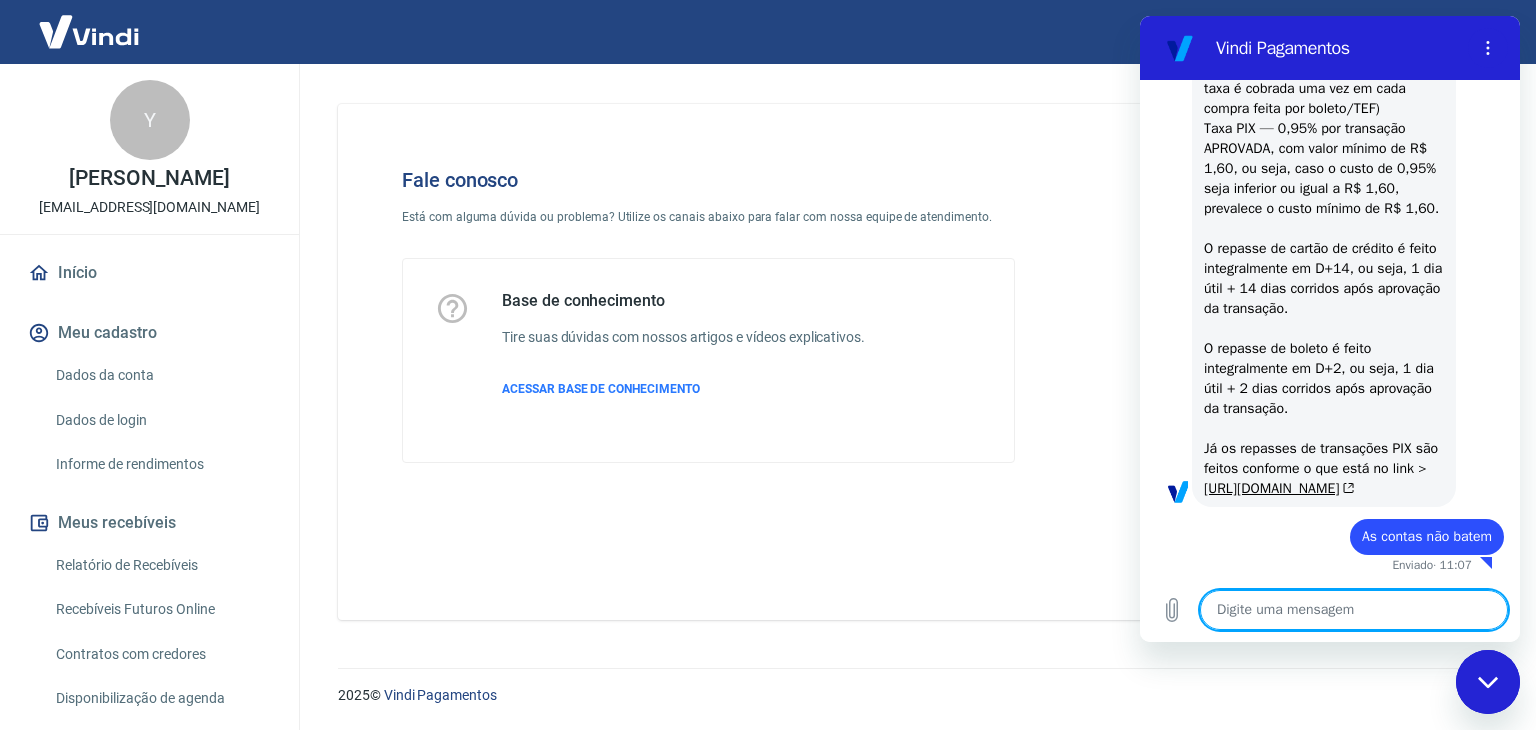 scroll, scrollTop: 6643, scrollLeft: 0, axis: vertical 